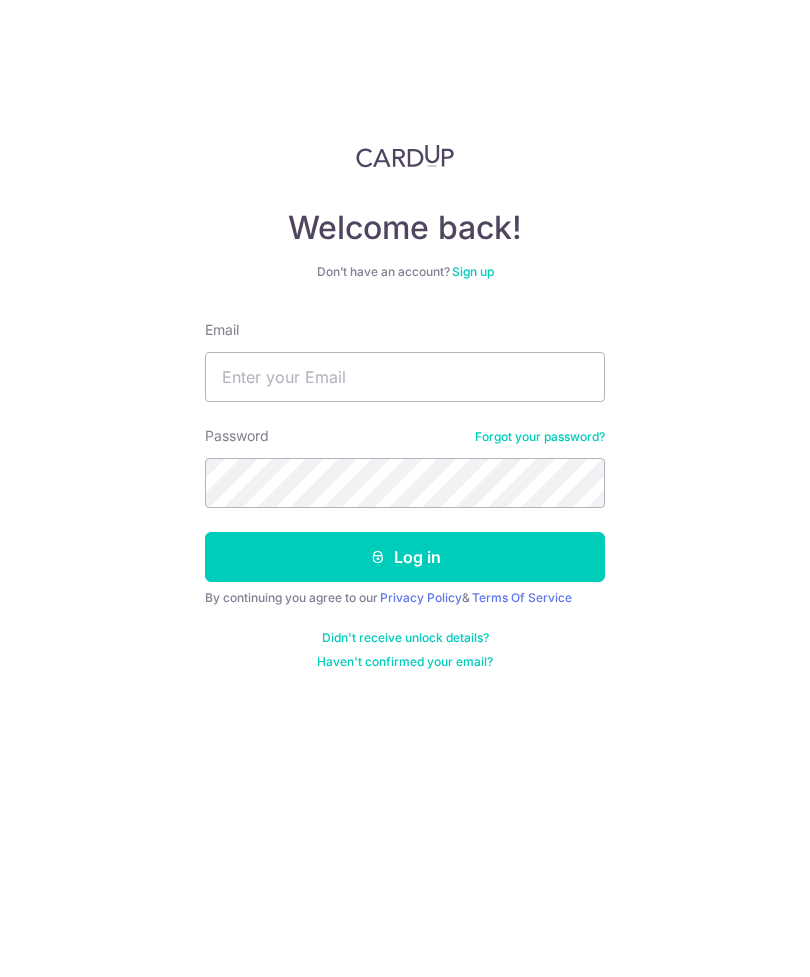 scroll, scrollTop: 0, scrollLeft: 0, axis: both 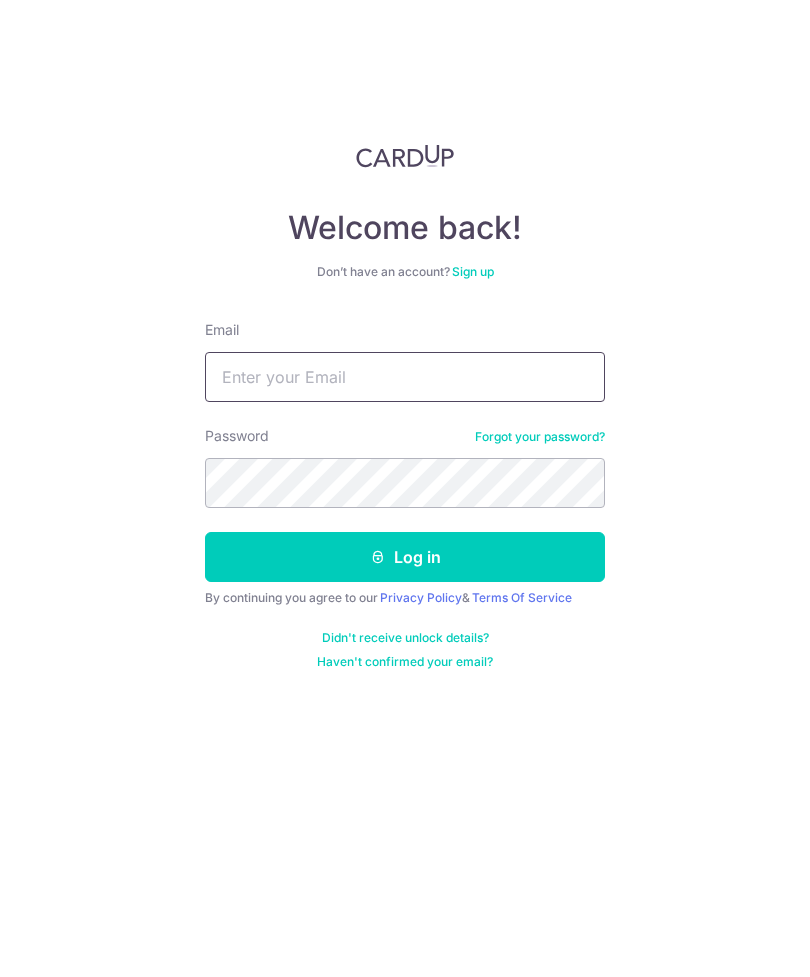 click on "Email" at bounding box center (405, 377) 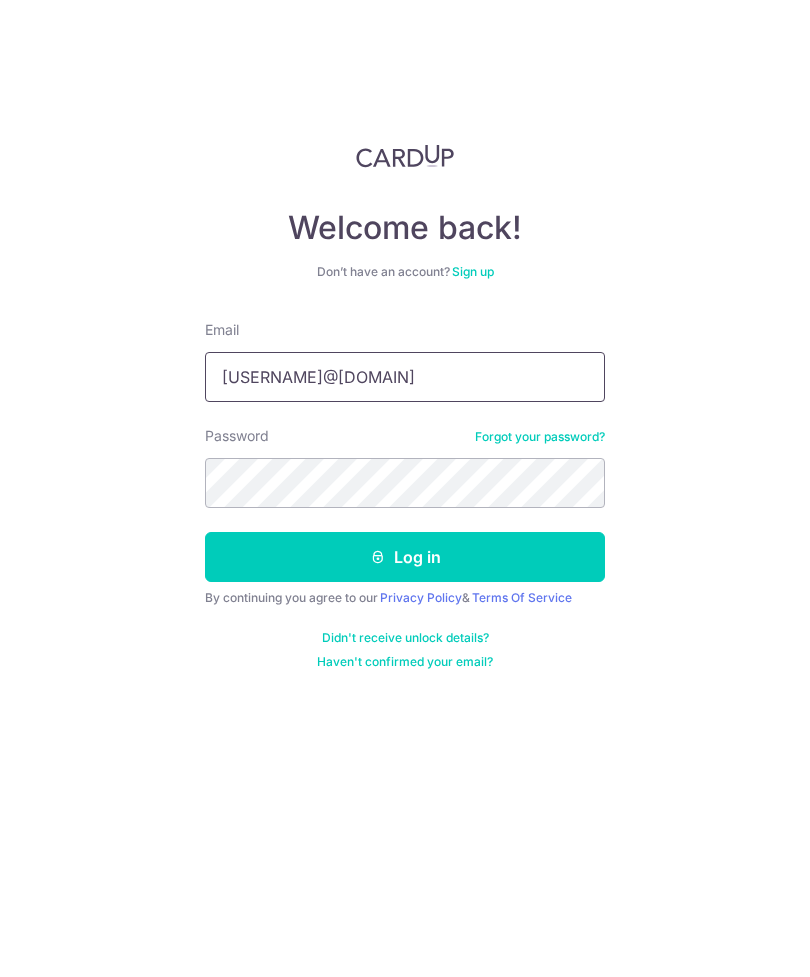 type on "[EMAIL]" 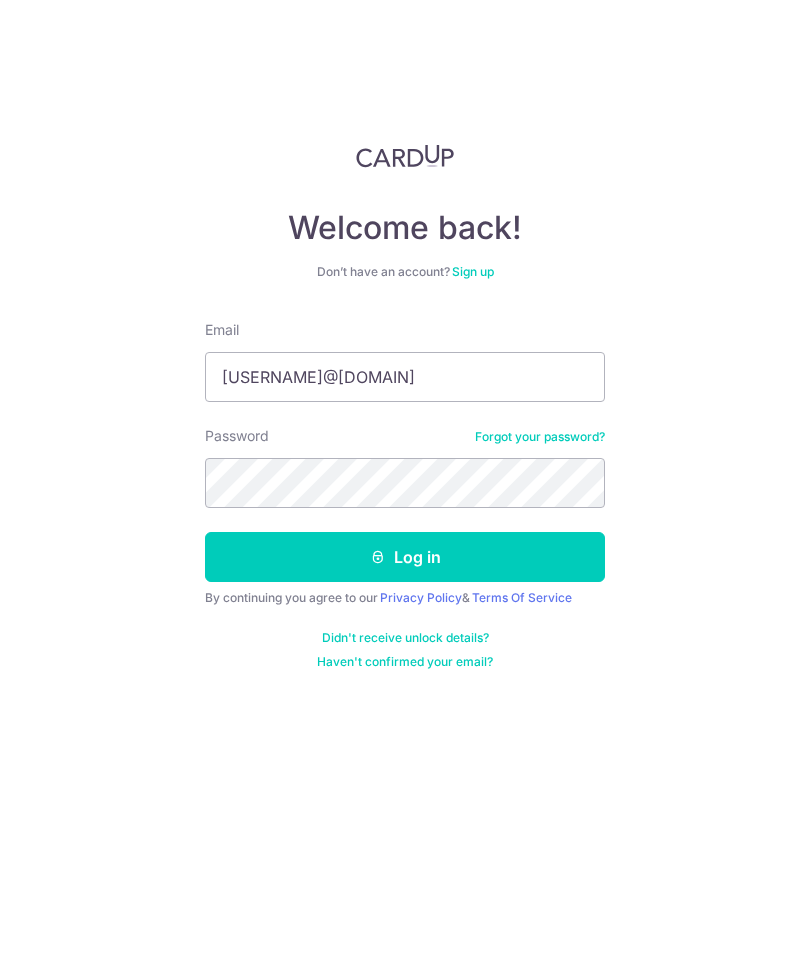 click on "Log in" at bounding box center [405, 557] 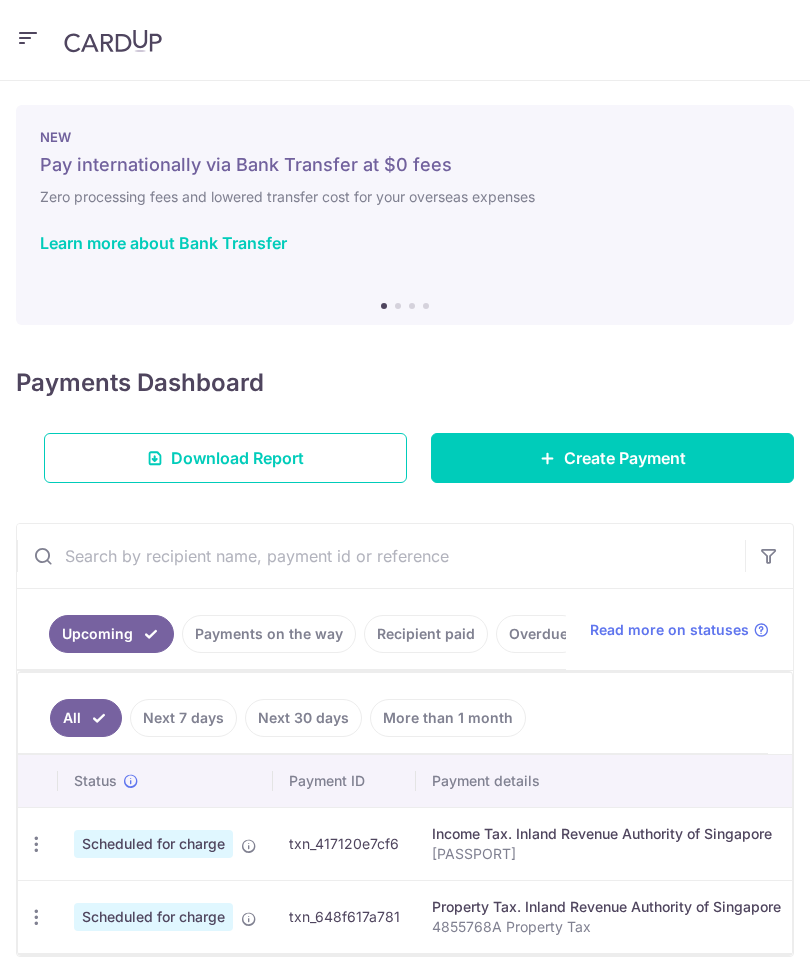 scroll, scrollTop: 0, scrollLeft: 0, axis: both 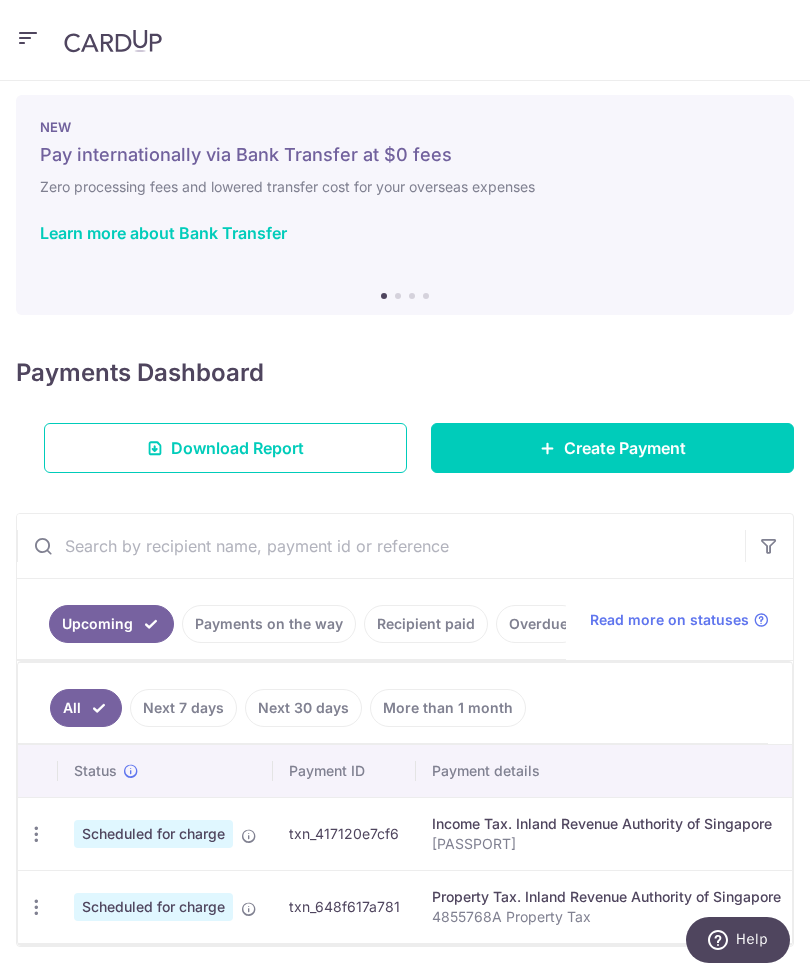 click on "Create Payment" at bounding box center [612, 448] 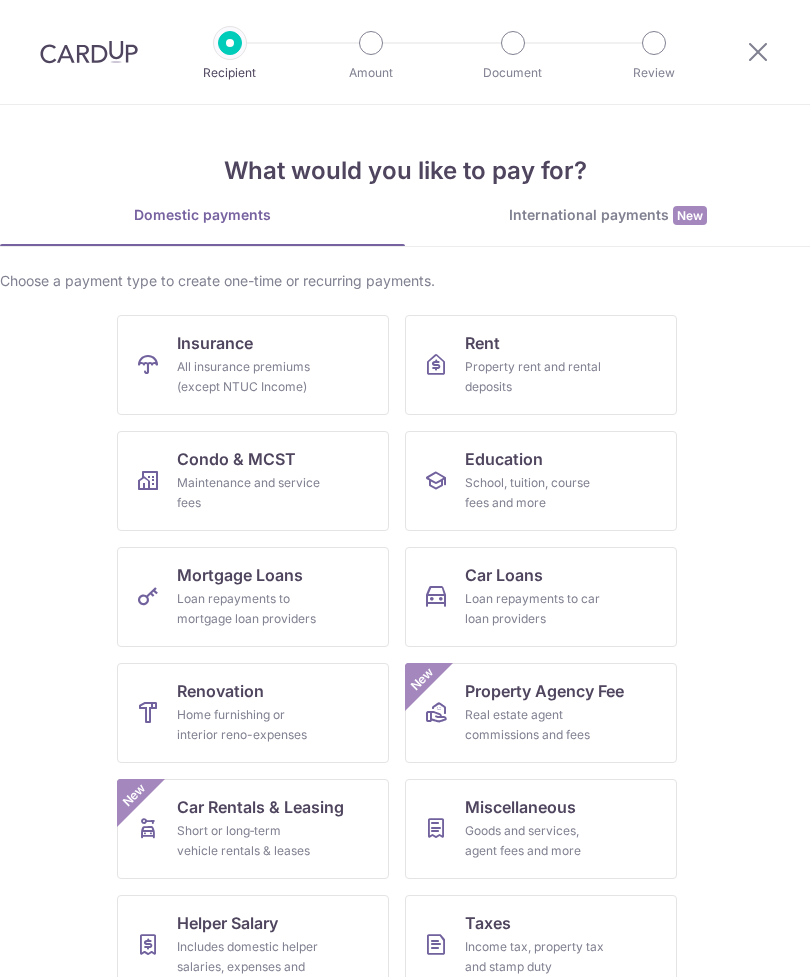 scroll, scrollTop: 0, scrollLeft: 0, axis: both 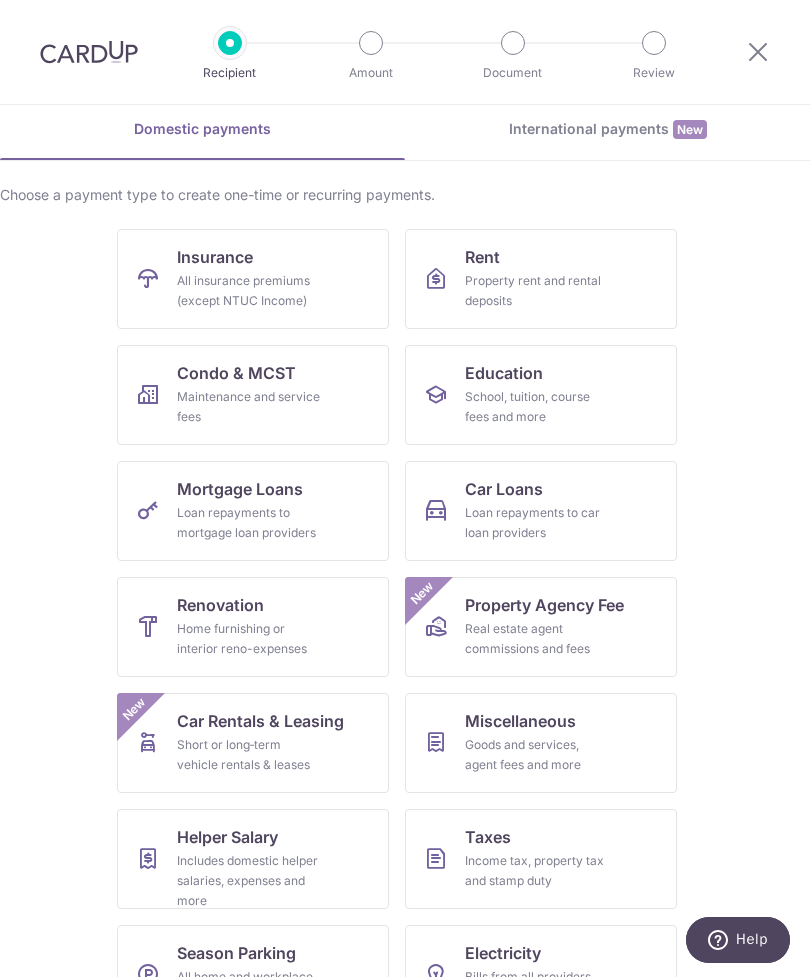 click on "Loan repayments to car loan providers" at bounding box center [537, 523] 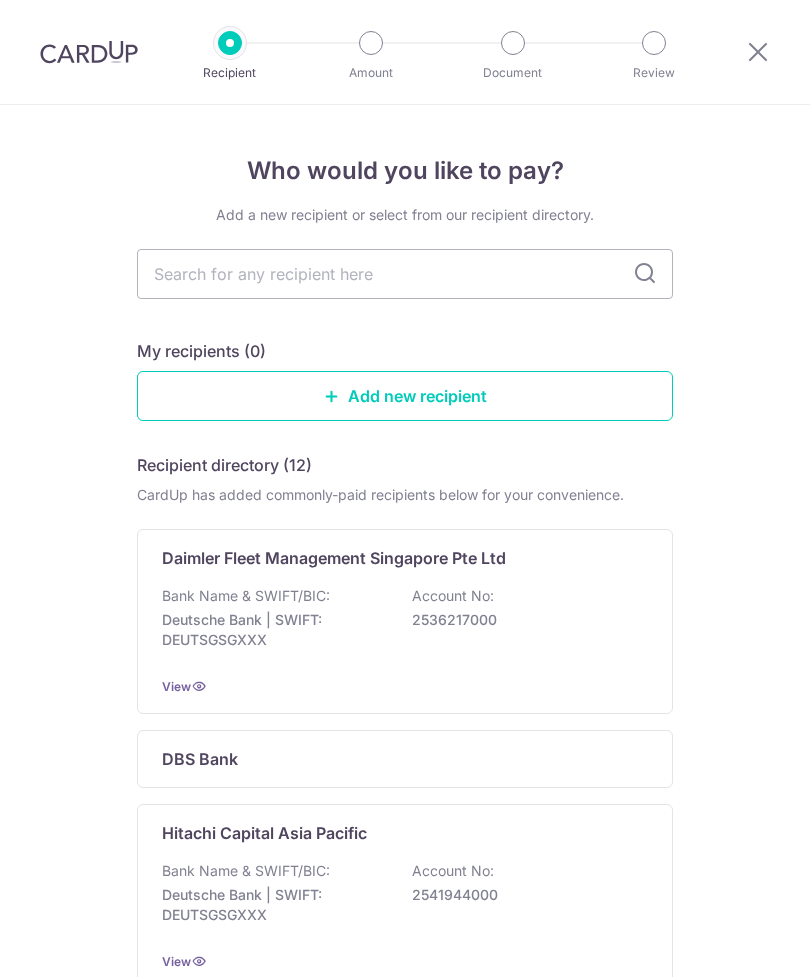 scroll, scrollTop: 0, scrollLeft: 0, axis: both 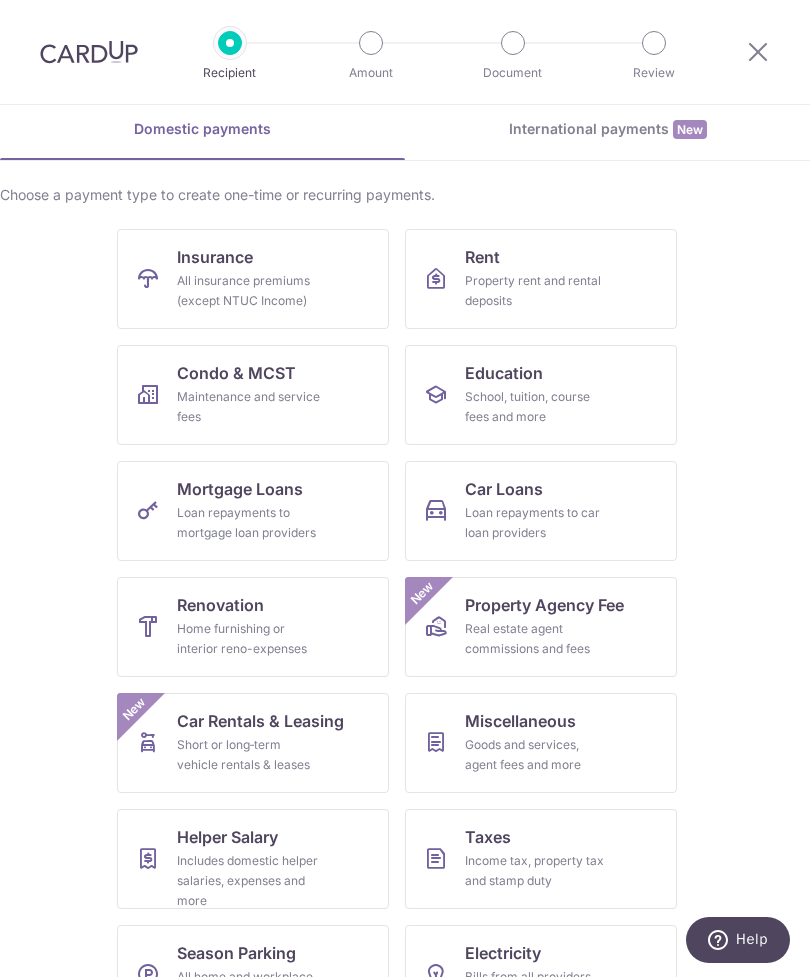 click on "Loan repayments to car loan providers" at bounding box center [537, 523] 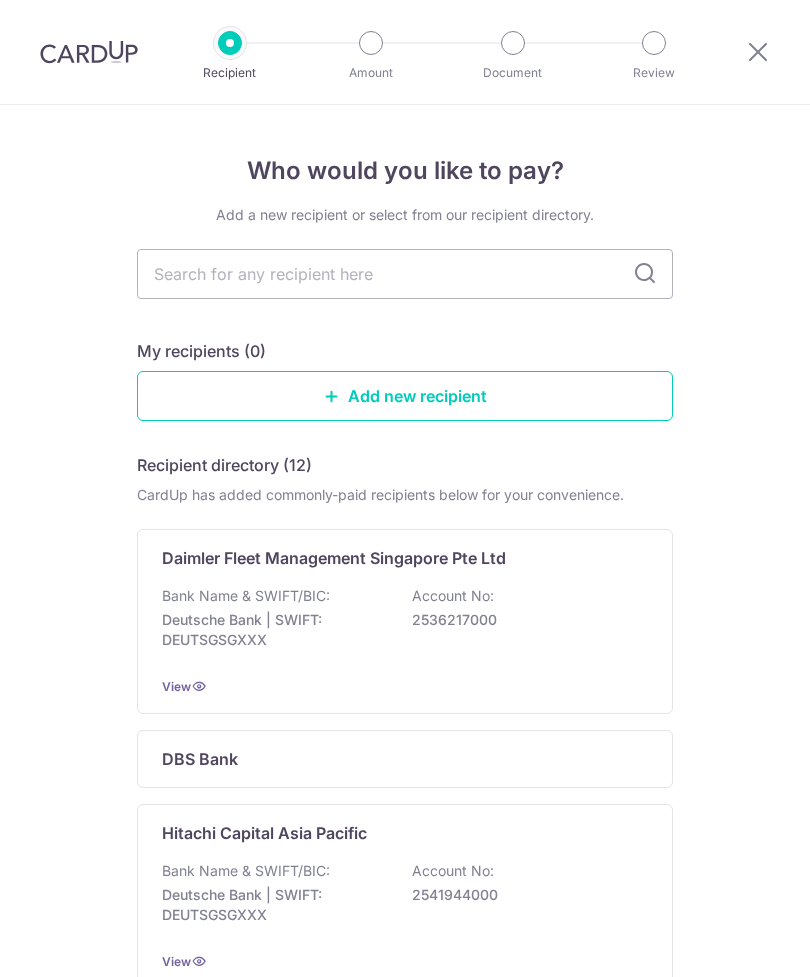 scroll, scrollTop: 0, scrollLeft: 0, axis: both 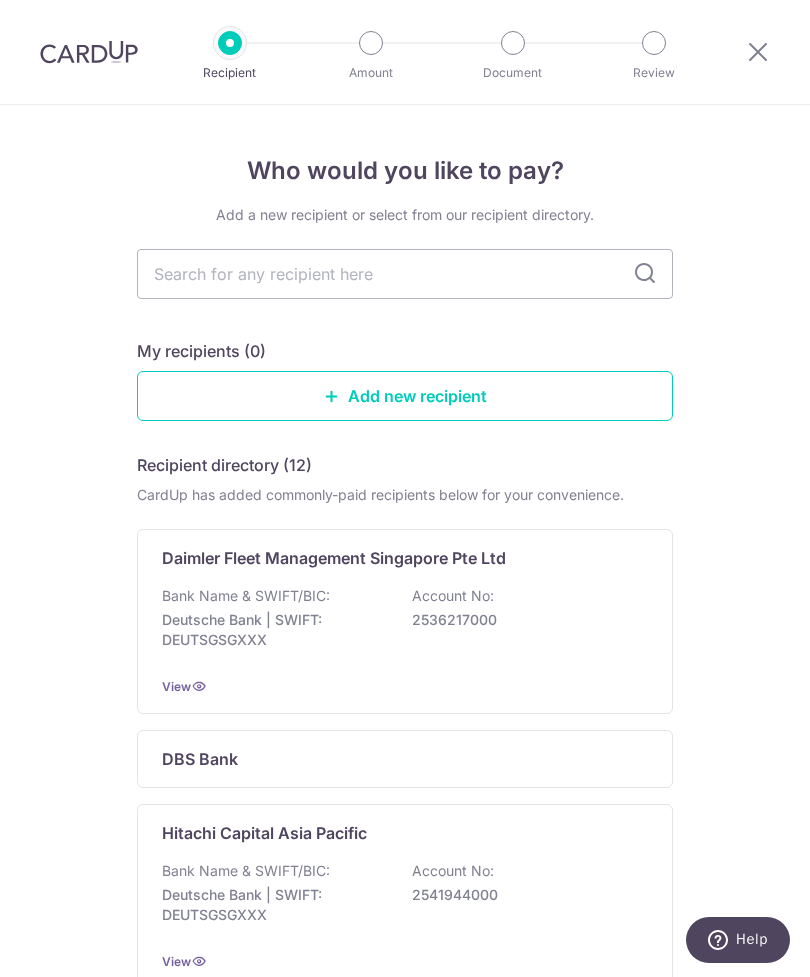 click at bounding box center [645, 274] 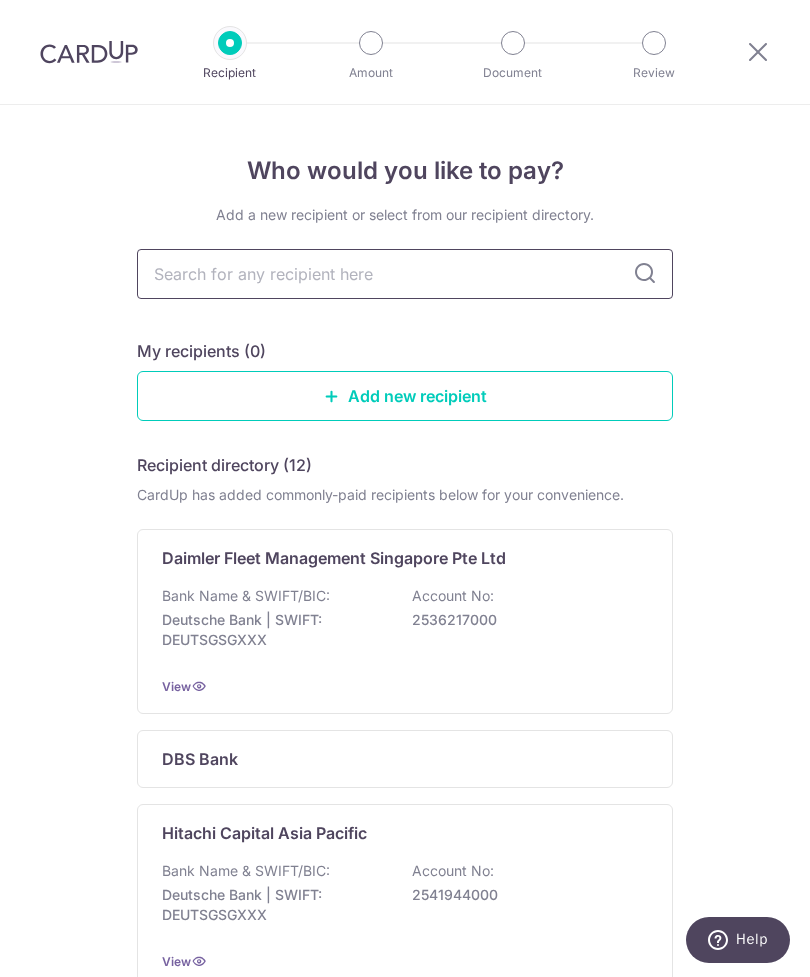 click at bounding box center (405, 274) 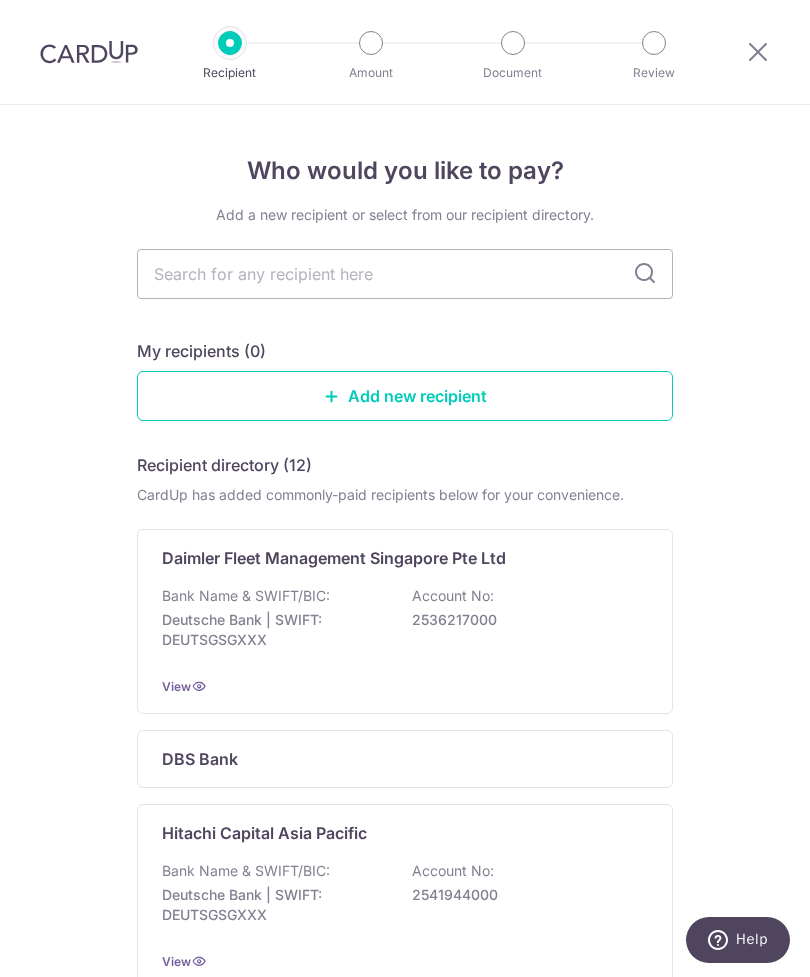 click on "Who would you like to pay?
Add a new recipient or select from our recipient directory.
My recipients (0)
Add new recipient
Recipient directory (12)
CardUp has added commonly-paid recipients below for your convenience.
Daimler Fleet Management Singapore Pte Ltd
Bank Name & SWIFT/BIC:
Deutsche Bank | SWIFT: DEUTSGSGXXX
Account No:
2536217000
View
DBS Bank
Hitachi Capital Asia Pacific" at bounding box center (405, 1094) 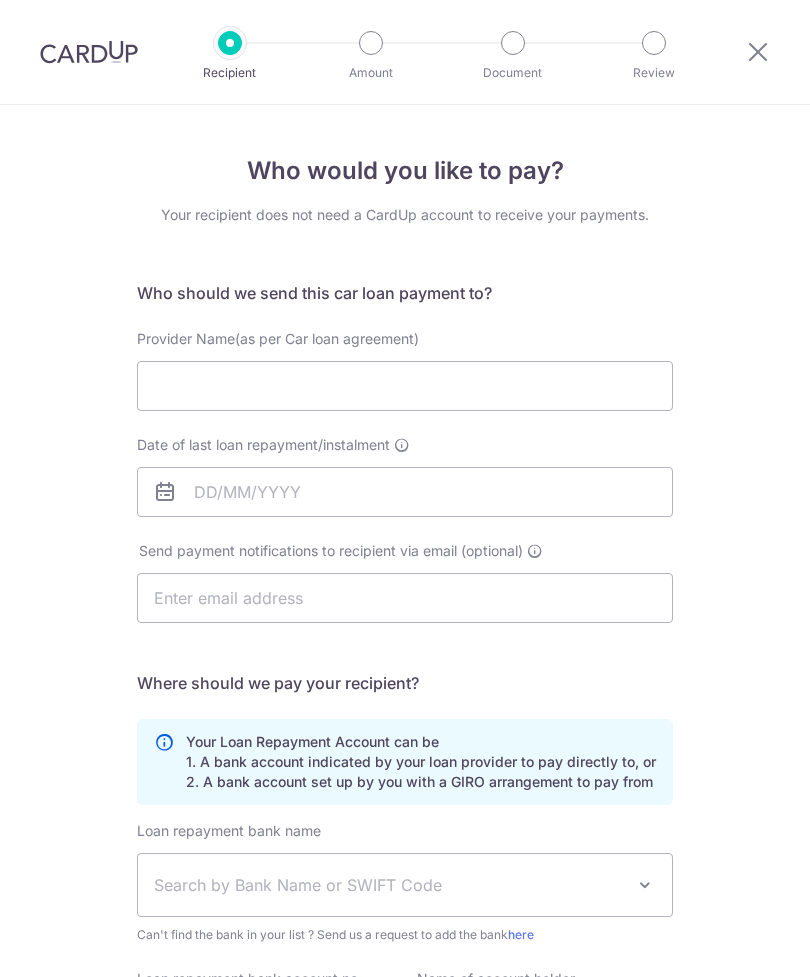 scroll, scrollTop: 0, scrollLeft: 0, axis: both 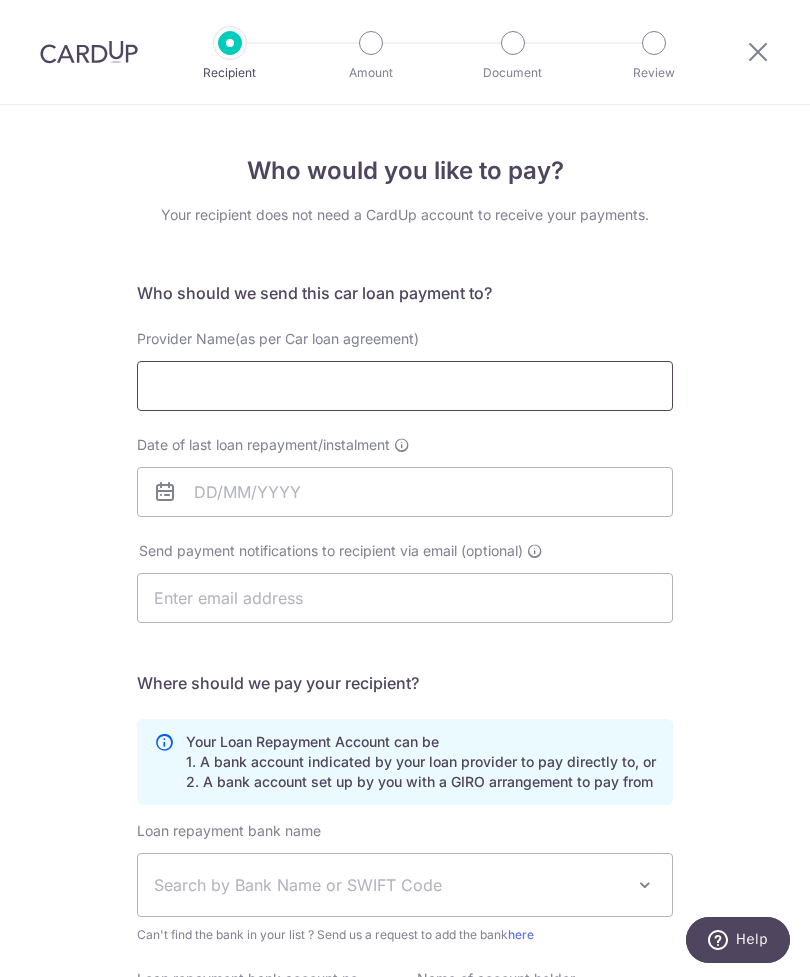 click on "Provider Name(as per Car loan agreement)" at bounding box center (405, 386) 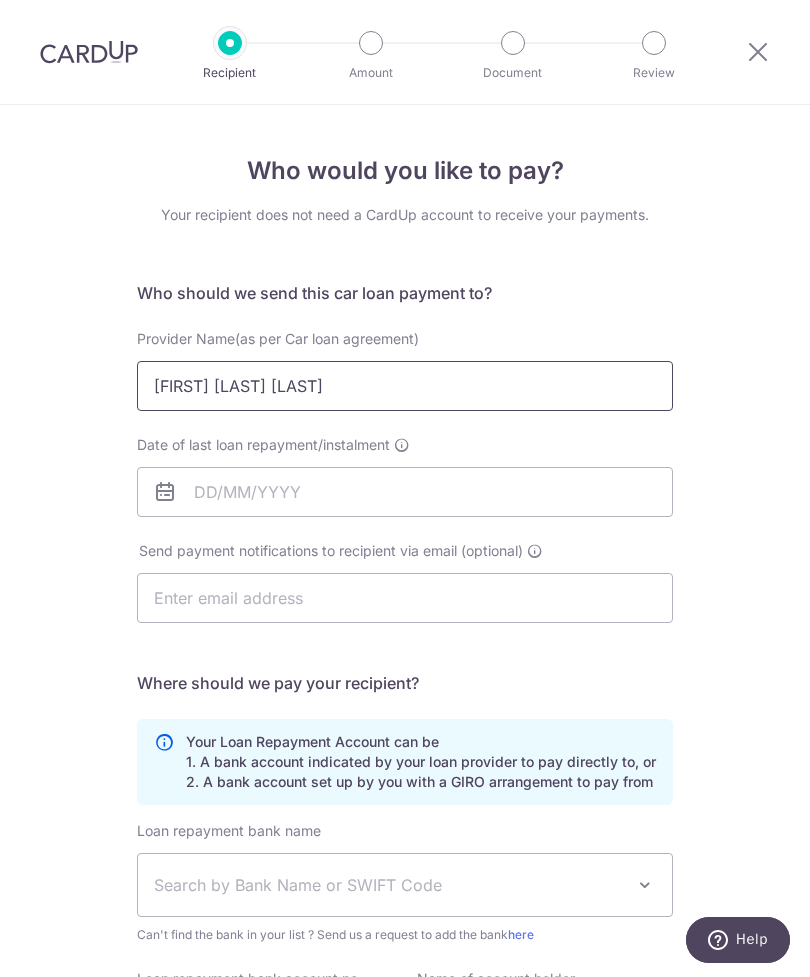 type on "Chua Hwee Ching" 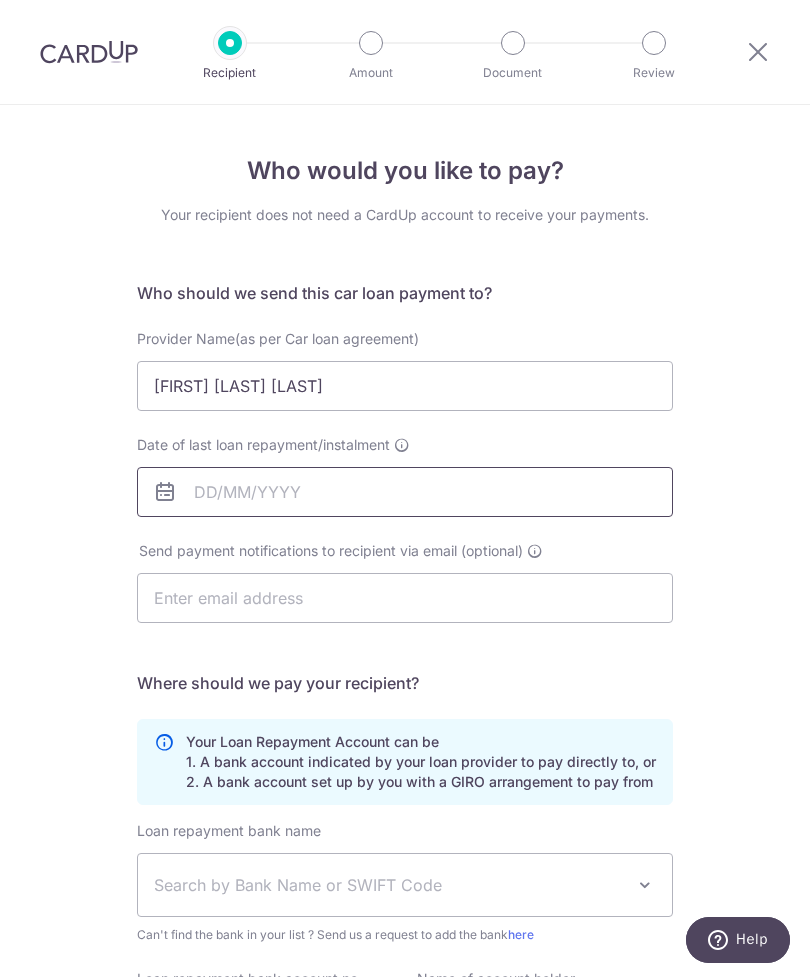 click on "Date of last loan repayment/instalment" at bounding box center (405, 492) 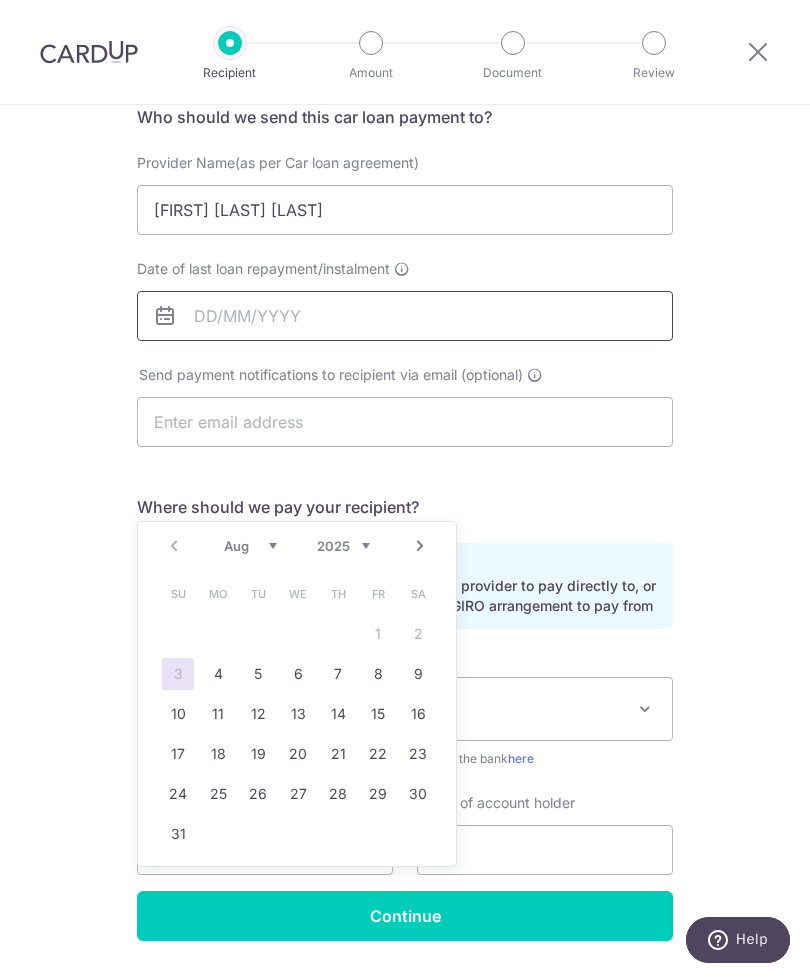 scroll, scrollTop: 170, scrollLeft: 0, axis: vertical 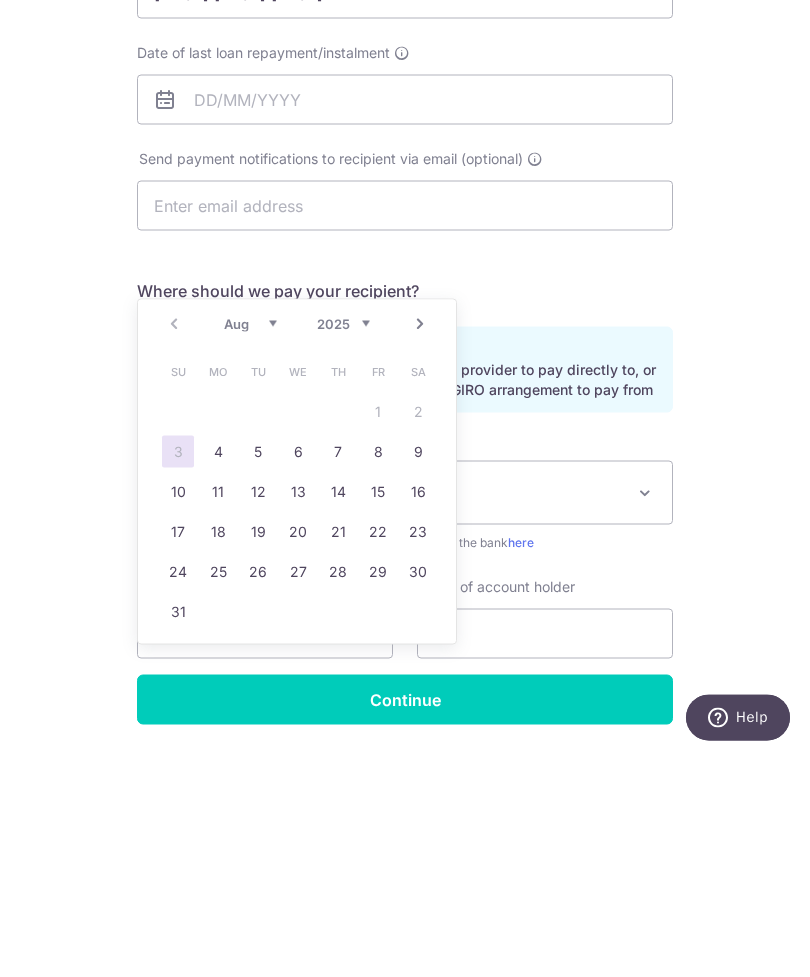 click on "Aug Sep Oct Nov Dec" at bounding box center [250, 546] 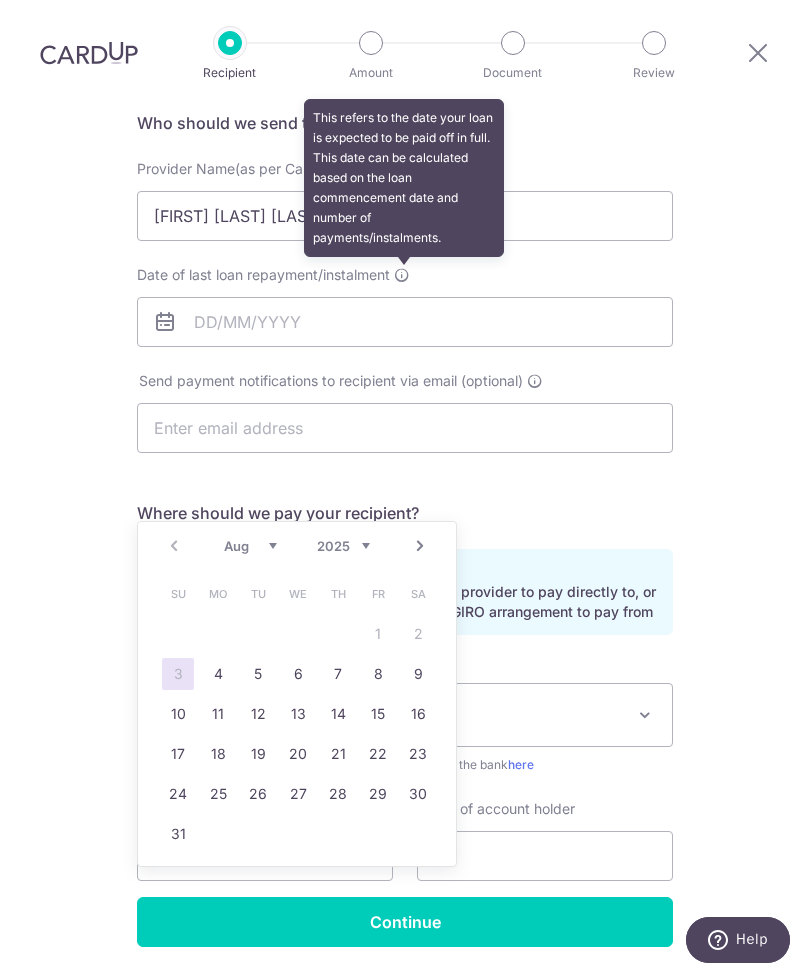 click at bounding box center [402, 275] 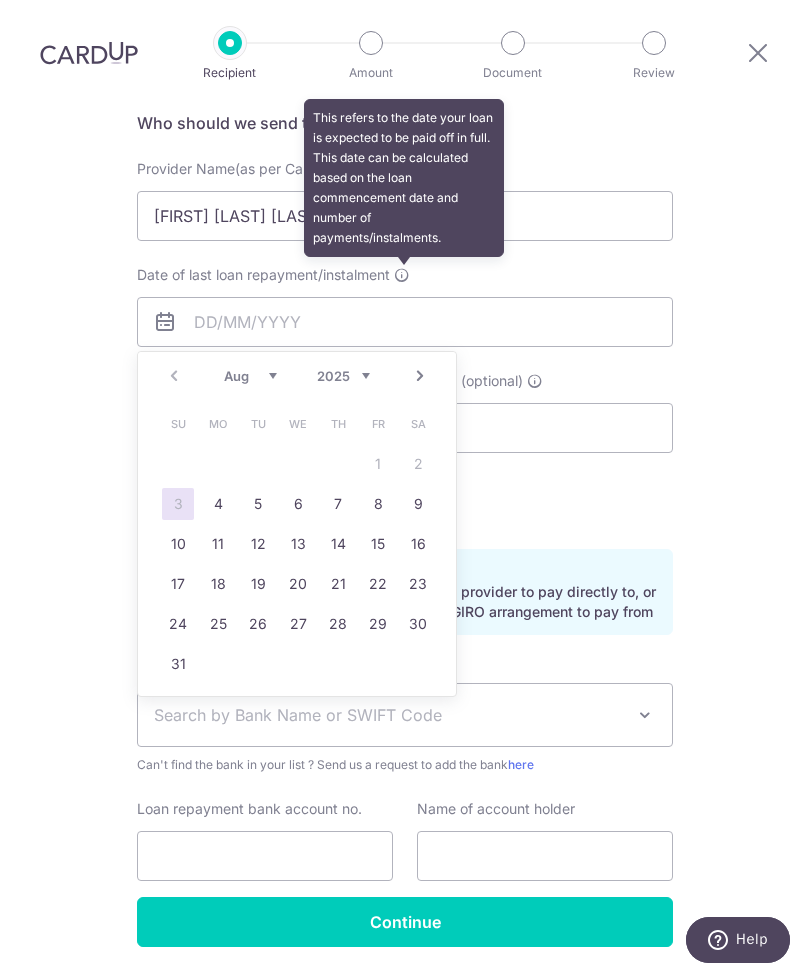 click on "2025 2026 2027 2028 2029 2030 2031 2032 2033 2034 2035" at bounding box center (343, 376) 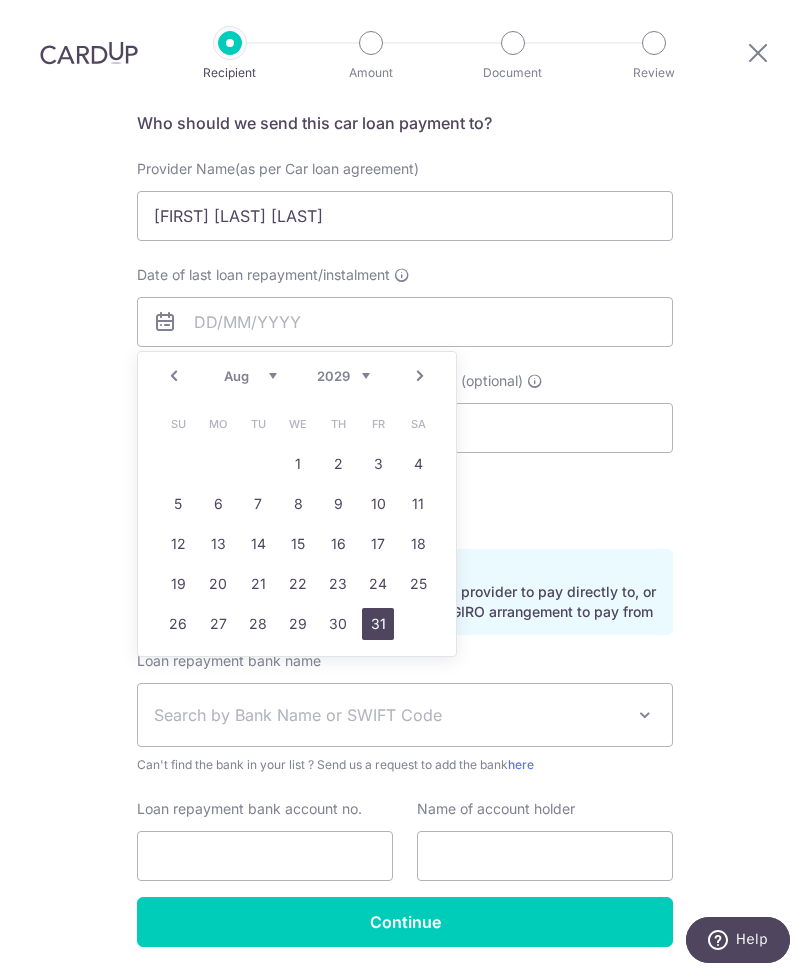 click on "31" at bounding box center [378, 624] 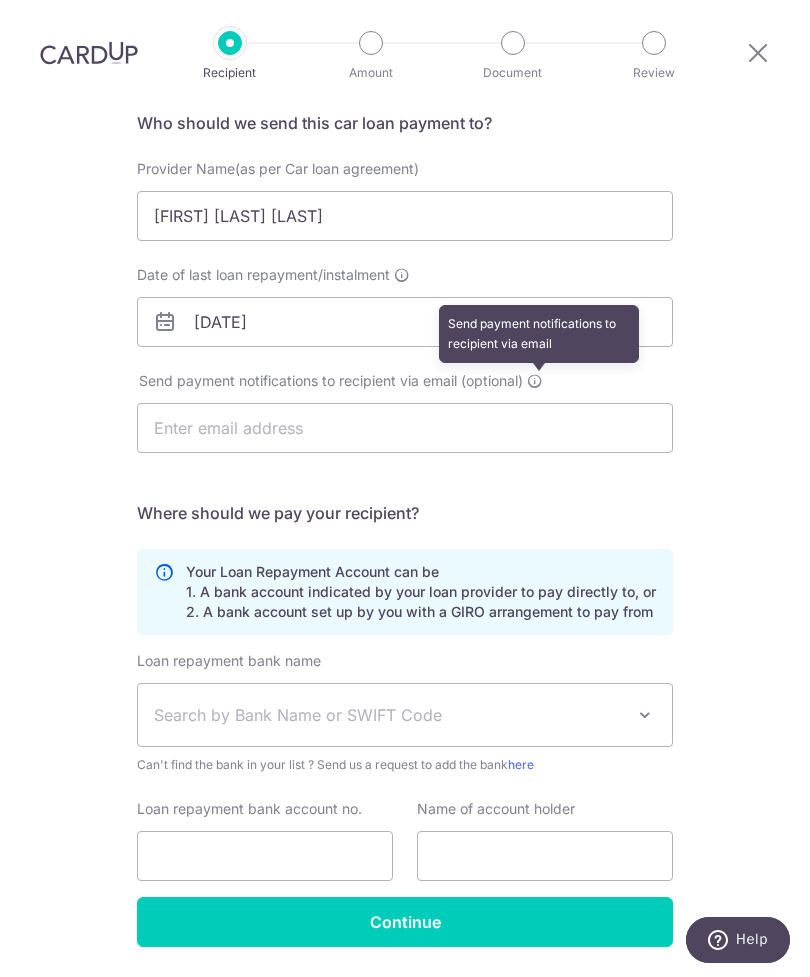 click at bounding box center (535, 381) 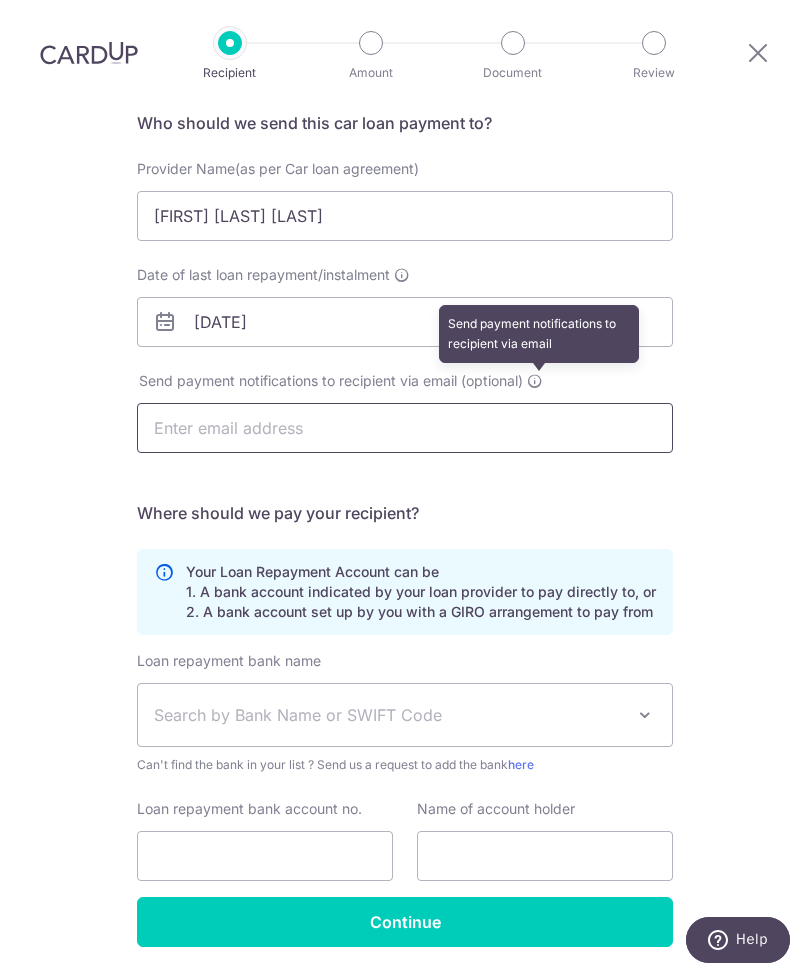 click at bounding box center (405, 428) 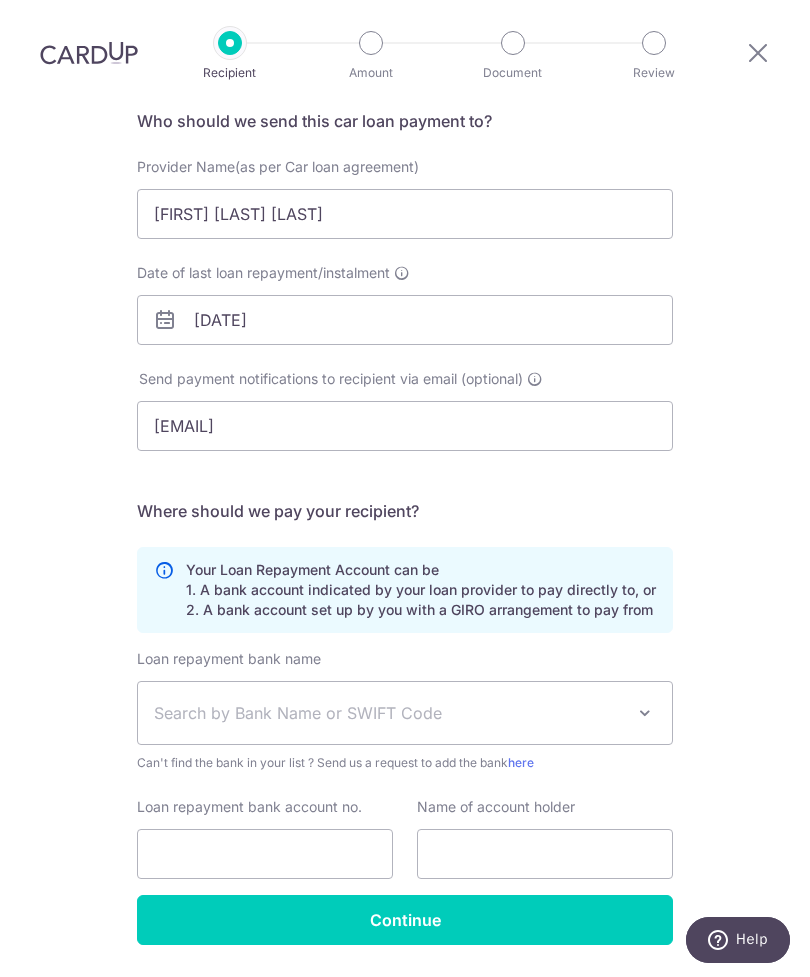 scroll, scrollTop: 170, scrollLeft: 0, axis: vertical 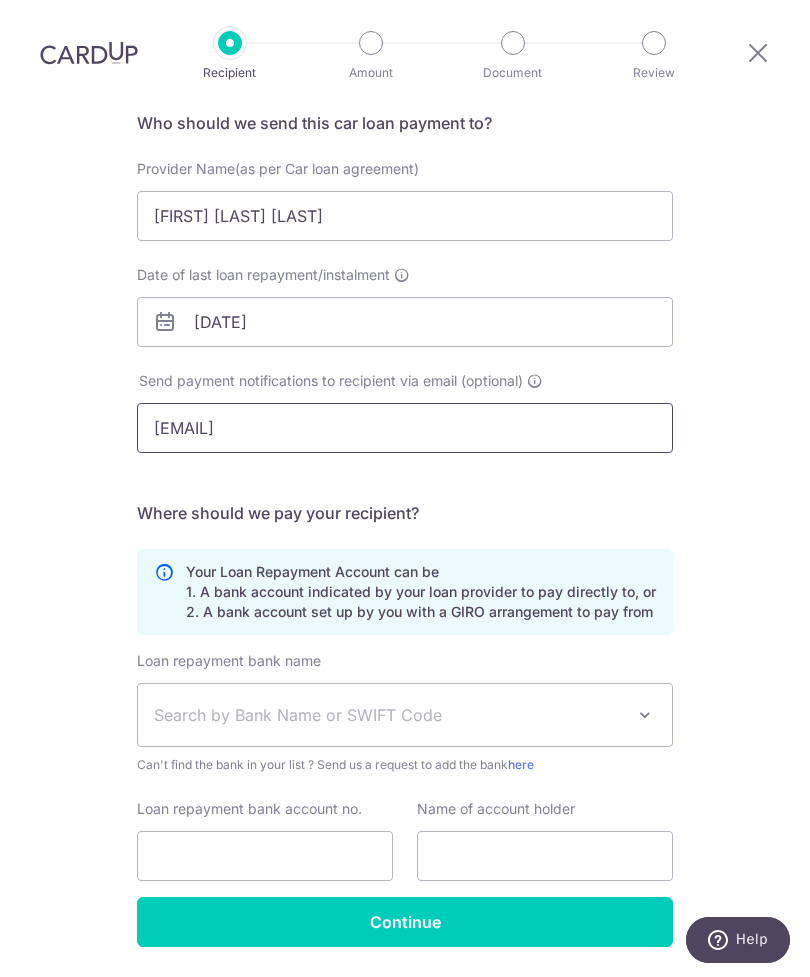 type on "[USERNAME]@example.com" 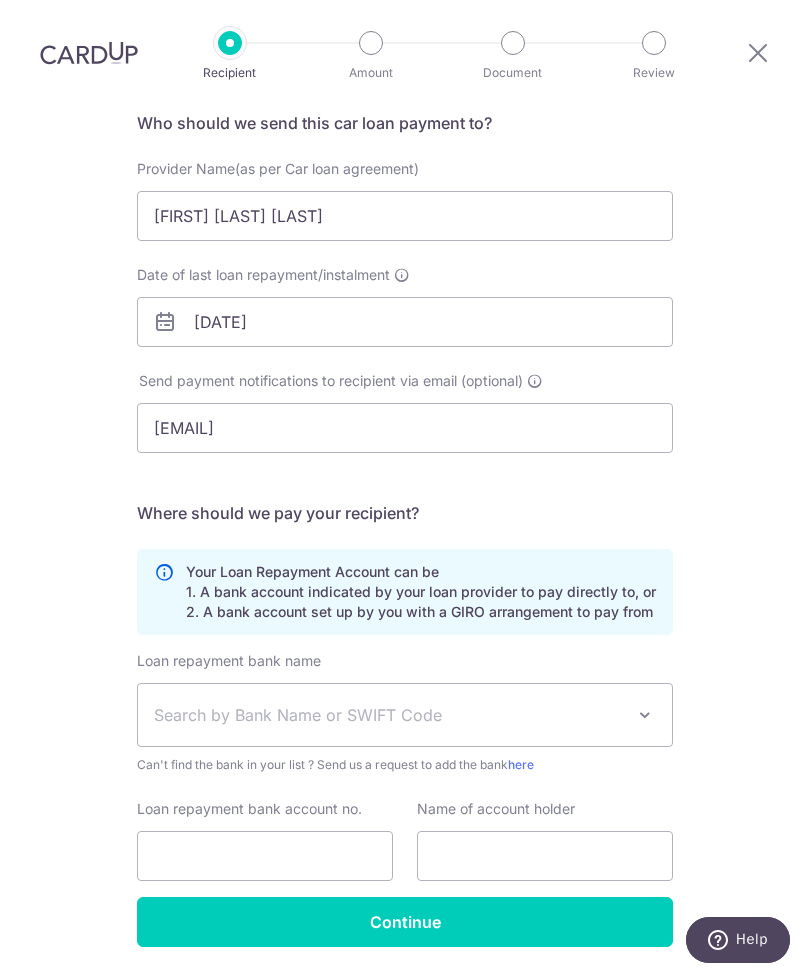 click on "Search by Bank Name or SWIFT Code" at bounding box center [389, 715] 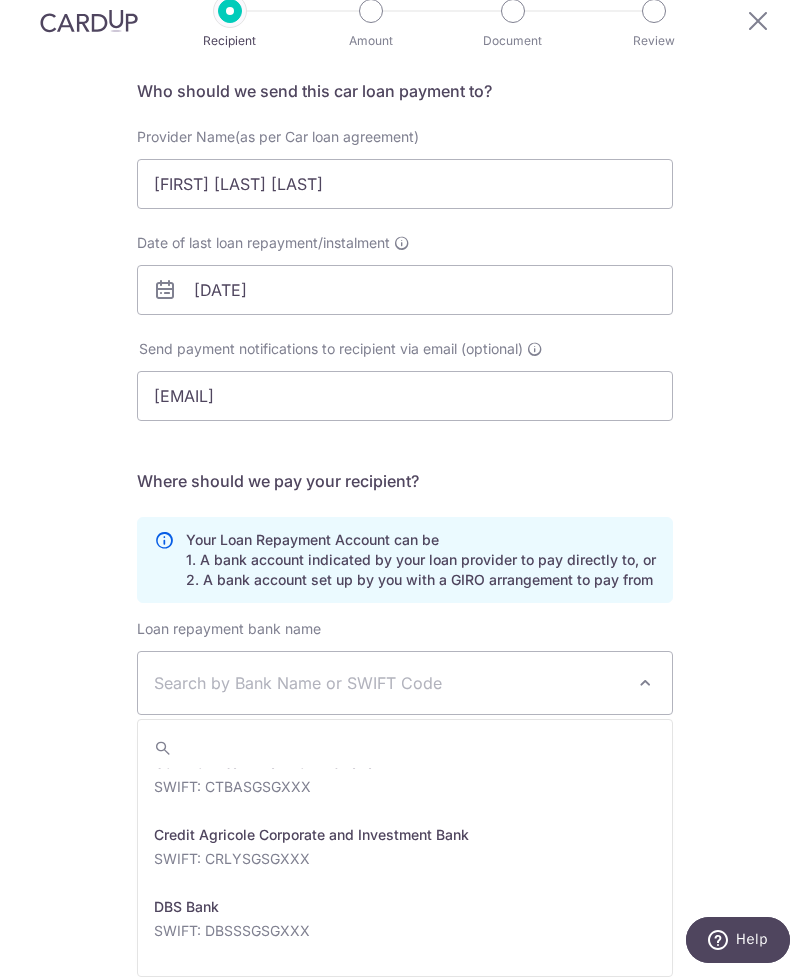 scroll, scrollTop: 1325, scrollLeft: 0, axis: vertical 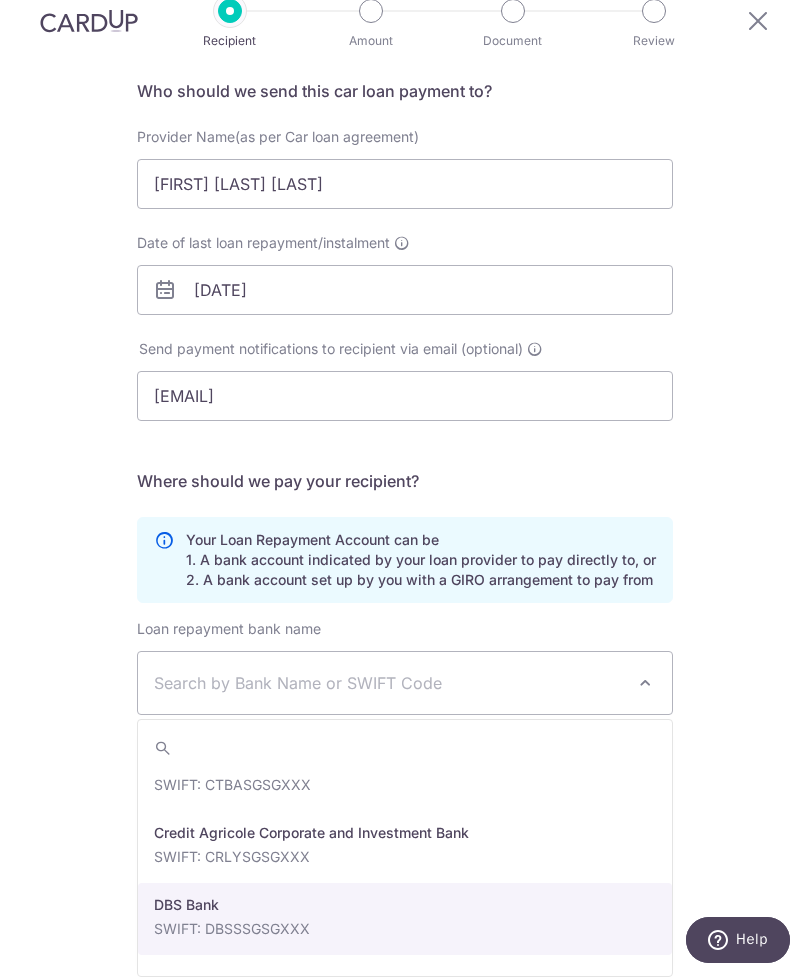 select on "6" 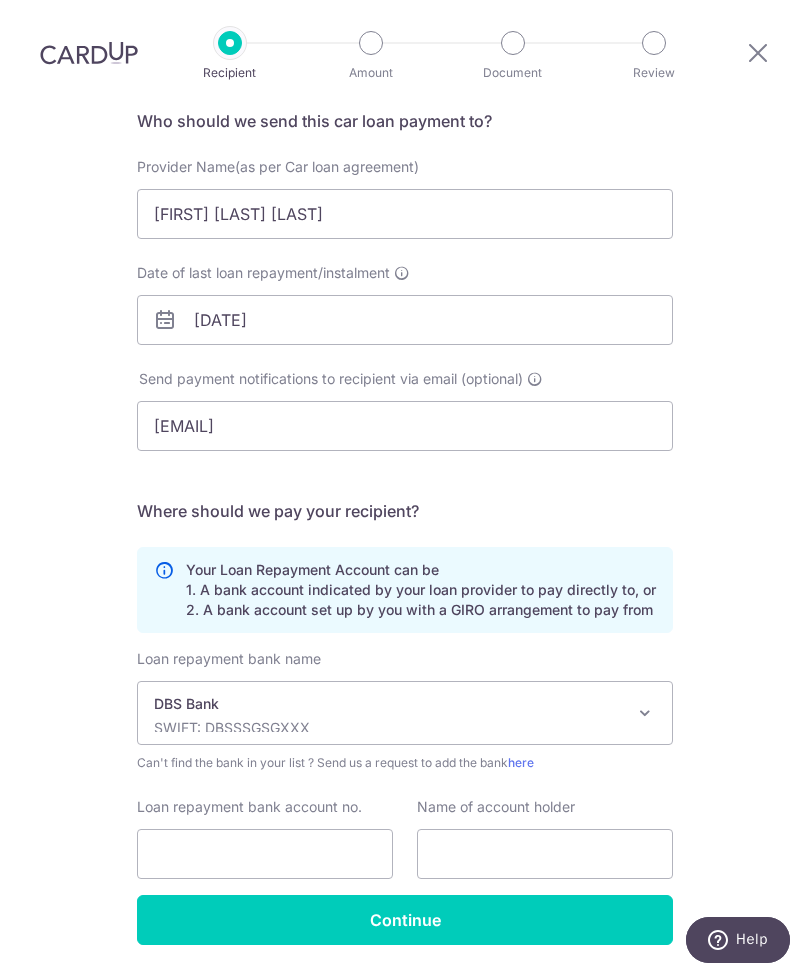 scroll, scrollTop: 170, scrollLeft: 0, axis: vertical 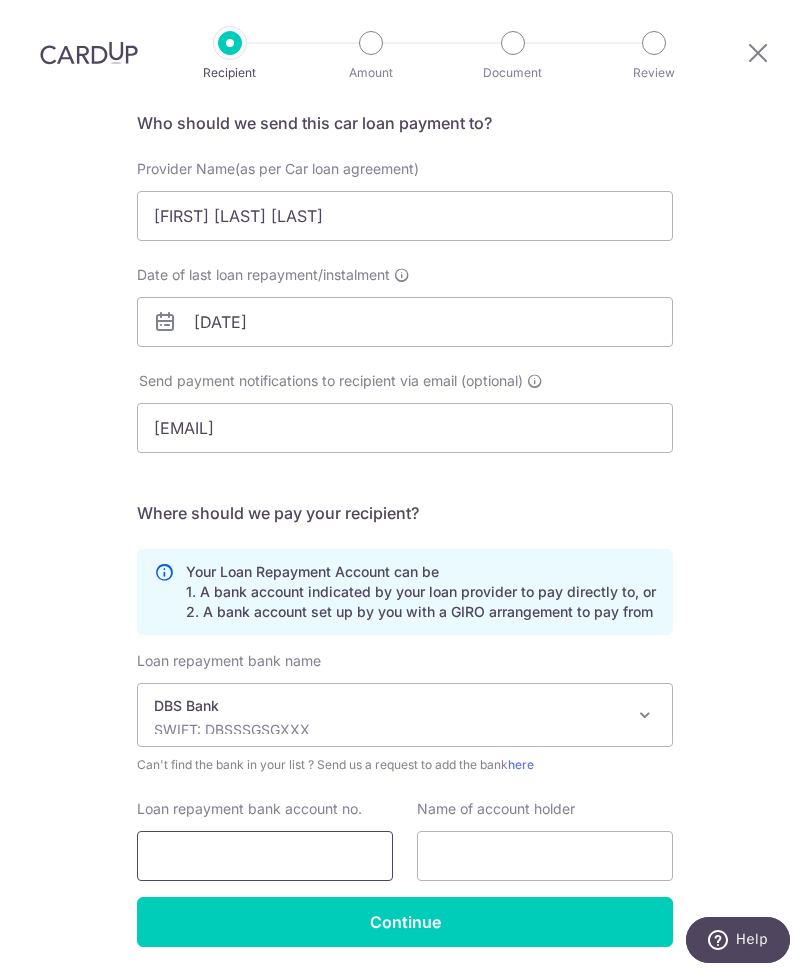 click on "Loan repayment bank account no." at bounding box center (265, 856) 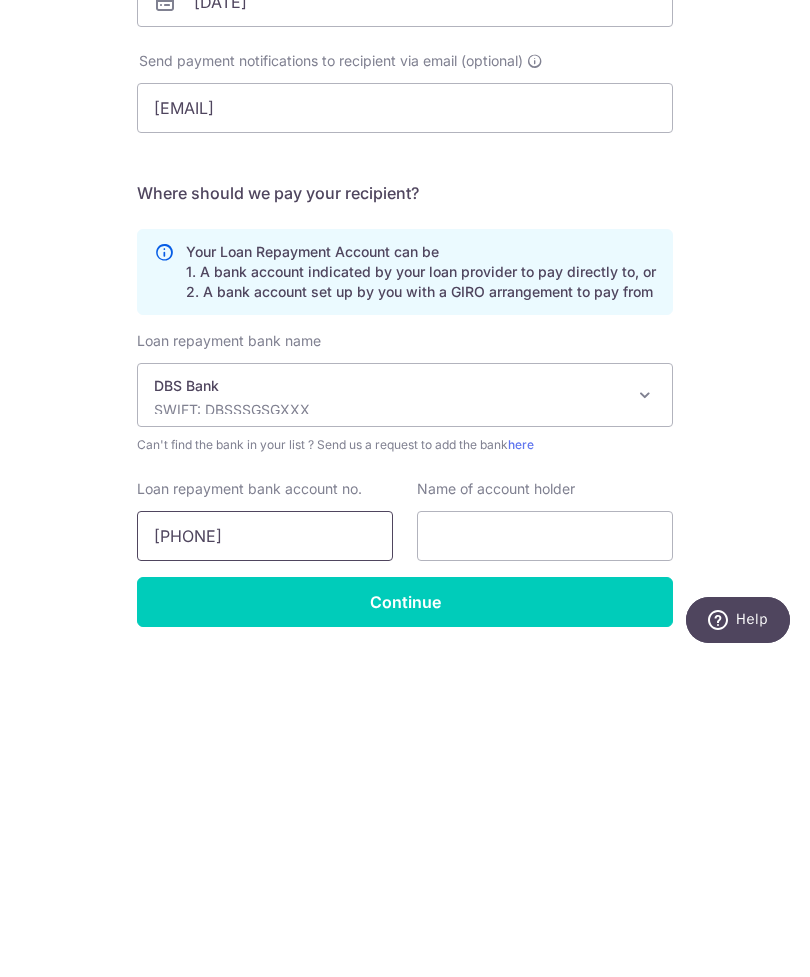 type on "[NUMBER]" 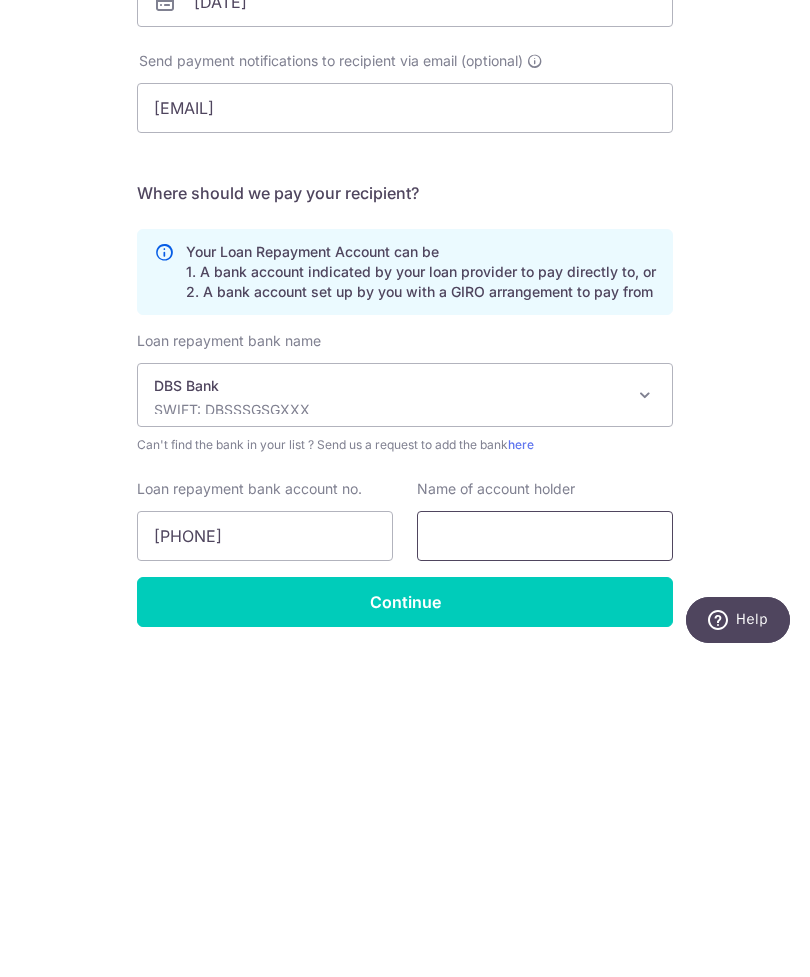click at bounding box center [545, 856] 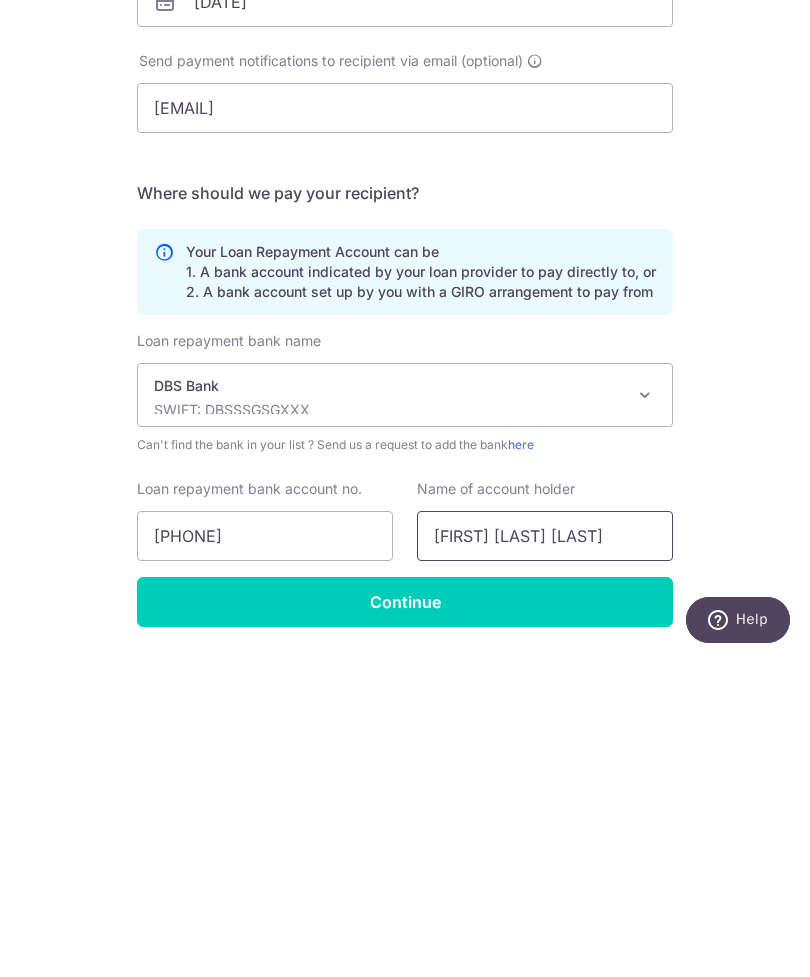 type on "Chua Hwee Ching" 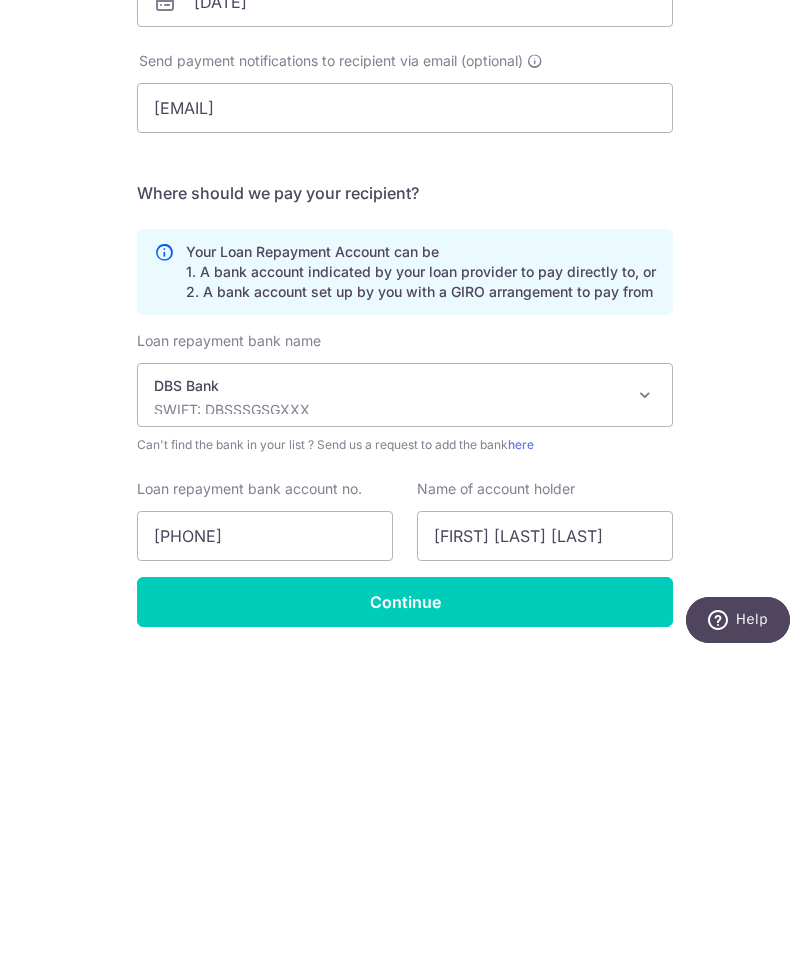 click on "Continue" at bounding box center [405, 922] 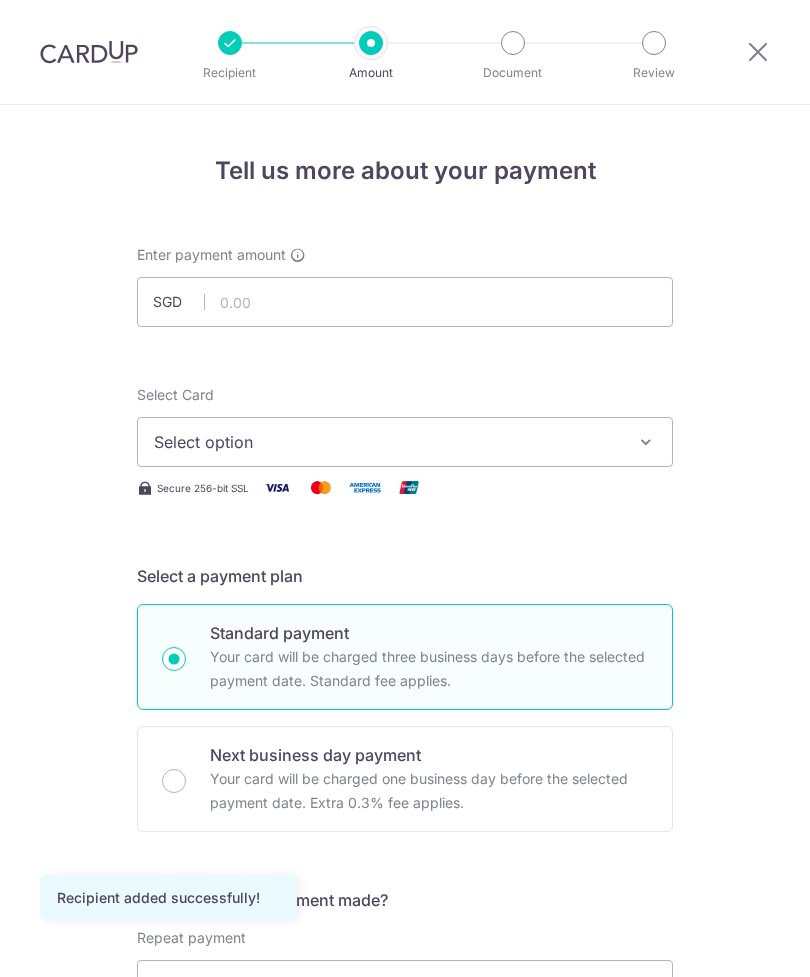 scroll, scrollTop: 0, scrollLeft: 0, axis: both 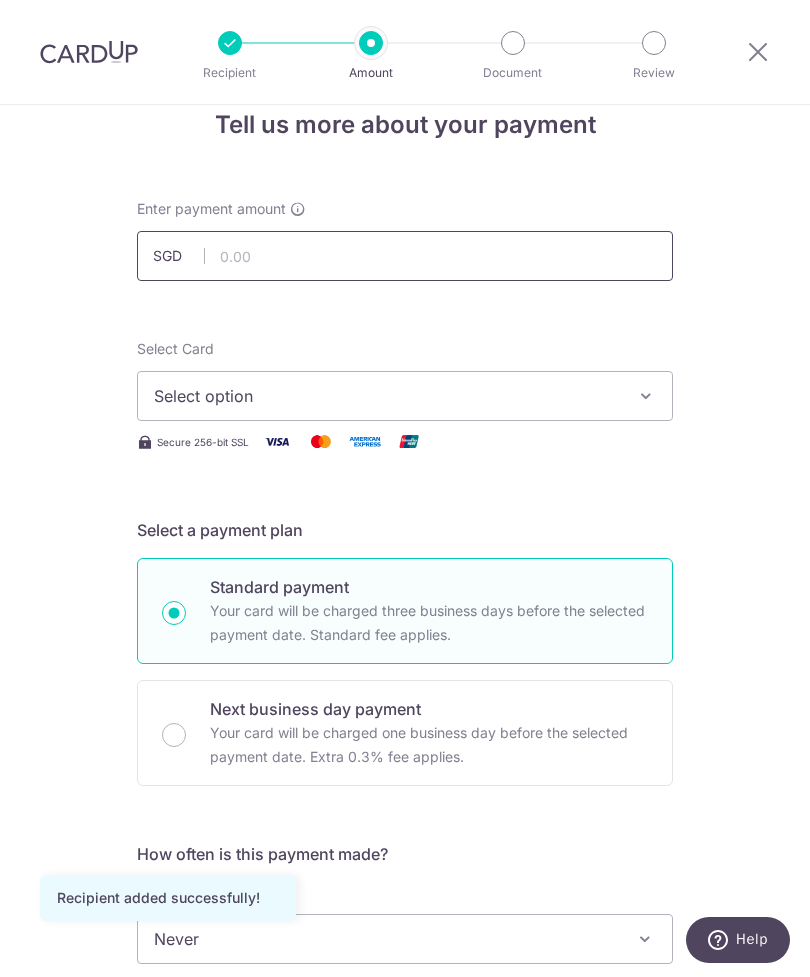 click at bounding box center (405, 256) 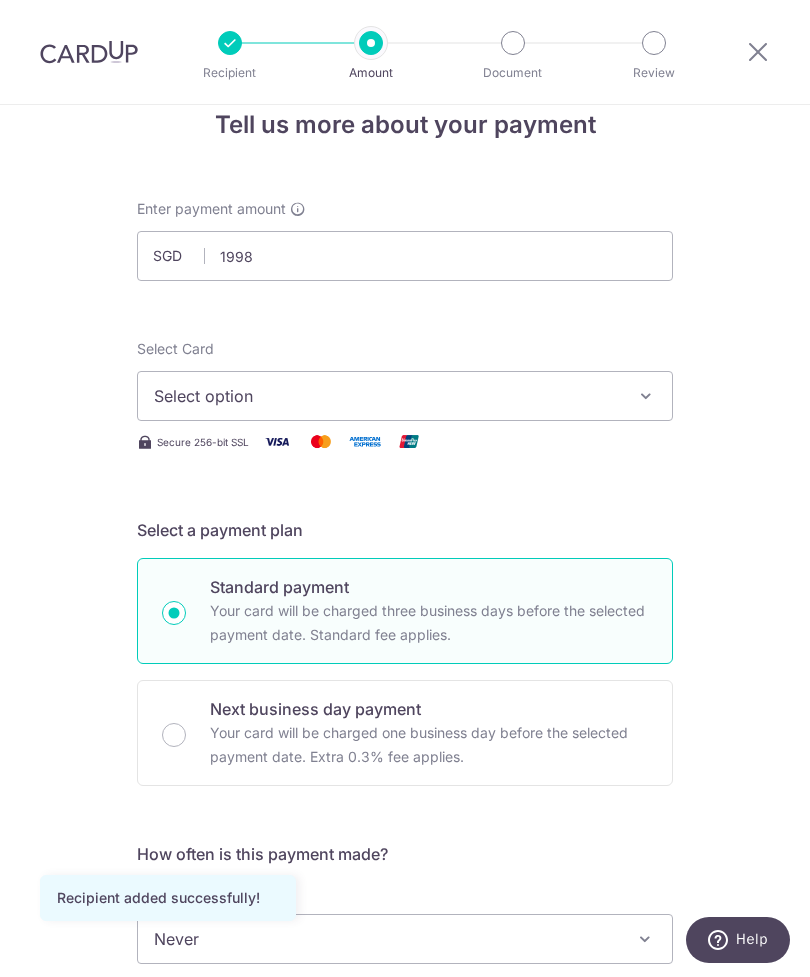 click on "Select option" at bounding box center [405, 396] 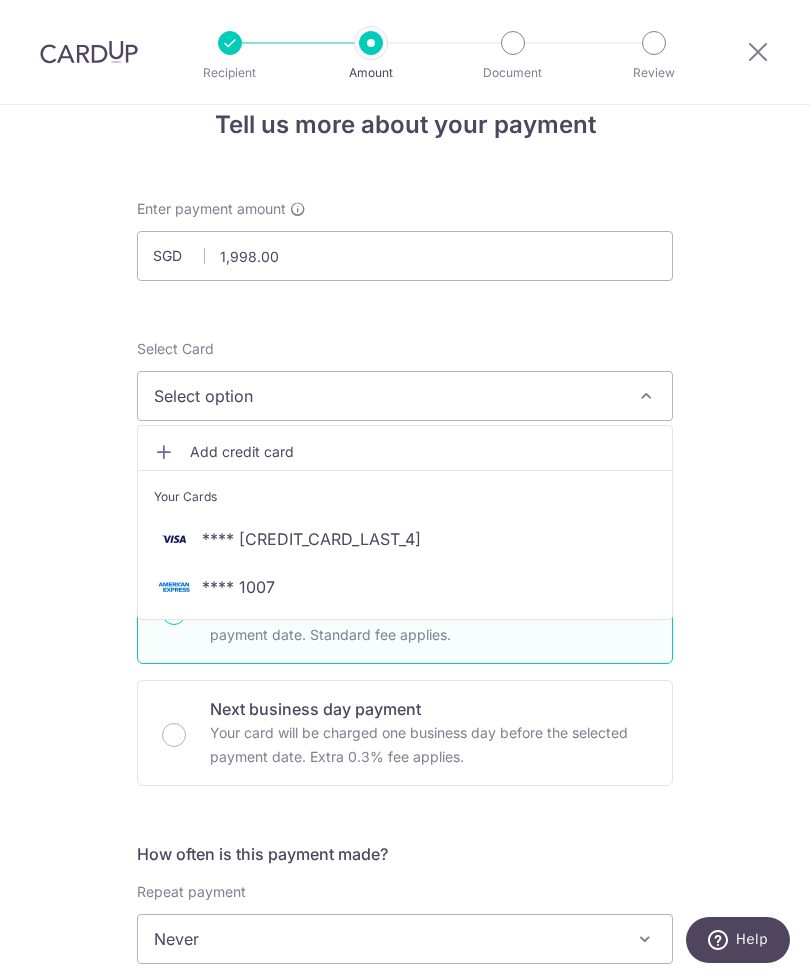 click at bounding box center (174, 587) 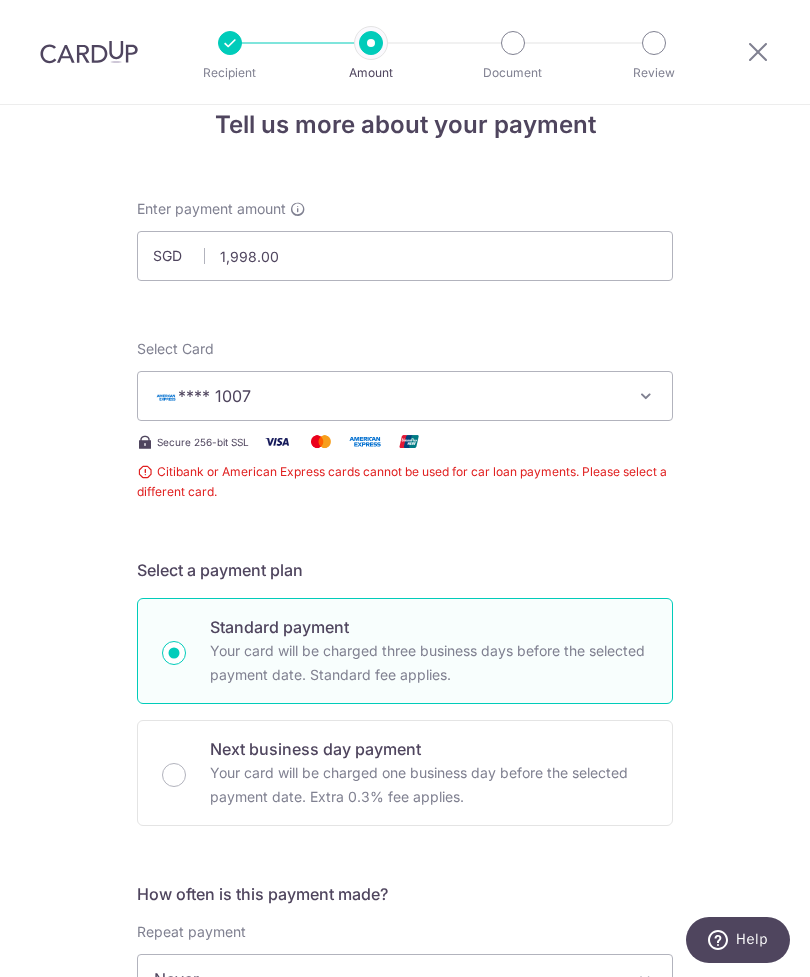 scroll, scrollTop: 3, scrollLeft: 0, axis: vertical 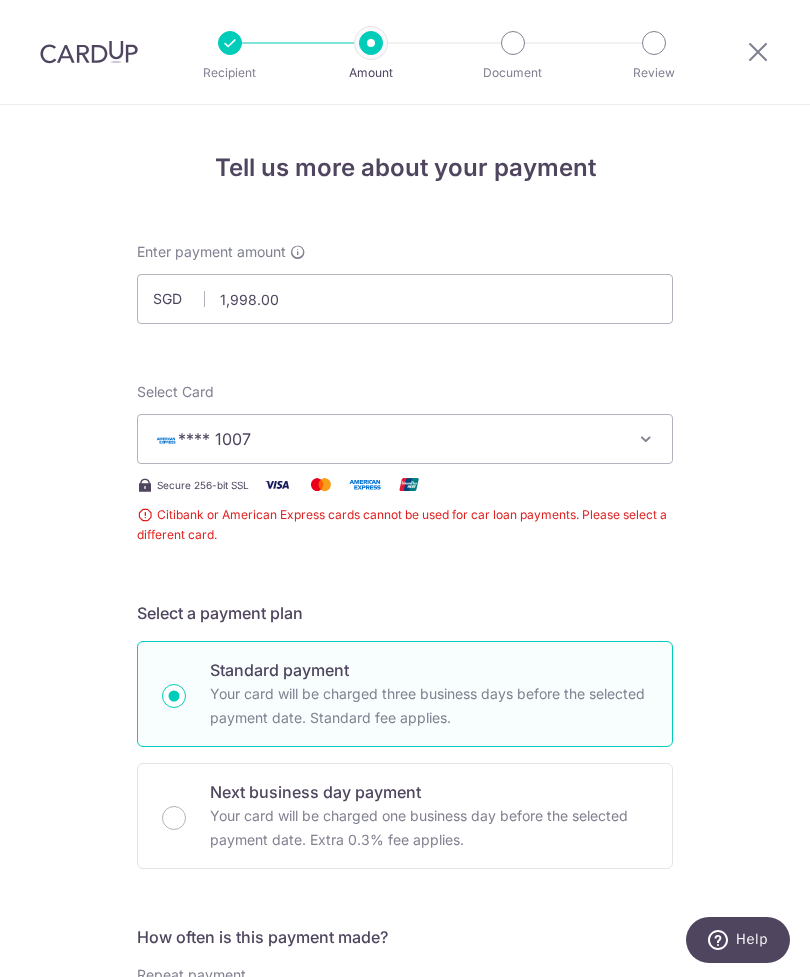 click at bounding box center (230, 43) 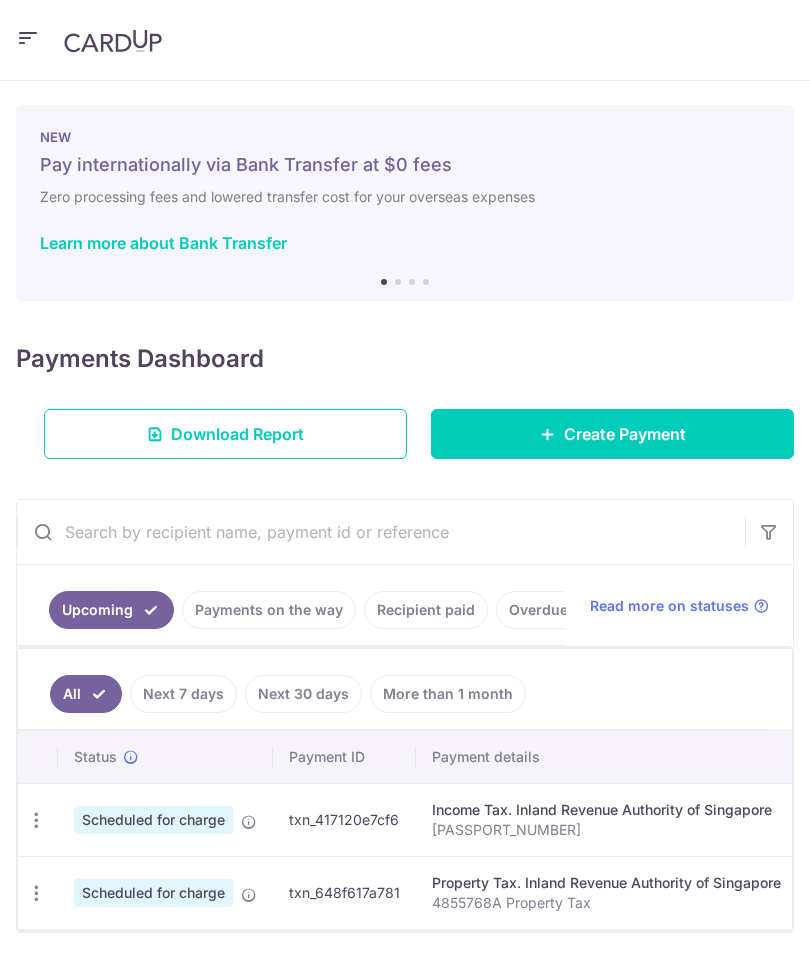 click on "Create Payment" at bounding box center [625, 434] 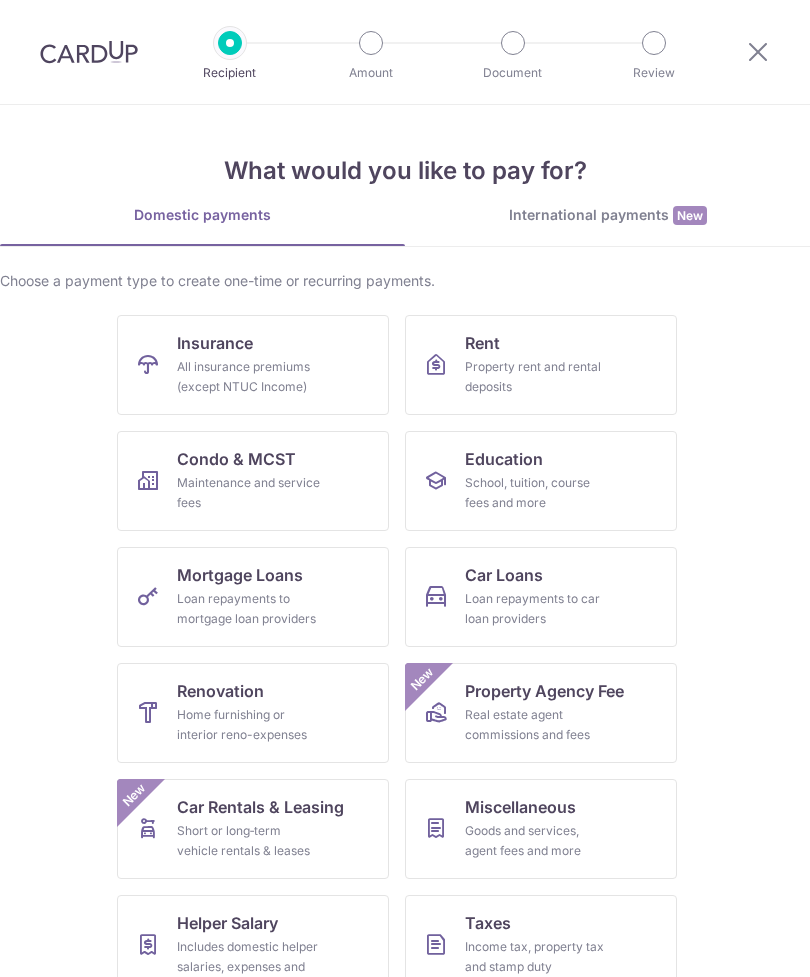 click on "Loan repayments to mortgage loan providers" at bounding box center (249, 609) 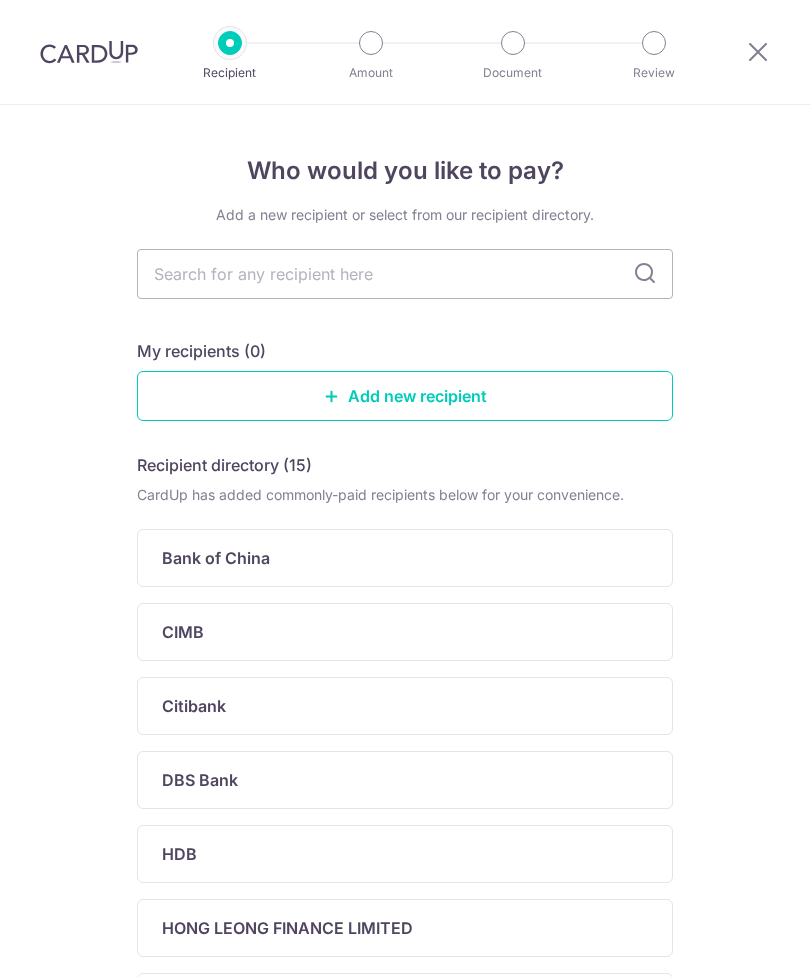 scroll, scrollTop: 0, scrollLeft: 0, axis: both 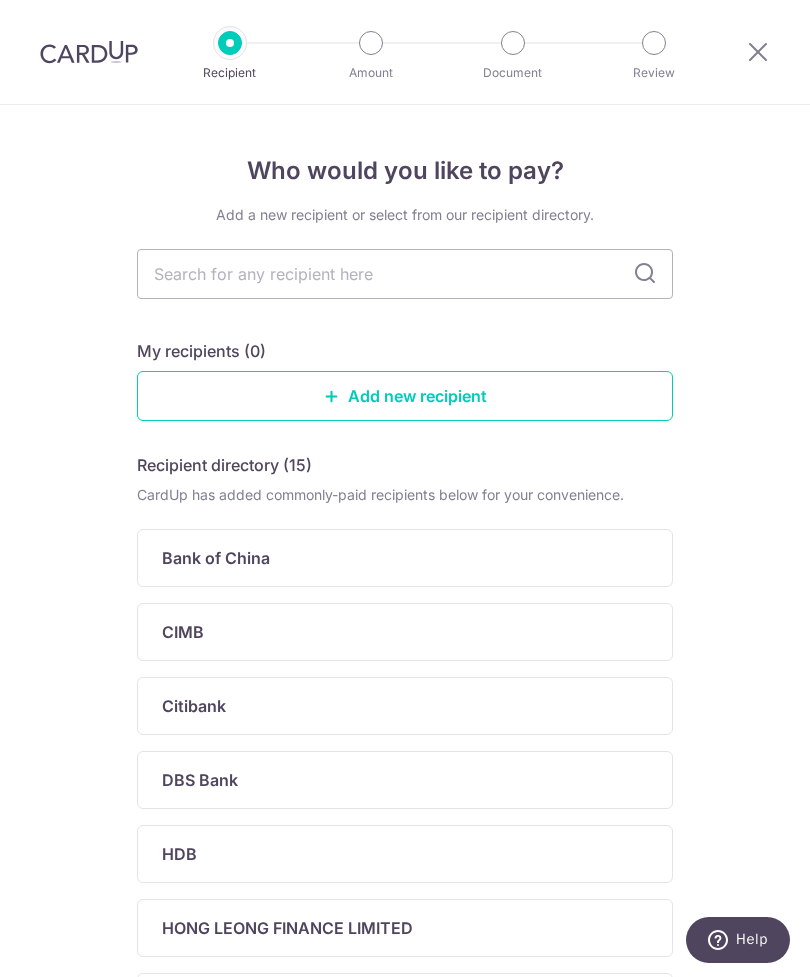 click at bounding box center (405, 274) 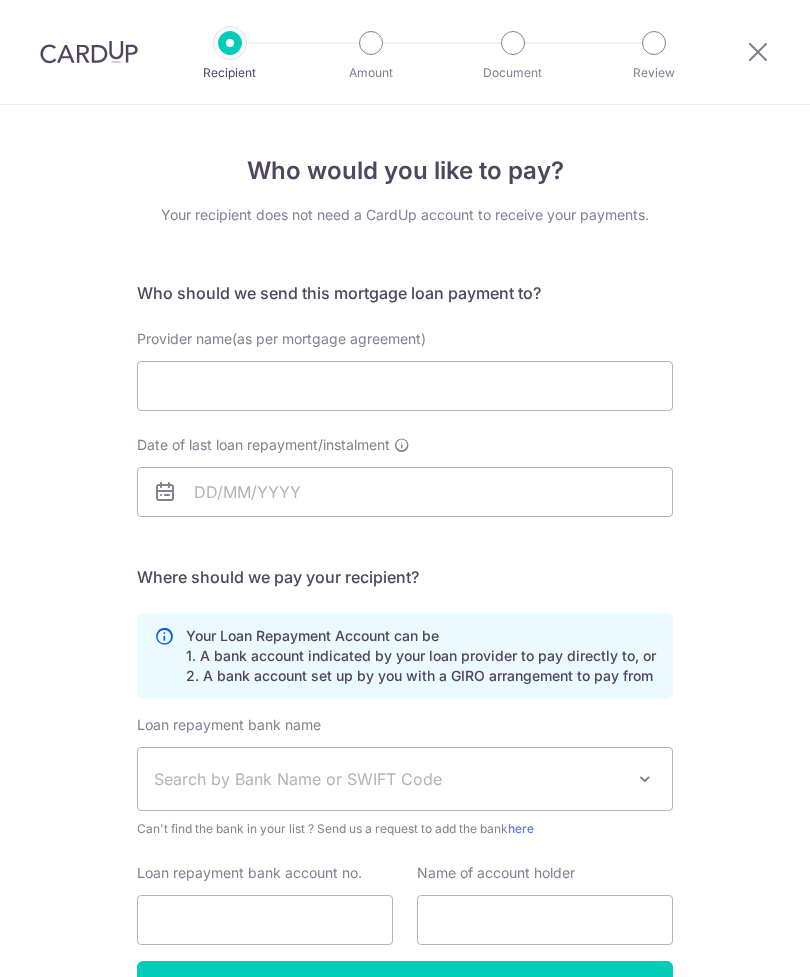 scroll, scrollTop: 0, scrollLeft: 0, axis: both 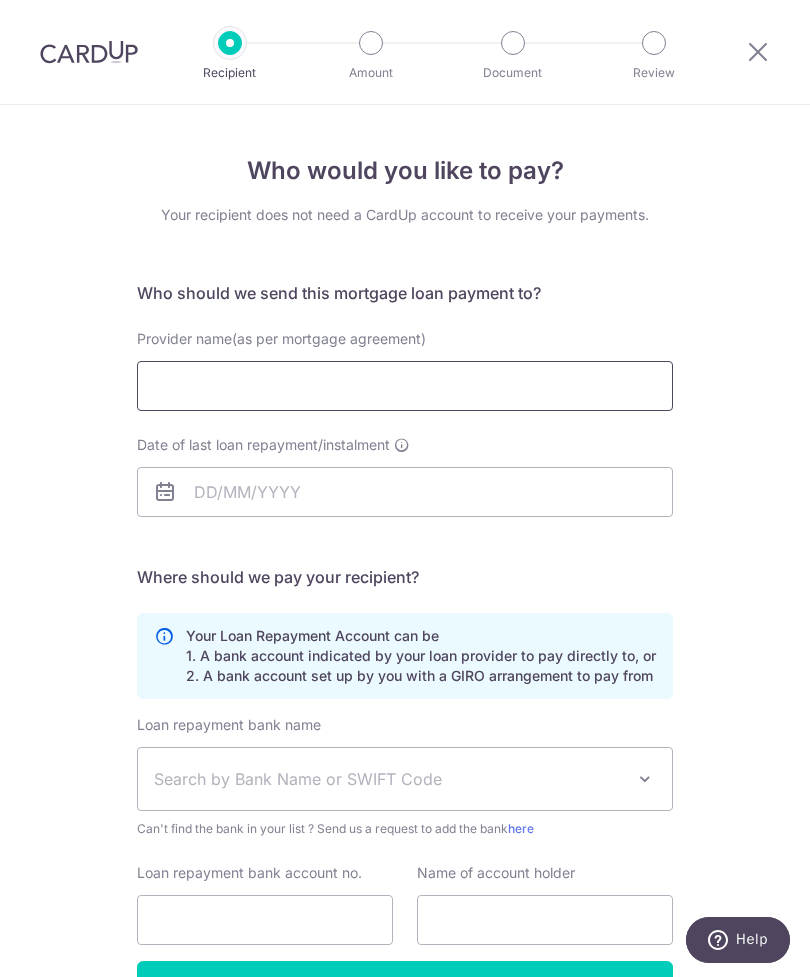 click on "Provider name(as per mortgage agreement)" at bounding box center (405, 386) 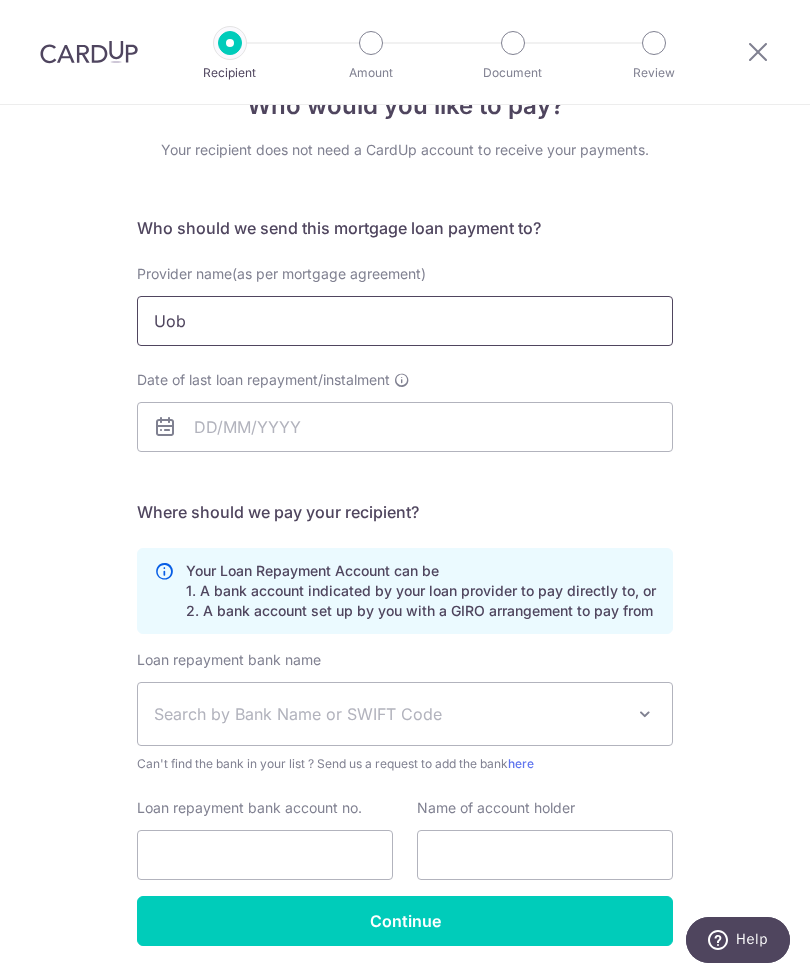 scroll, scrollTop: 64, scrollLeft: 0, axis: vertical 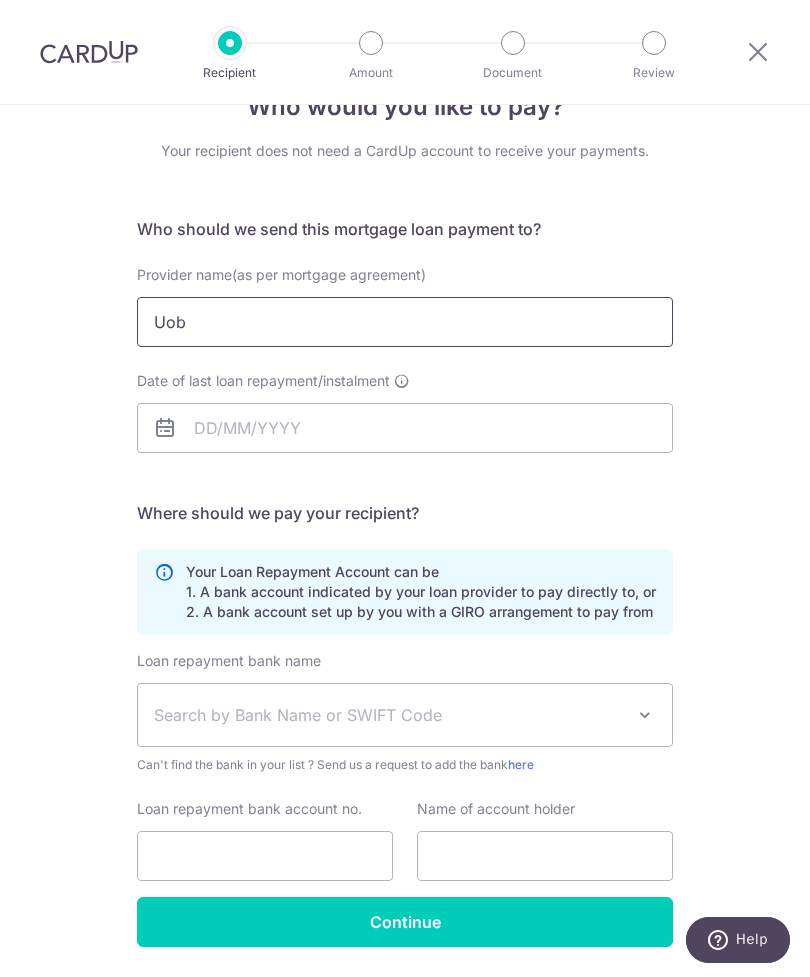 type on "Uob" 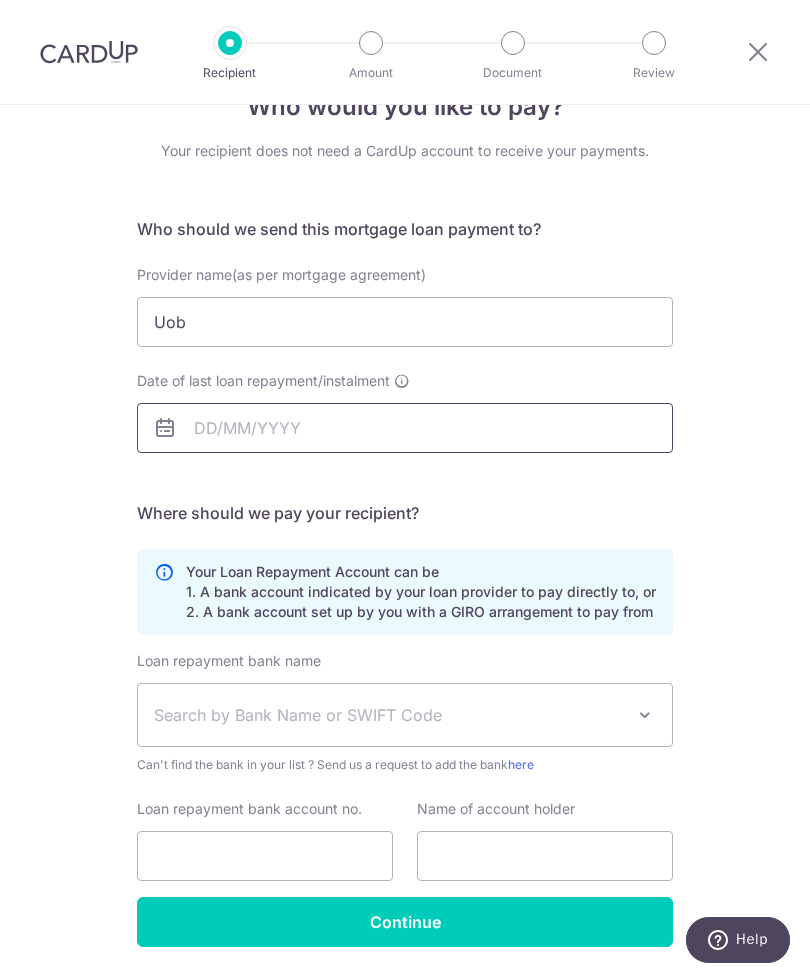click on "Date of last loan repayment/instalment" at bounding box center (405, 428) 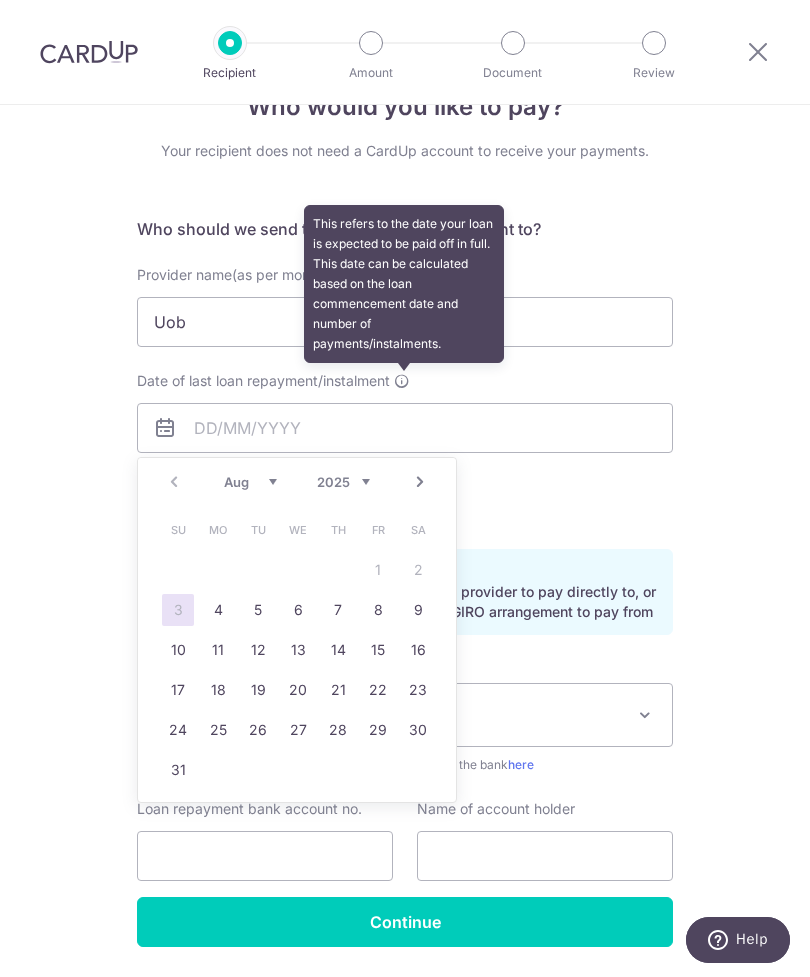 click at bounding box center (402, 381) 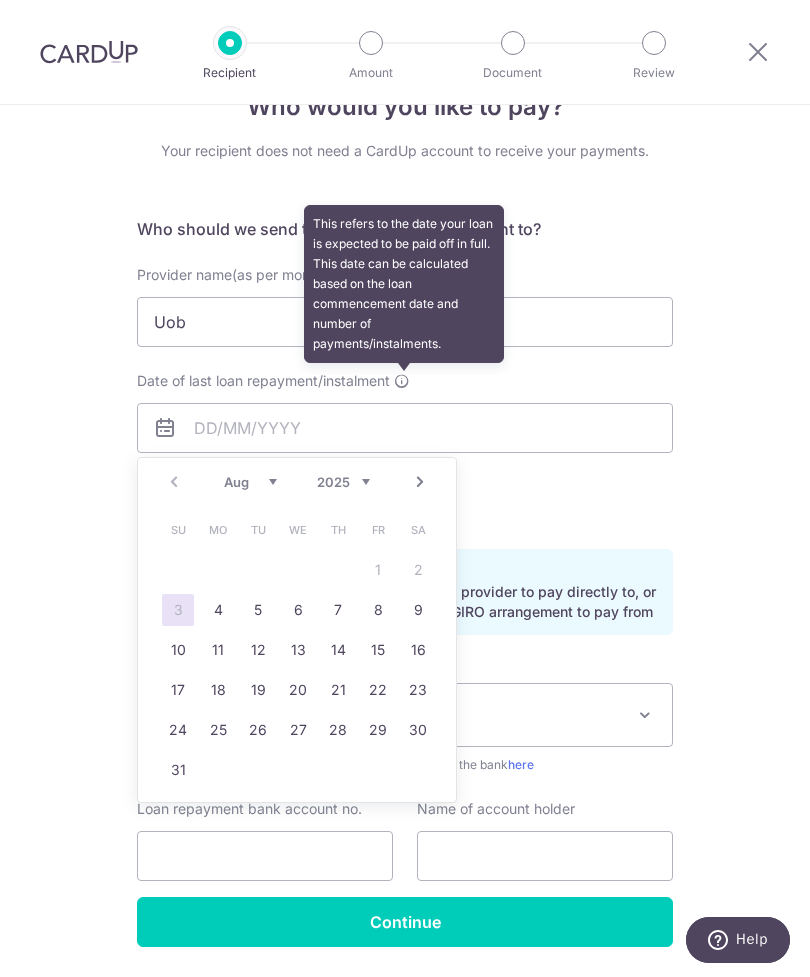 click at bounding box center (402, 381) 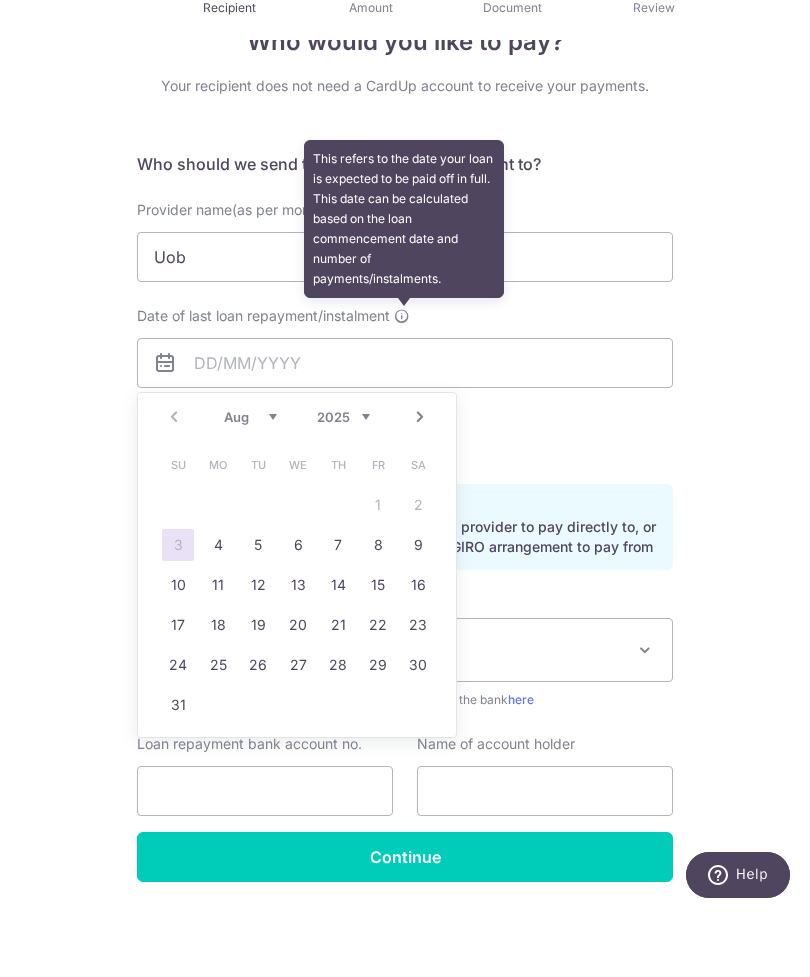 click on "2025 2026 2027 2028 2029 2030 2031 2032 2033 2034 2035" at bounding box center (343, 482) 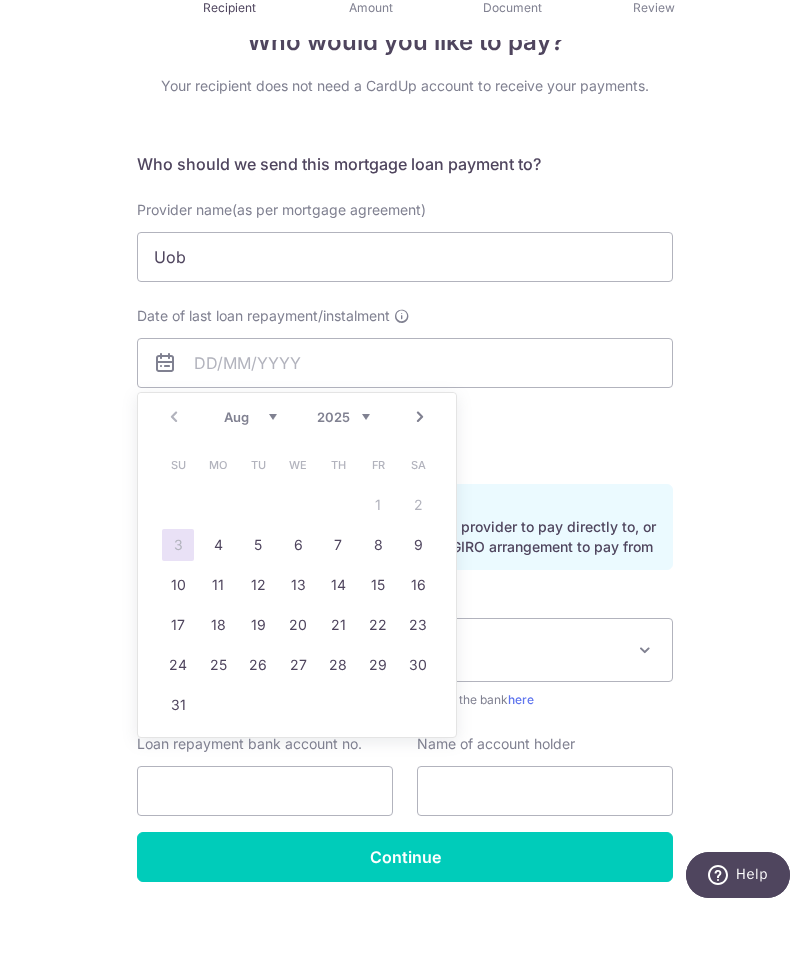 scroll, scrollTop: 64, scrollLeft: 0, axis: vertical 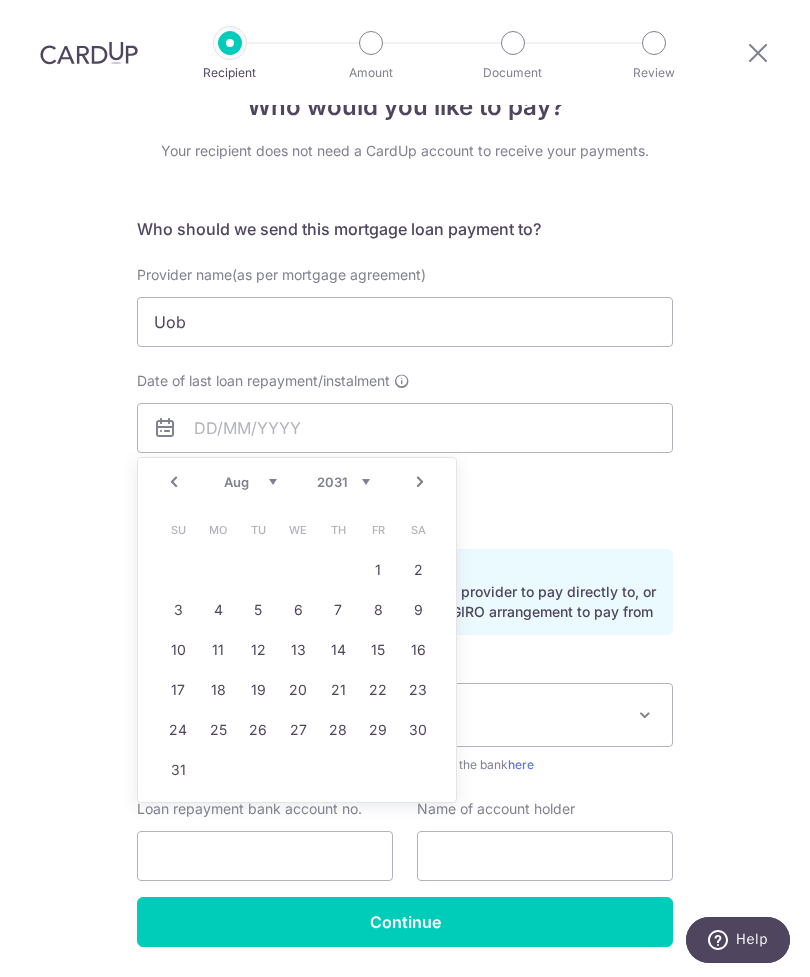 click on "2025 2026 2027 2028 2029 2030 2031 2032 2033 2034 2035 2036 2037 2038 2039 2040 2041" at bounding box center (343, 482) 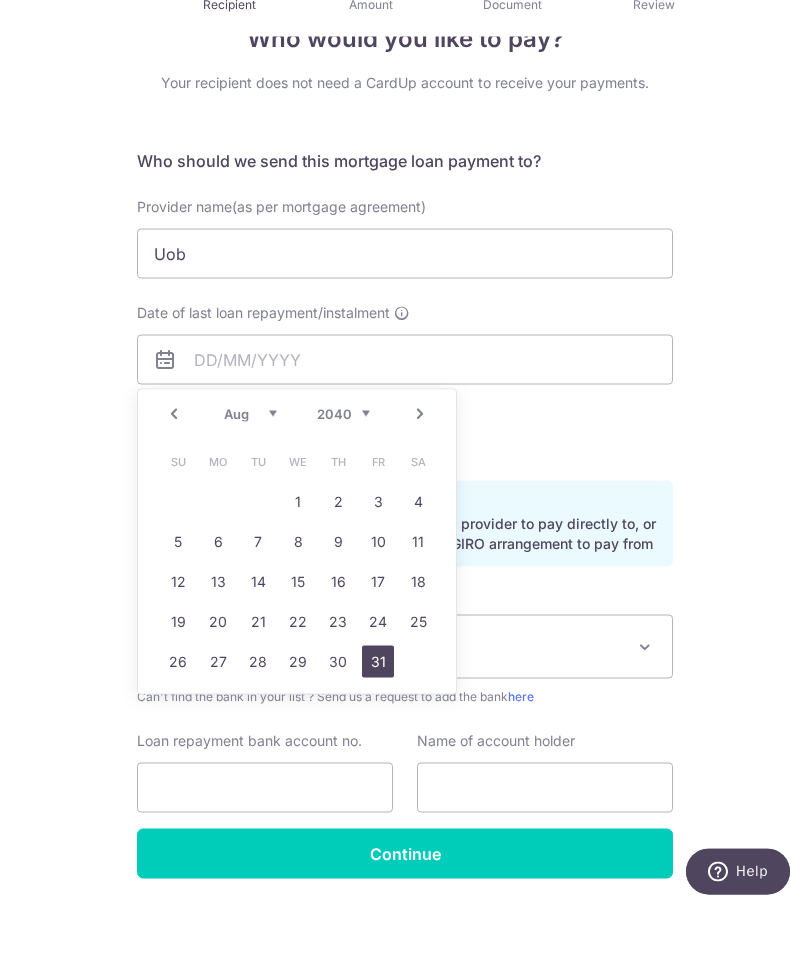 click on "31" at bounding box center [378, 730] 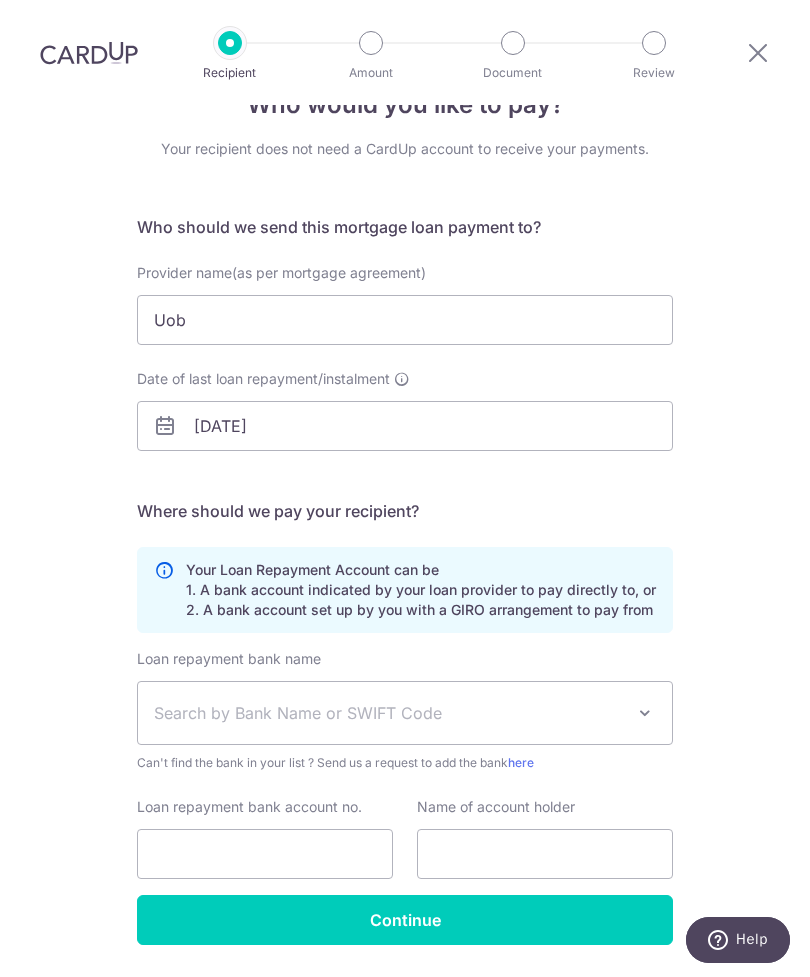 scroll, scrollTop: 64, scrollLeft: 0, axis: vertical 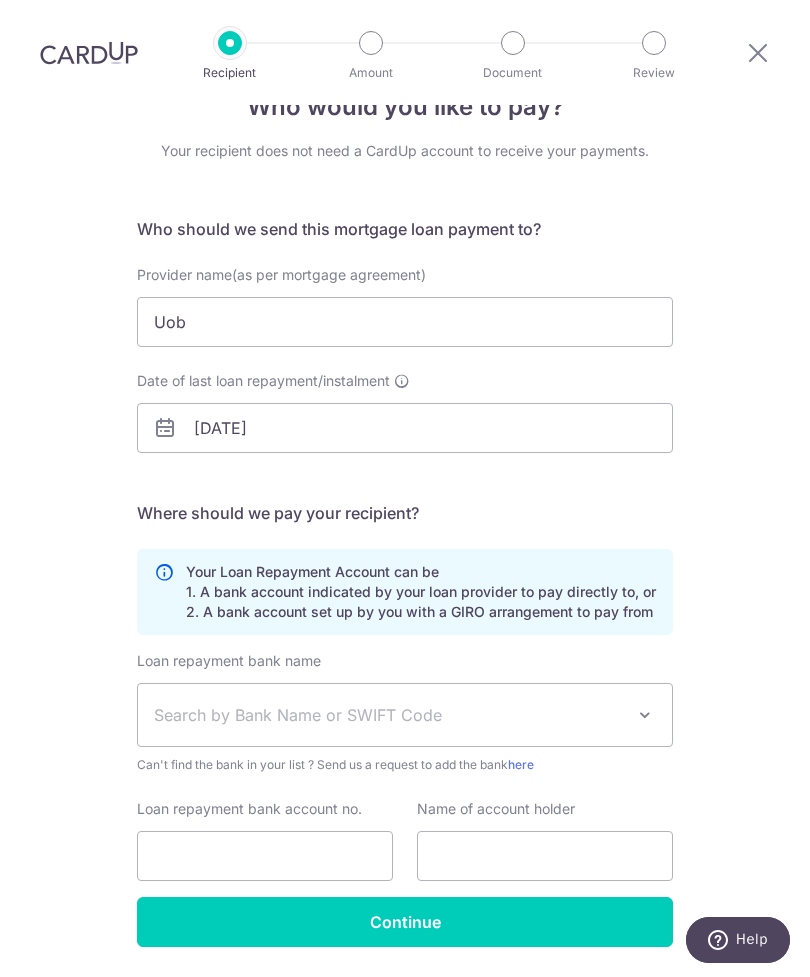 click on "Search by Bank Name or SWIFT Code" at bounding box center (389, 715) 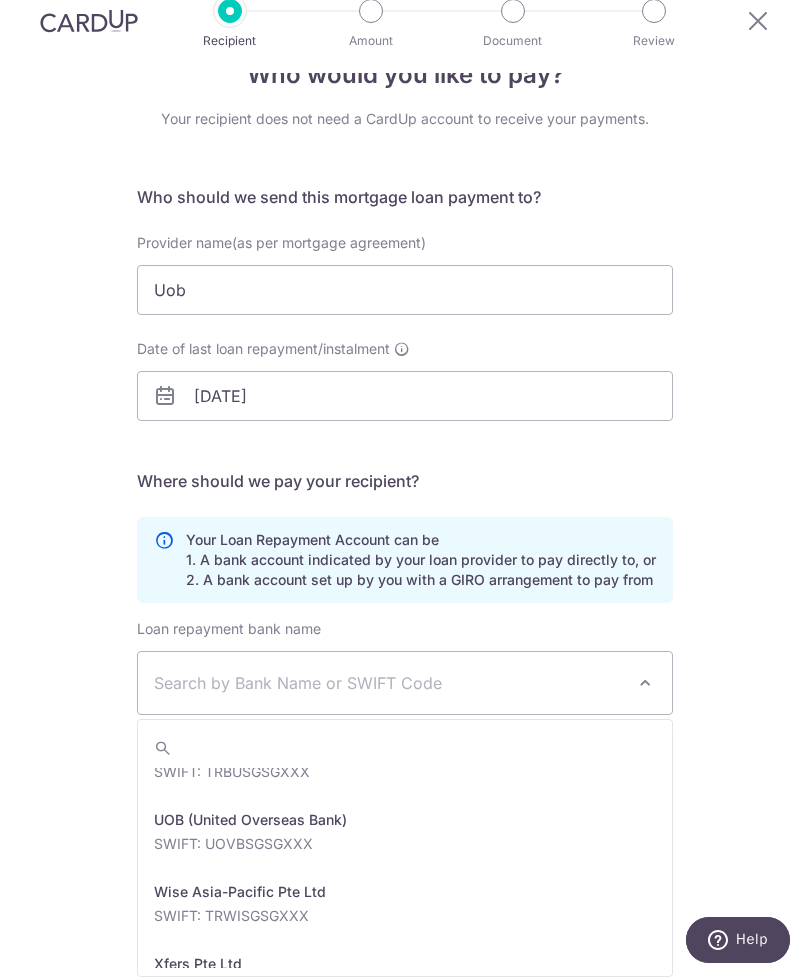 scroll, scrollTop: 3734, scrollLeft: 0, axis: vertical 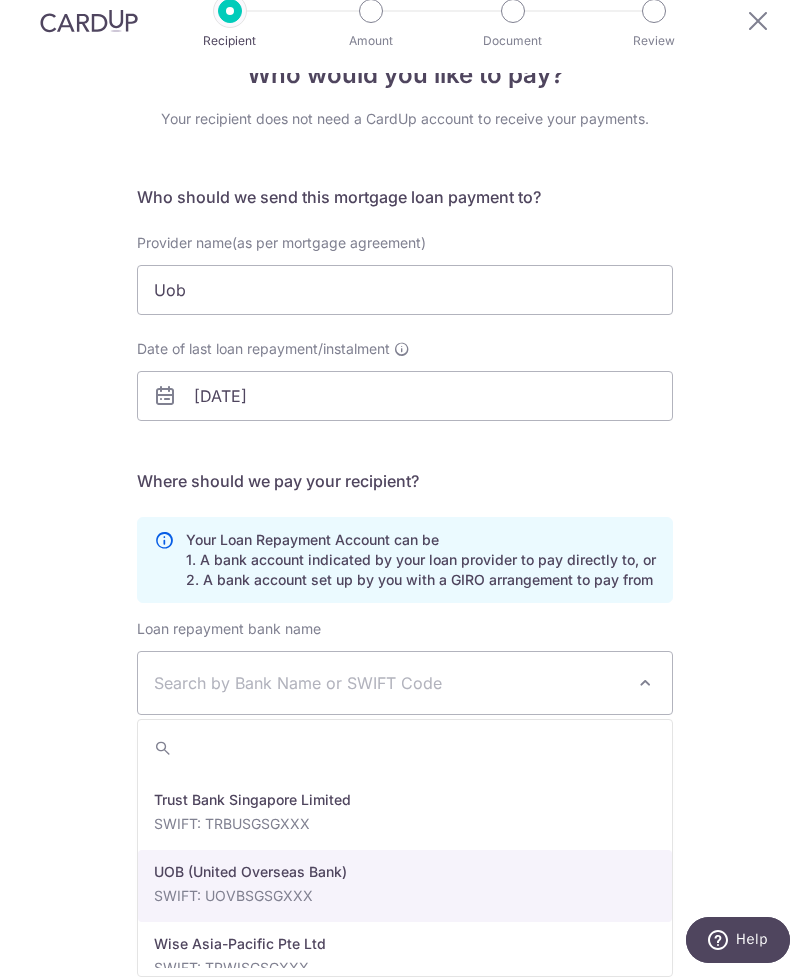 select on "18" 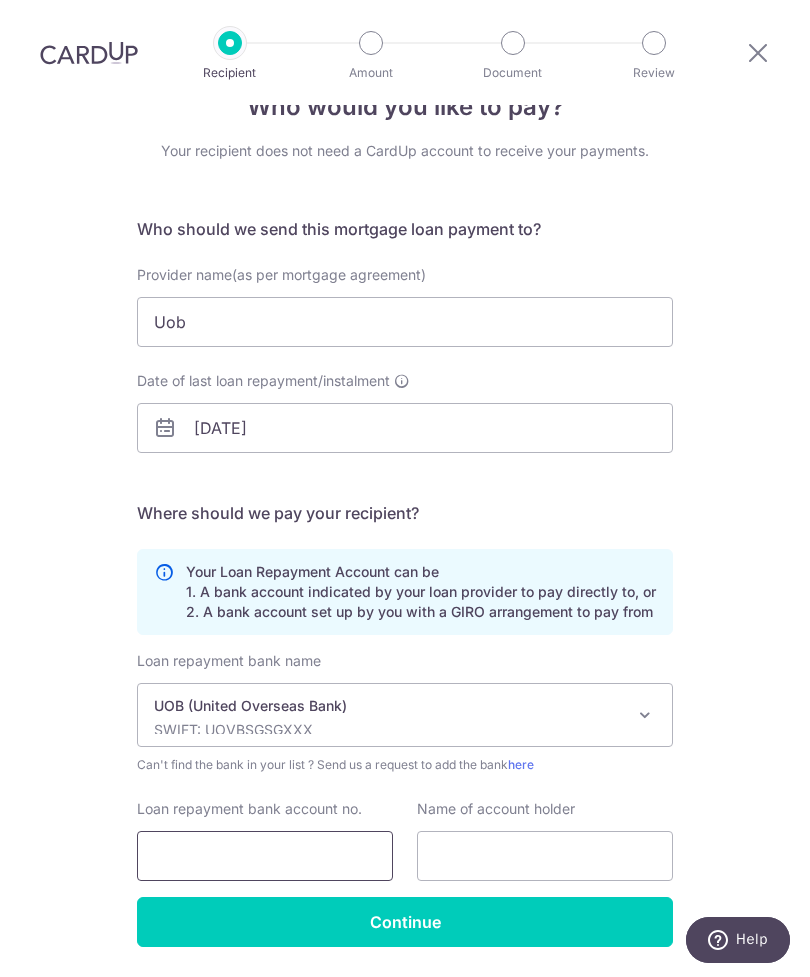click on "Loan repayment bank account no." at bounding box center (265, 856) 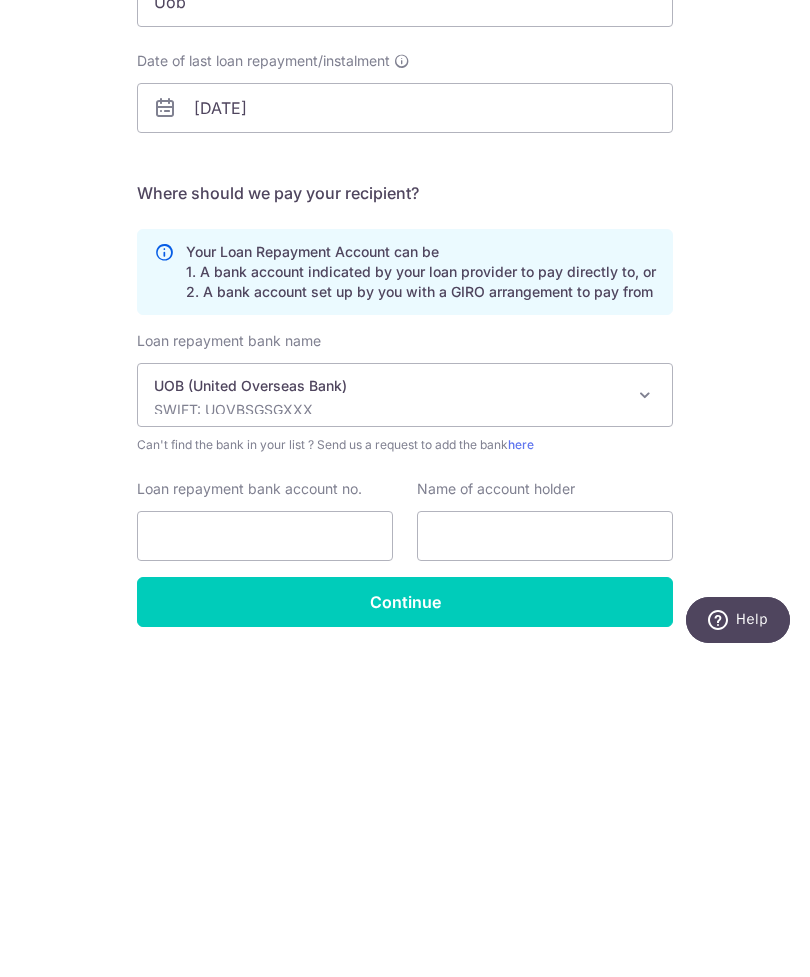 click on "Continue" at bounding box center [405, 922] 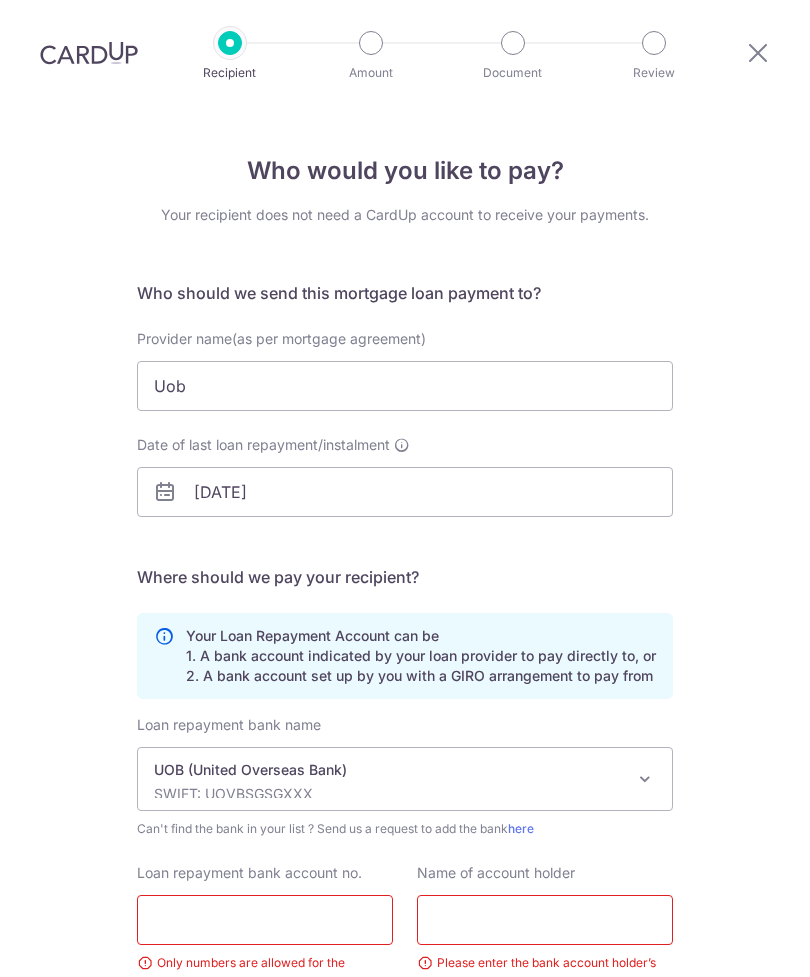 scroll, scrollTop: 64, scrollLeft: 0, axis: vertical 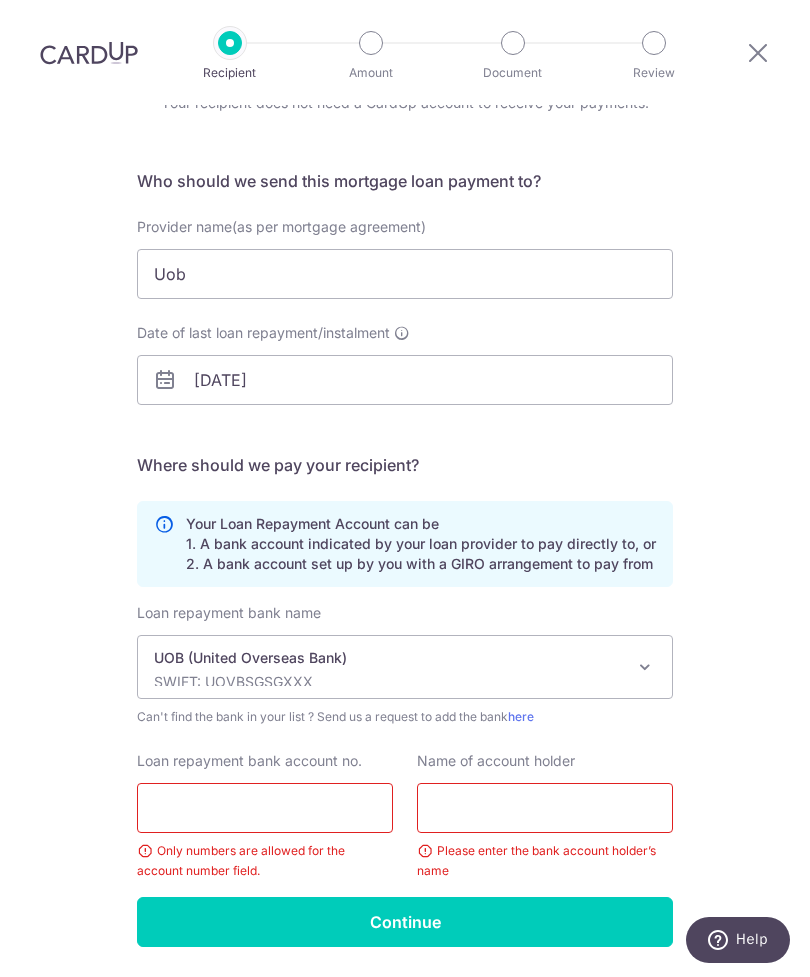click on "Loan repayment bank account no." at bounding box center [265, 808] 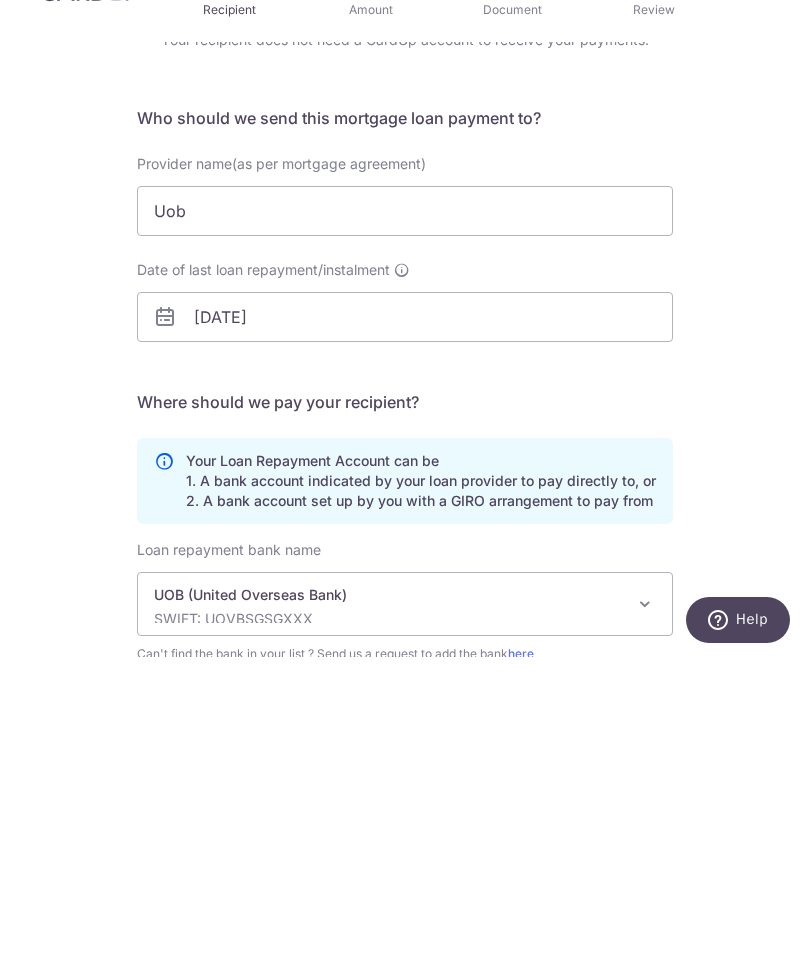 scroll, scrollTop: 257, scrollLeft: 0, axis: vertical 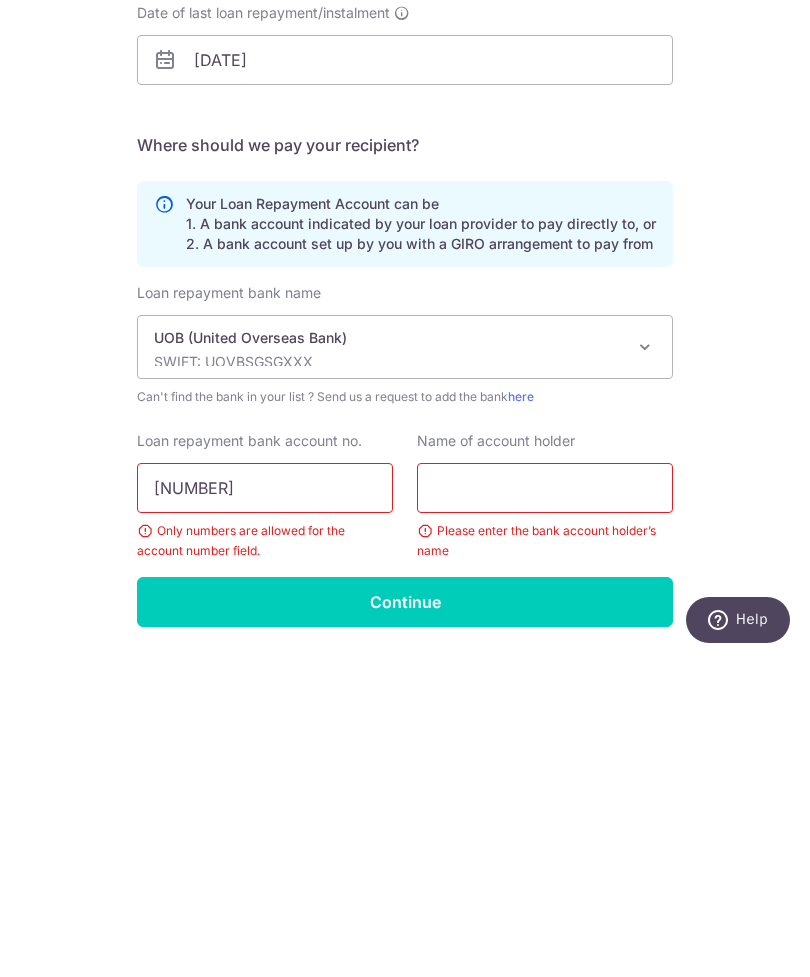 type on "3553170522" 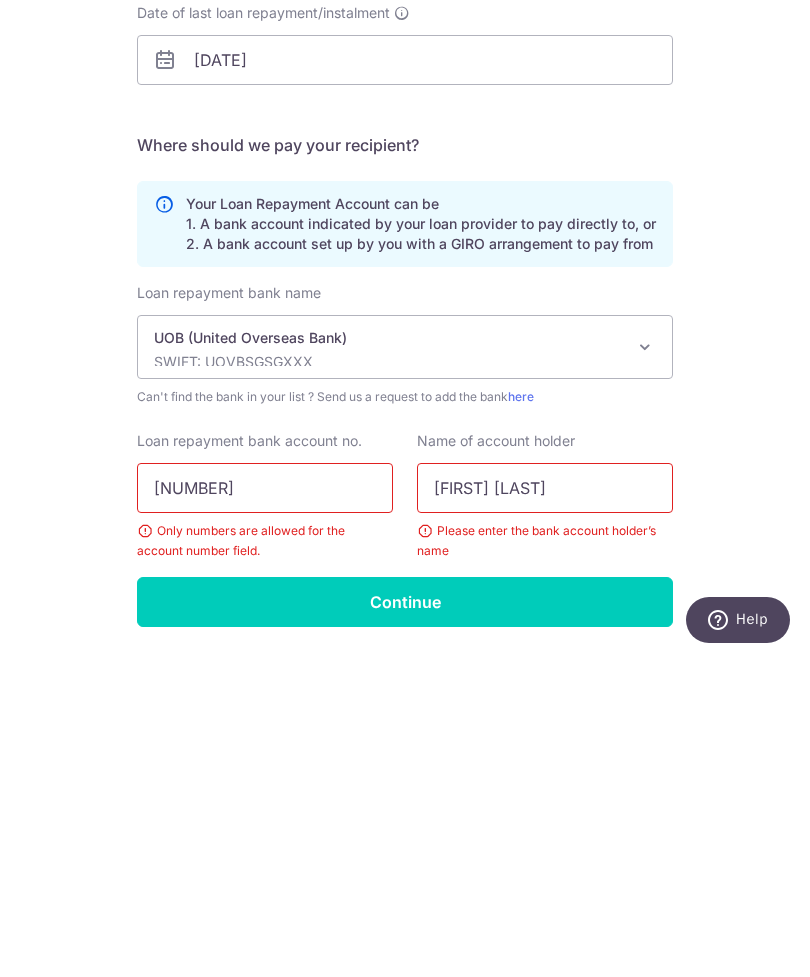 type on "Chua Hwee Ching" 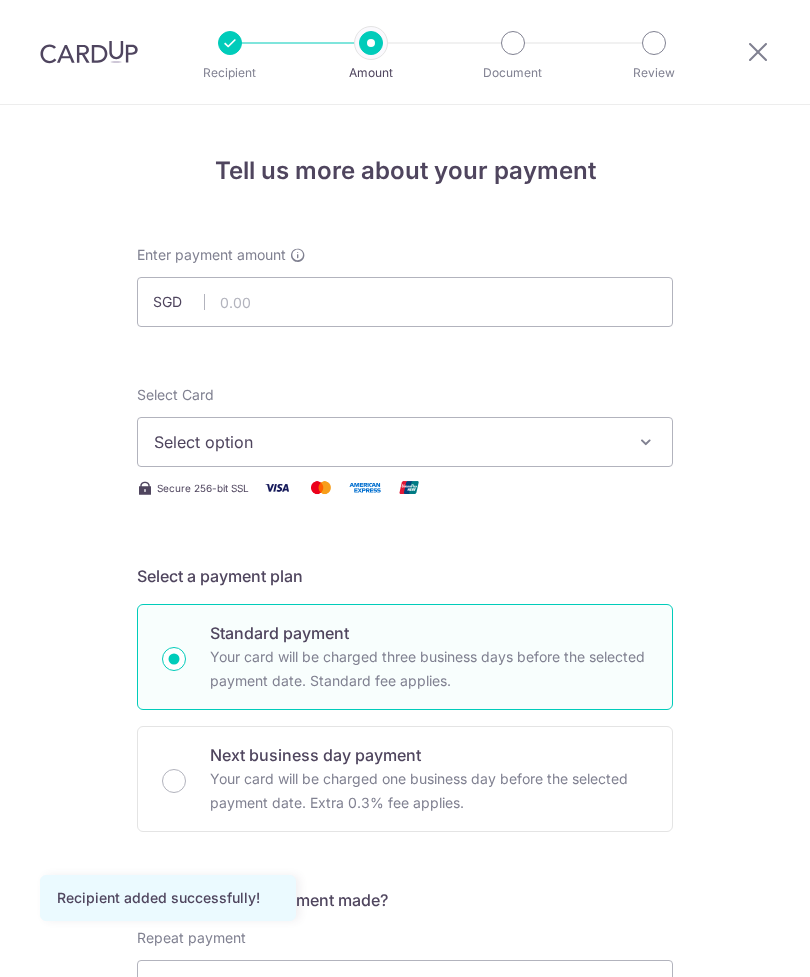 scroll, scrollTop: 0, scrollLeft: 0, axis: both 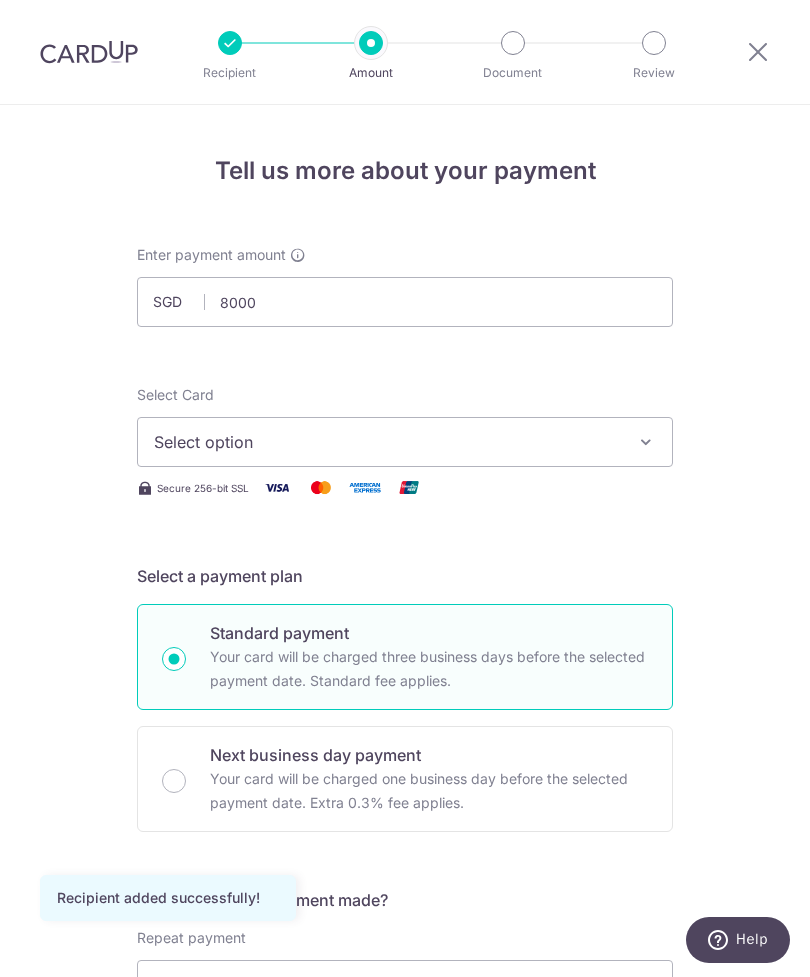 click on "Select option" at bounding box center (387, 442) 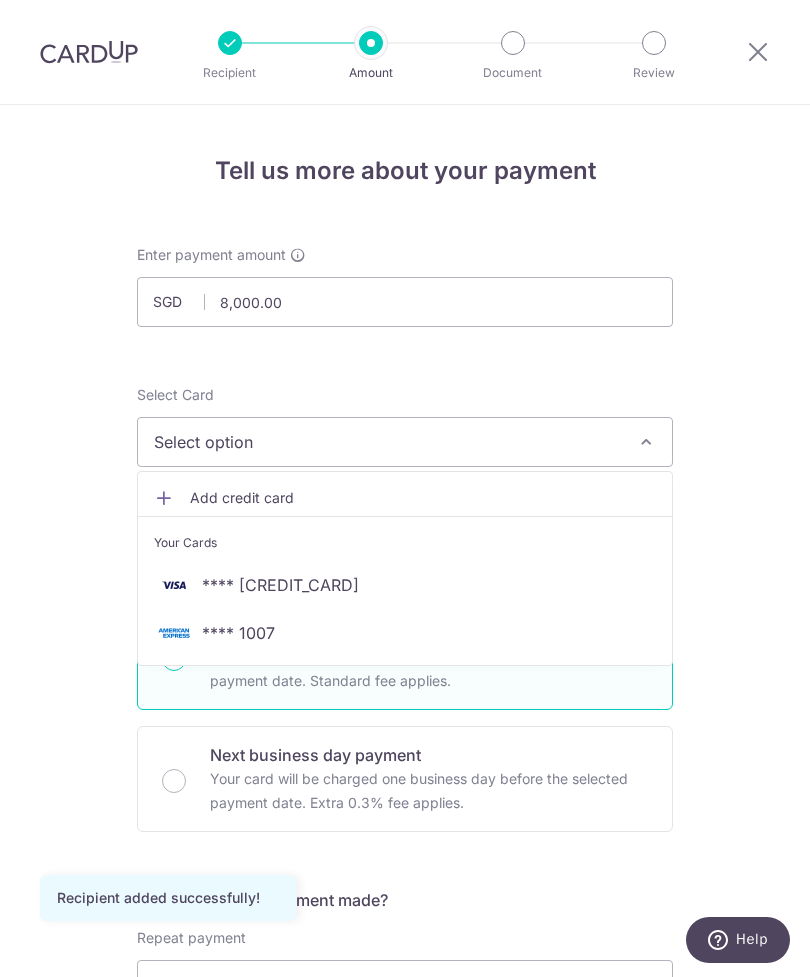 click on "**** 1007" at bounding box center [405, 633] 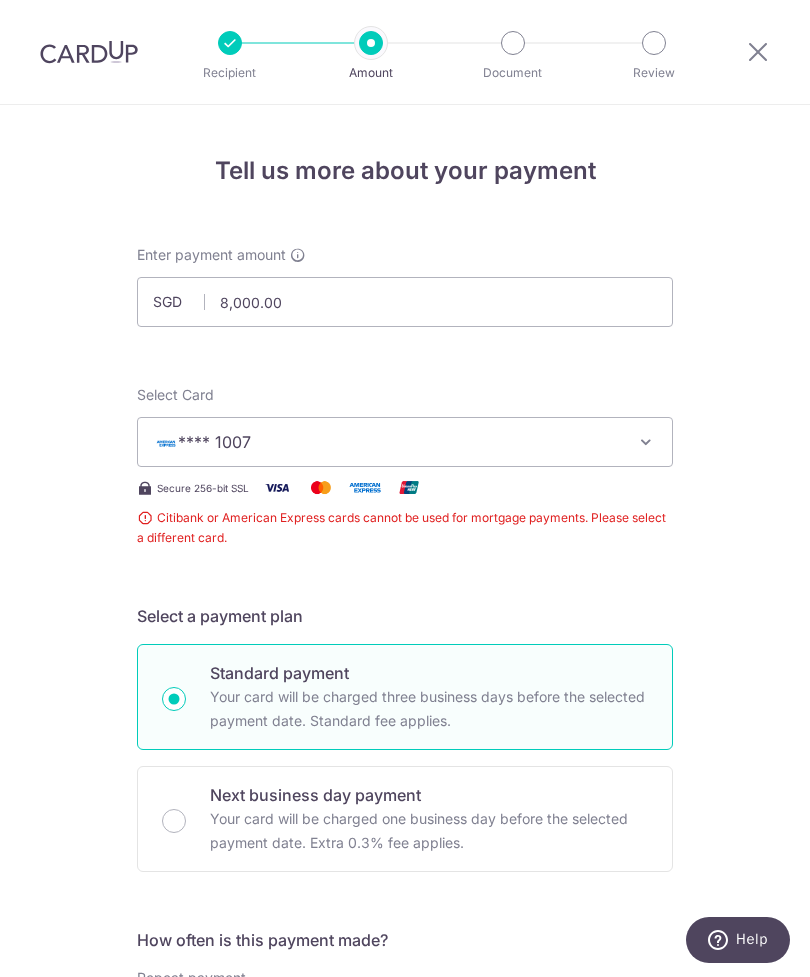 click at bounding box center (646, 442) 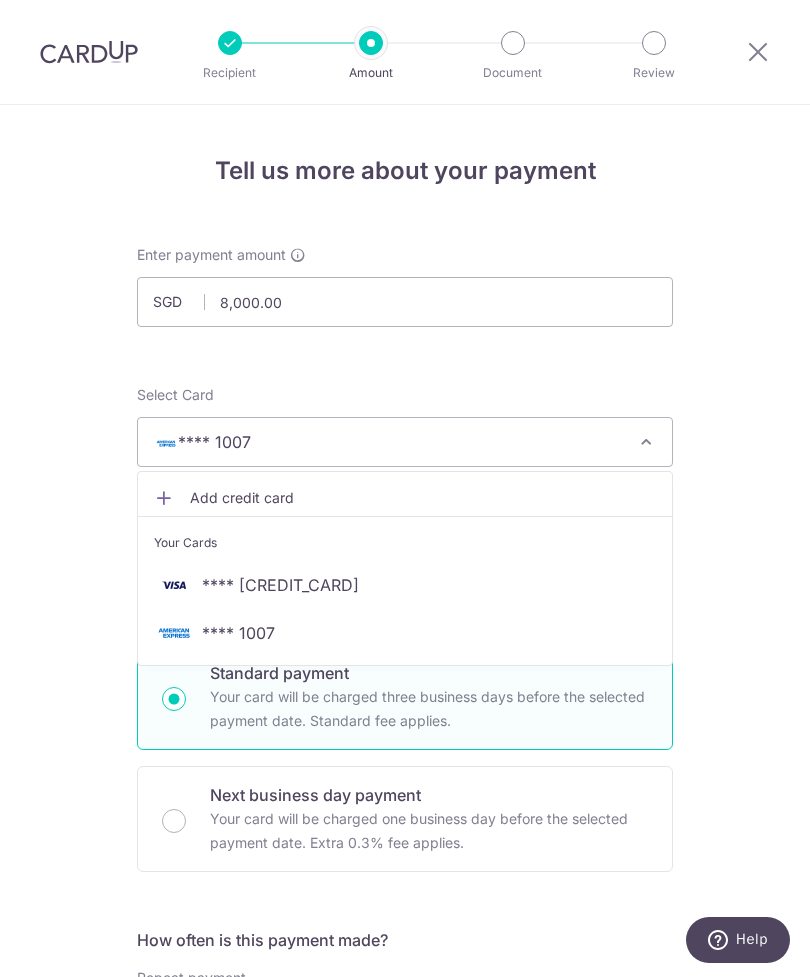click on "**** 9651" at bounding box center (405, 585) 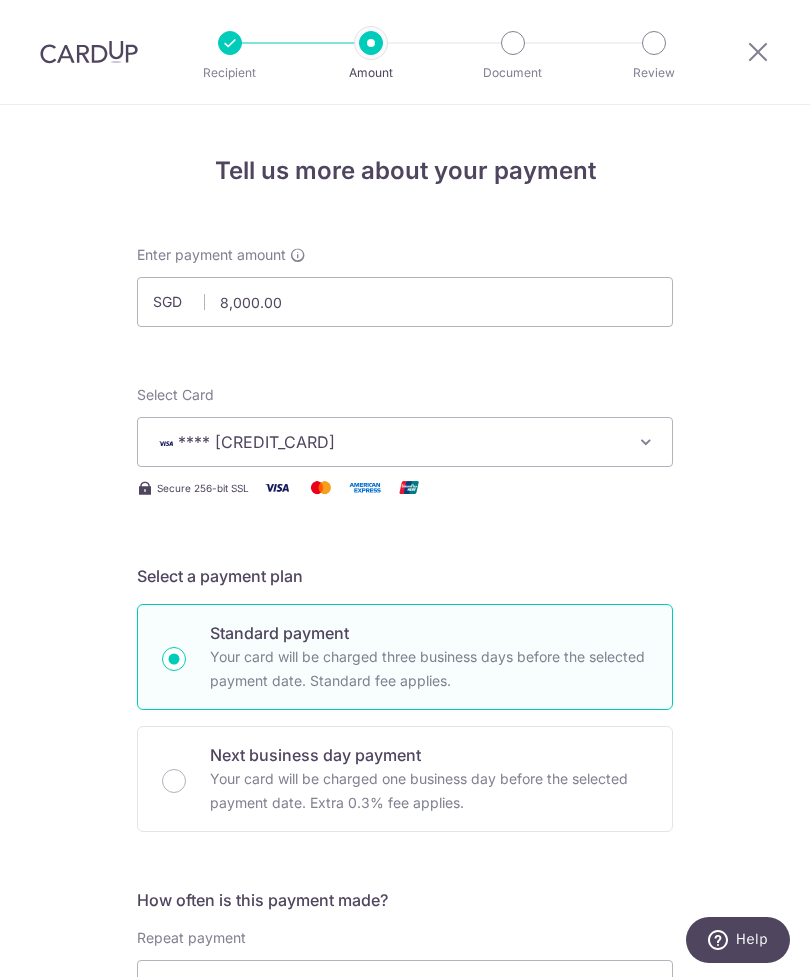 click on "**** 9651" at bounding box center (405, 442) 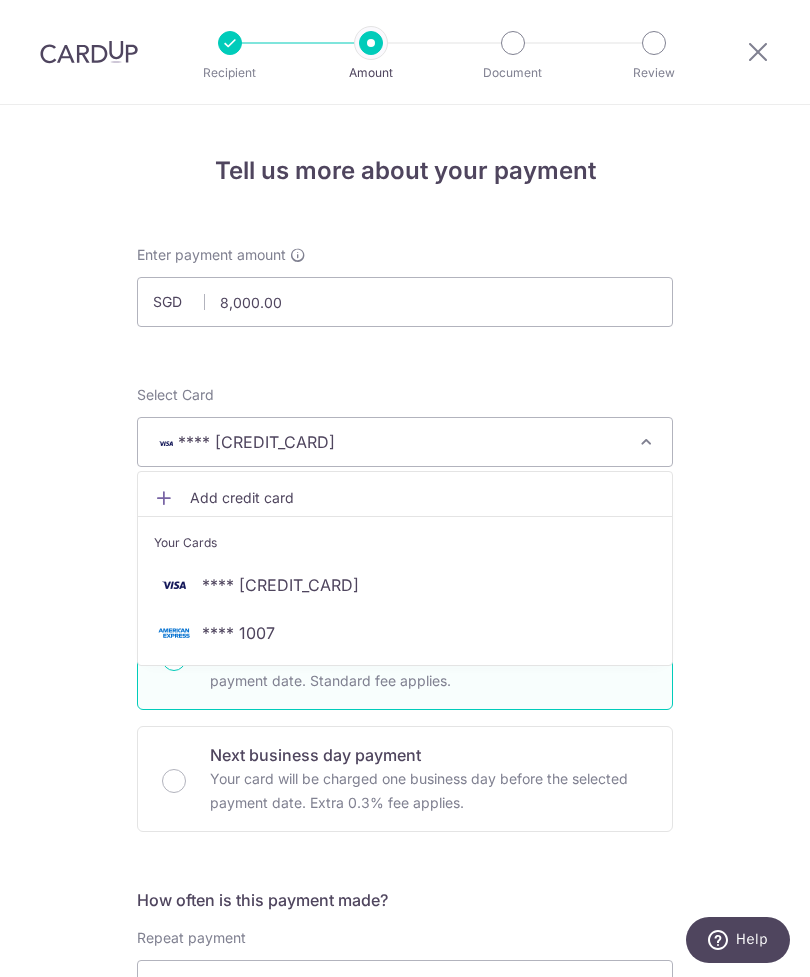 click on "**** 1007" at bounding box center [405, 633] 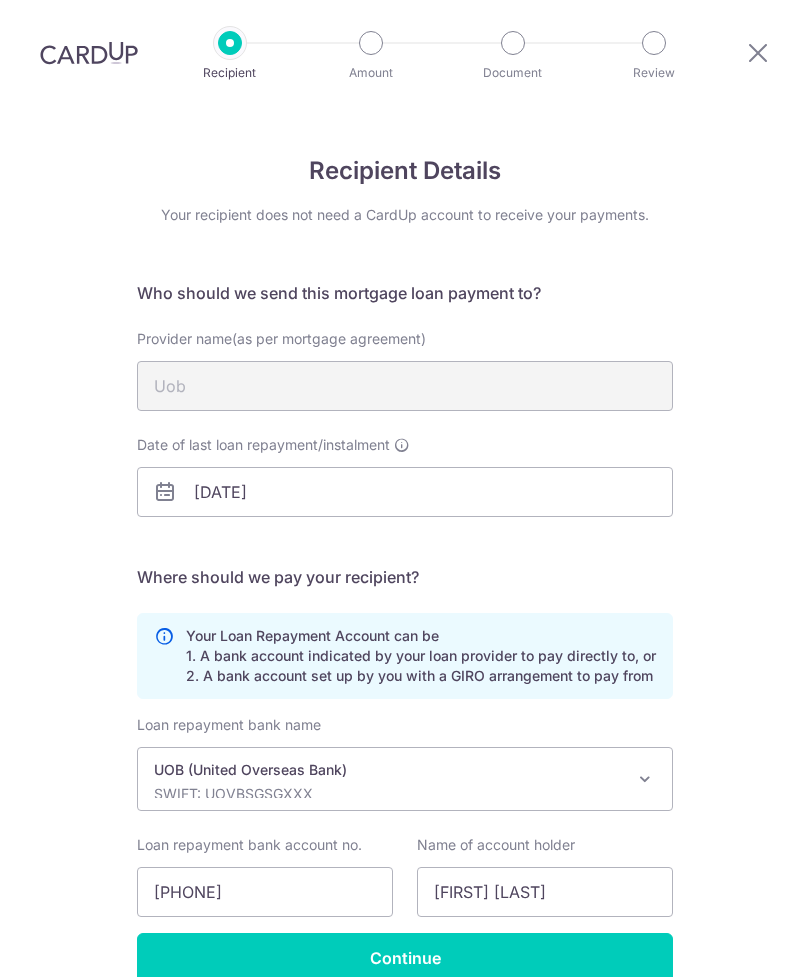 scroll, scrollTop: 64, scrollLeft: 0, axis: vertical 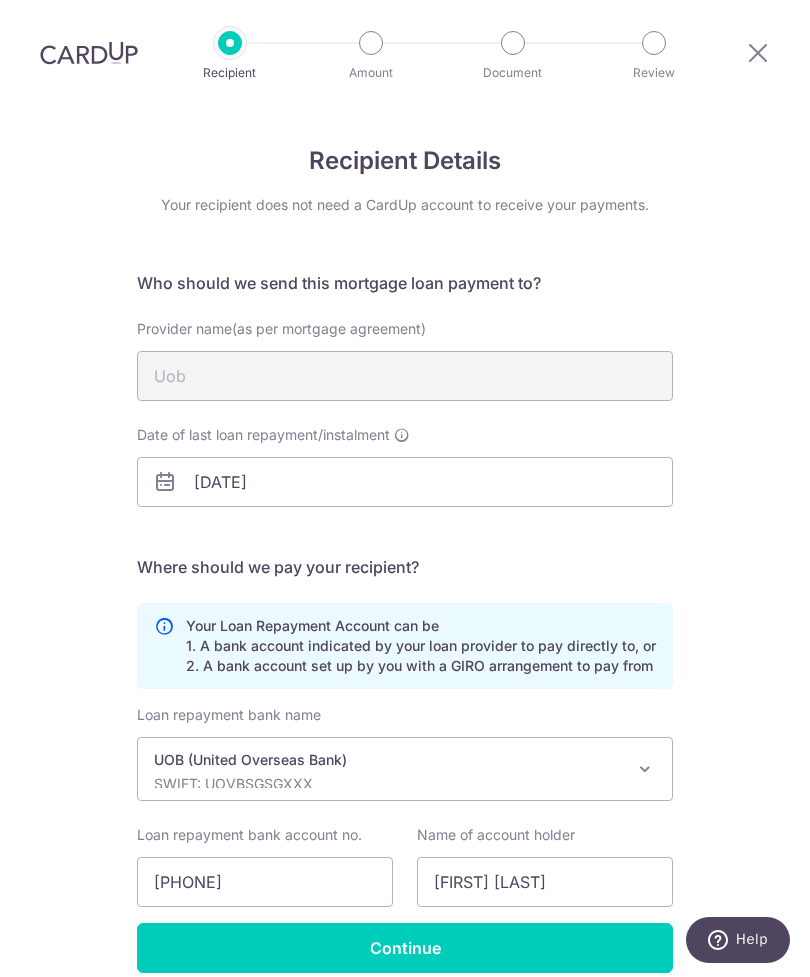 click on "Continue" at bounding box center (405, 948) 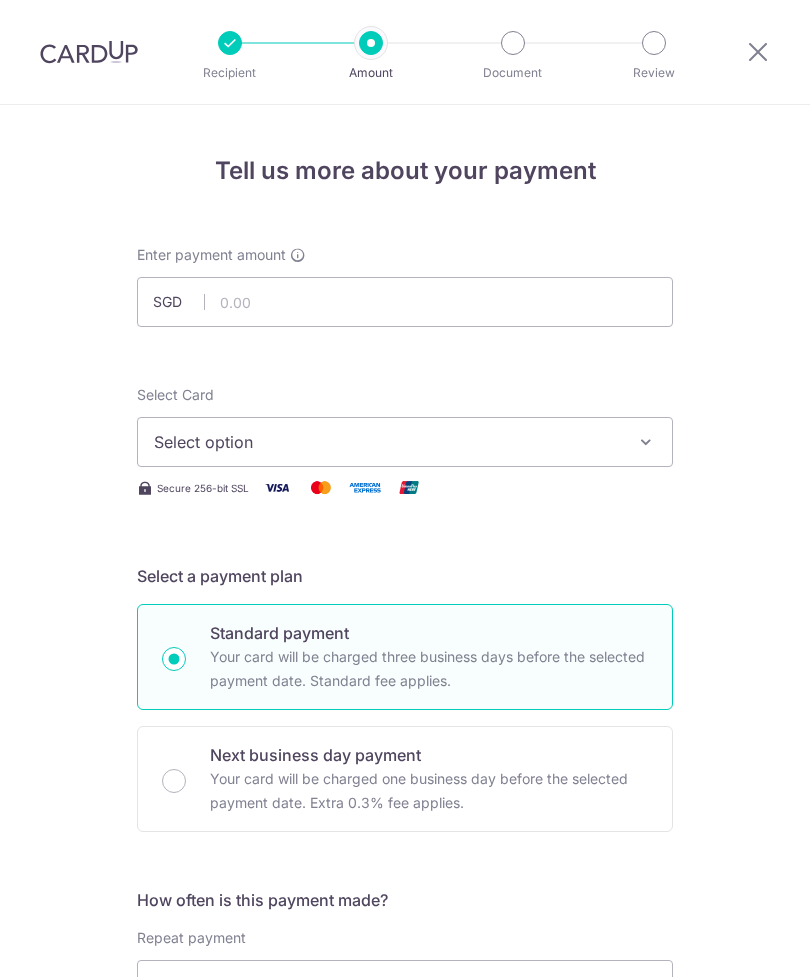 scroll, scrollTop: 0, scrollLeft: 0, axis: both 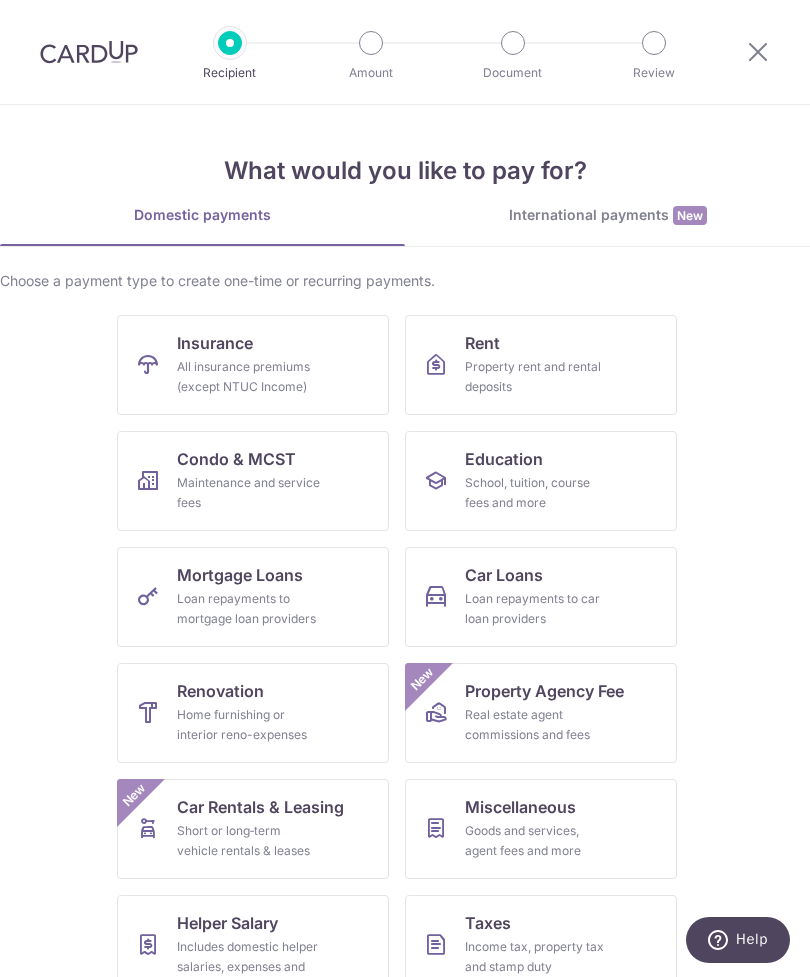 click on "All insurance premiums (except NTUC Income)" at bounding box center [249, 377] 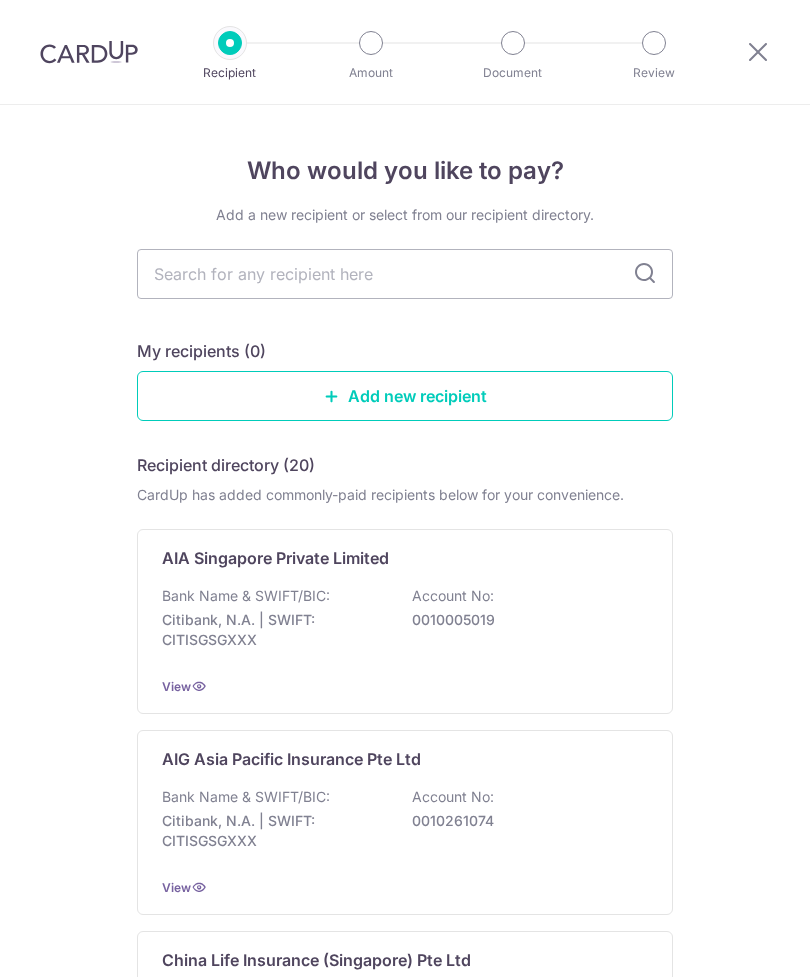 scroll, scrollTop: 0, scrollLeft: 0, axis: both 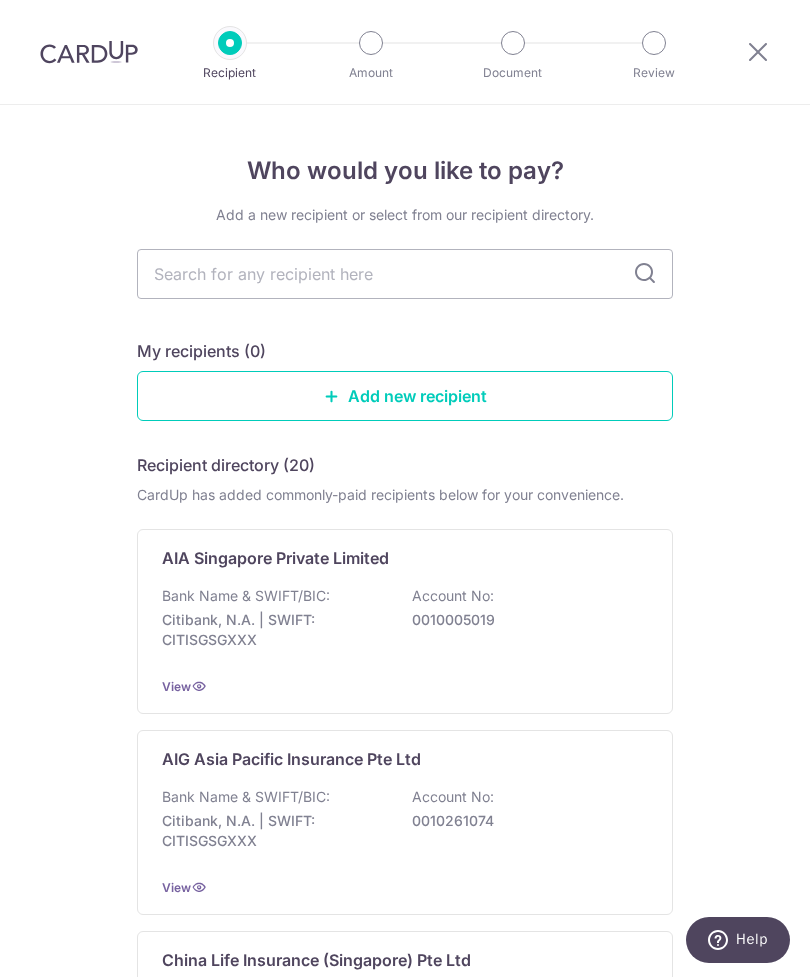 click on "Add new recipient" at bounding box center [405, 396] 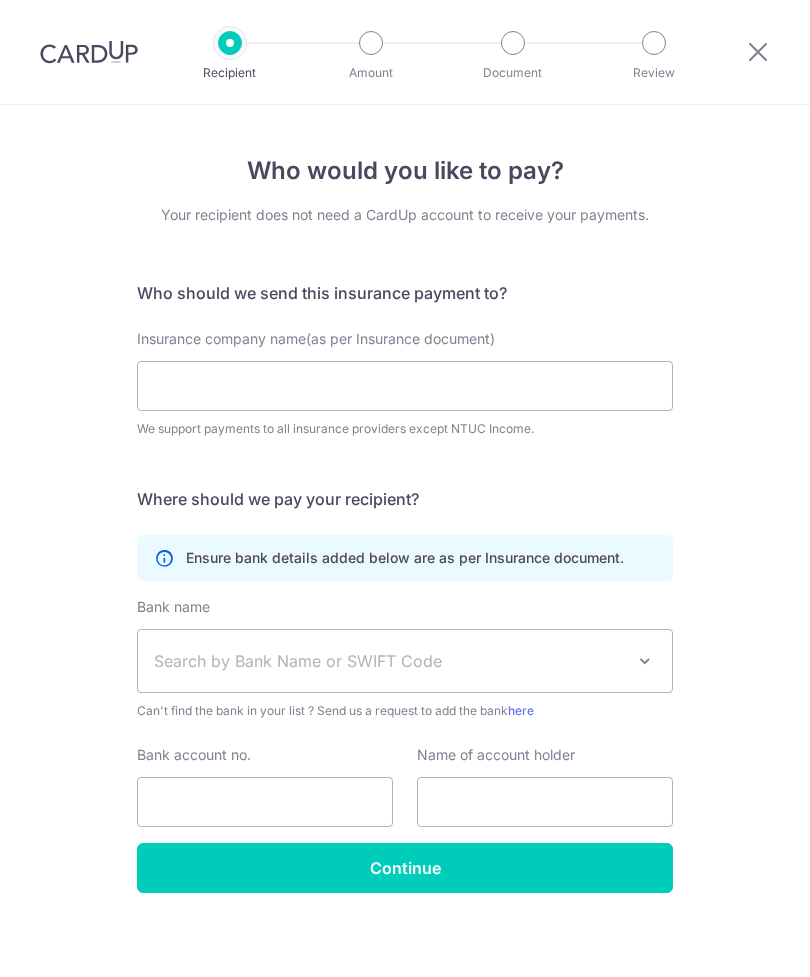 scroll, scrollTop: 0, scrollLeft: 0, axis: both 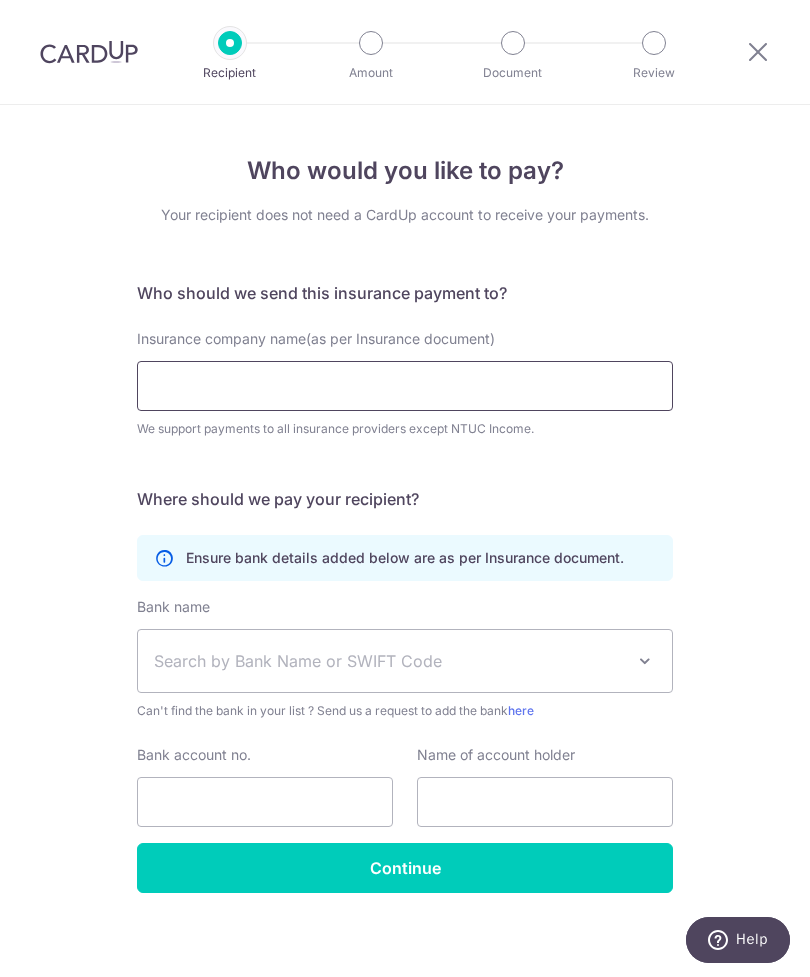 click on "Insurance company name(as per Insurance document)" at bounding box center (405, 386) 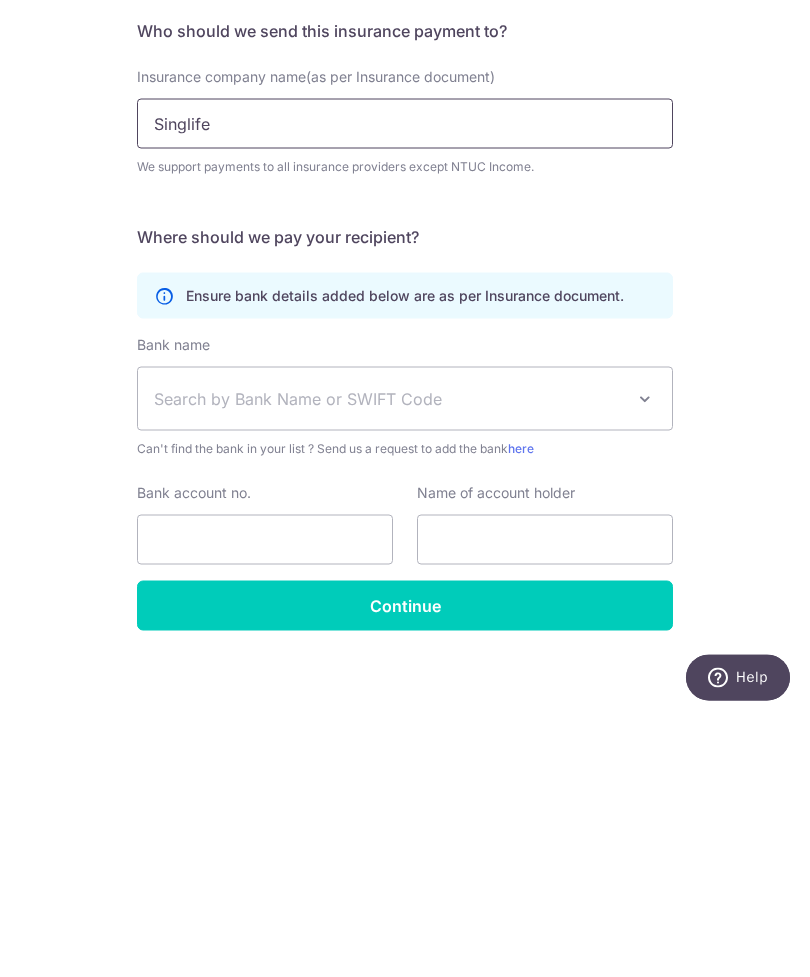 type on "Singlife" 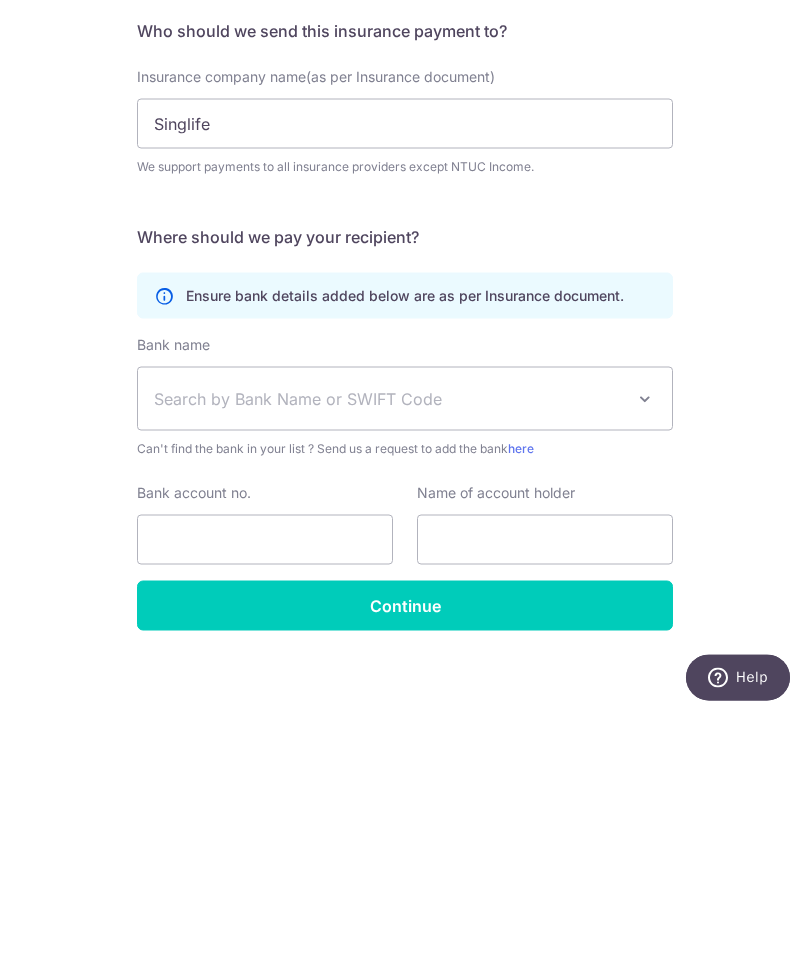 click on "Search by Bank Name or SWIFT Code" at bounding box center (389, 661) 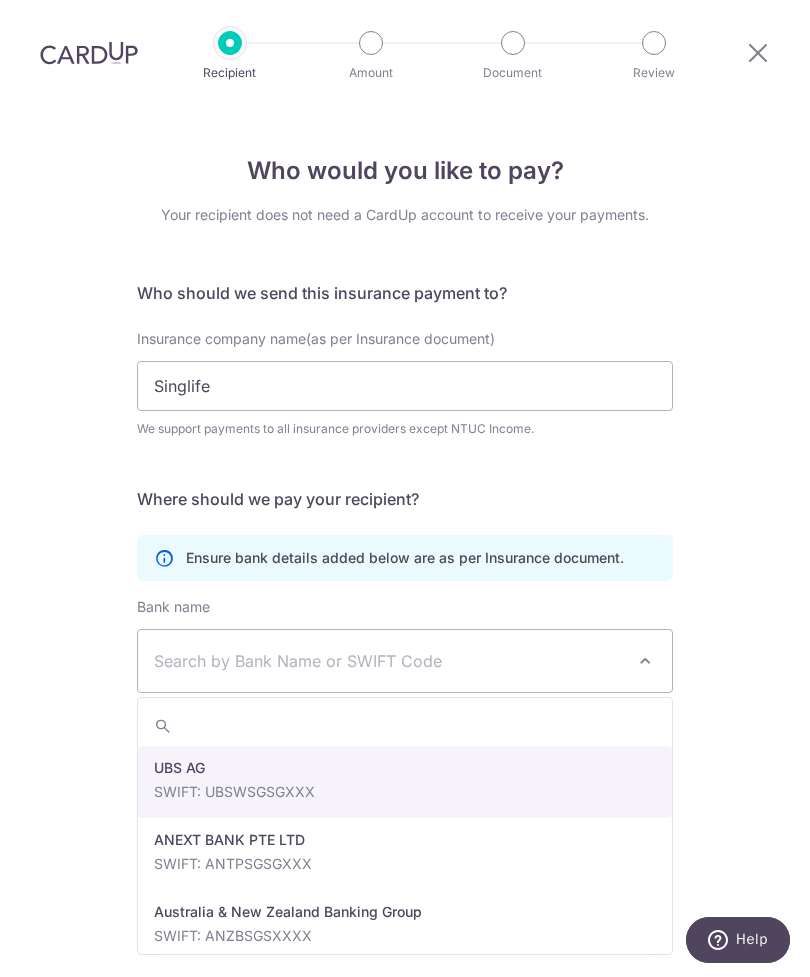 click on "Search by Bank Name or SWIFT Code" at bounding box center [389, 661] 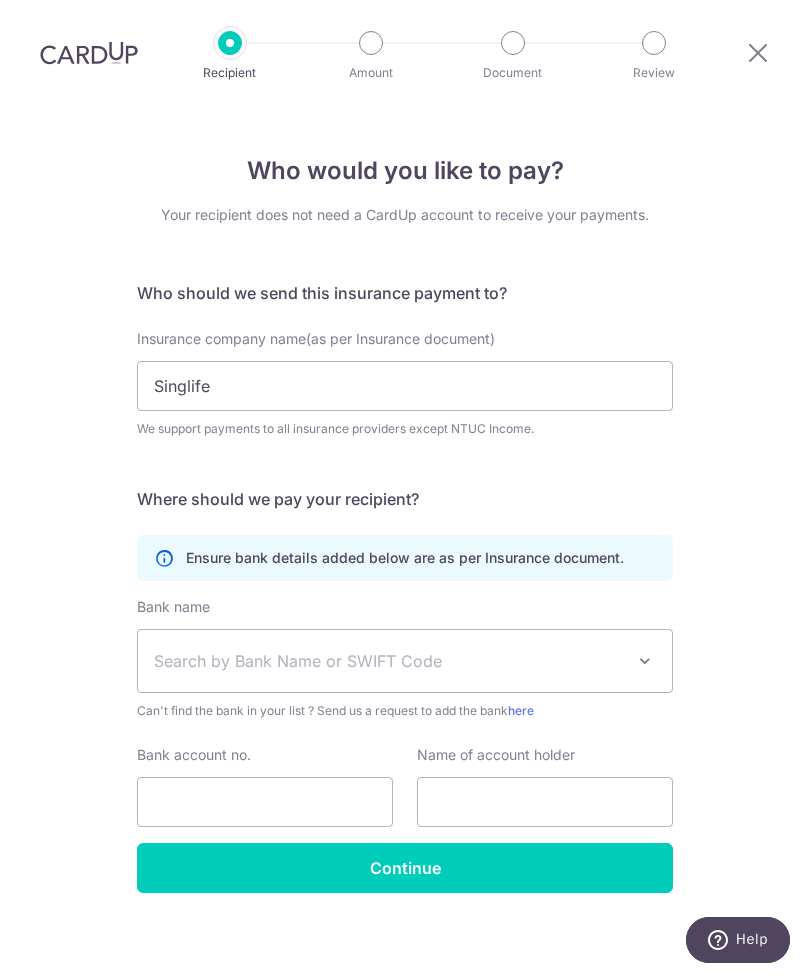 click on "Search by Bank Name or SWIFT Code" at bounding box center [389, 661] 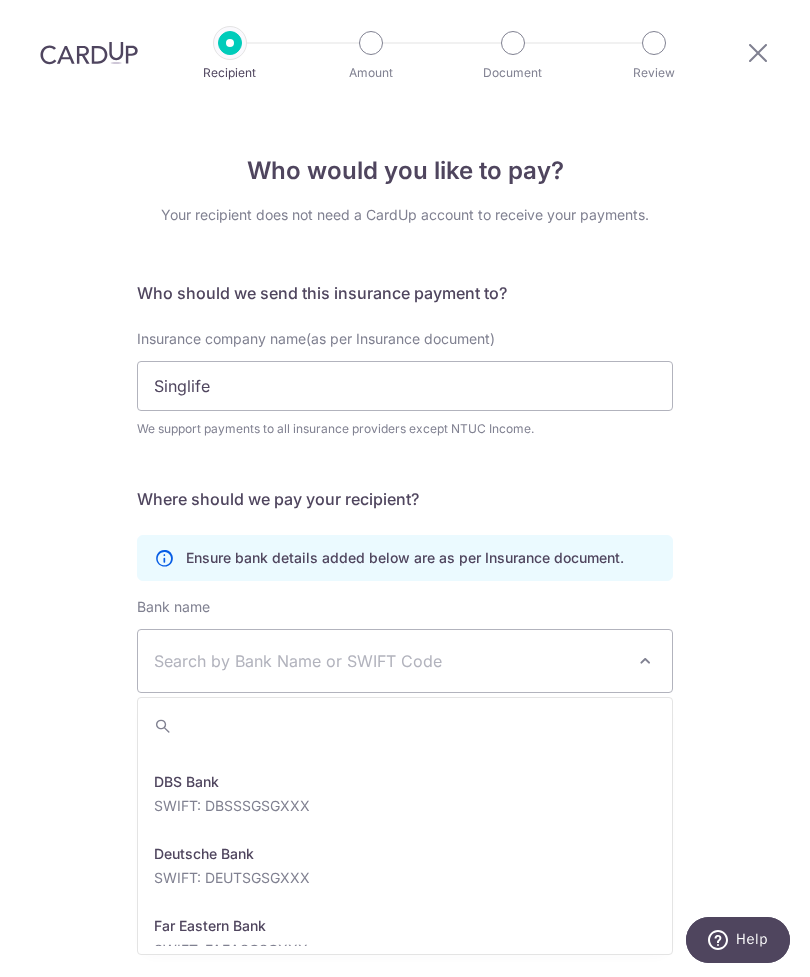 scroll, scrollTop: 1427, scrollLeft: 0, axis: vertical 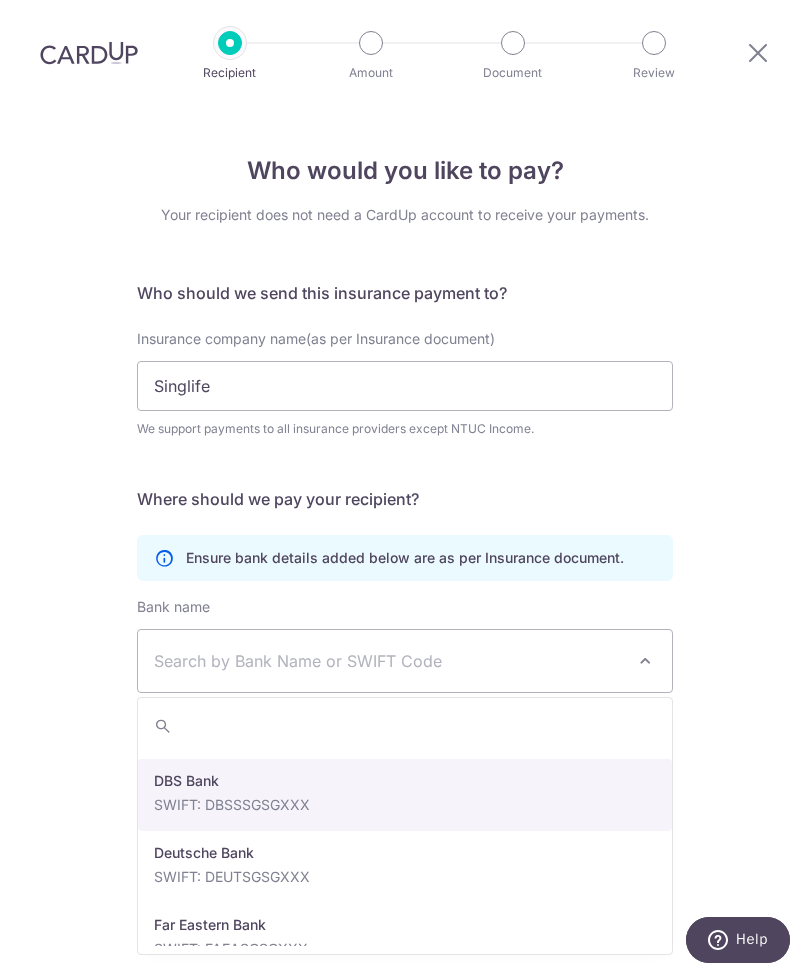 select on "6" 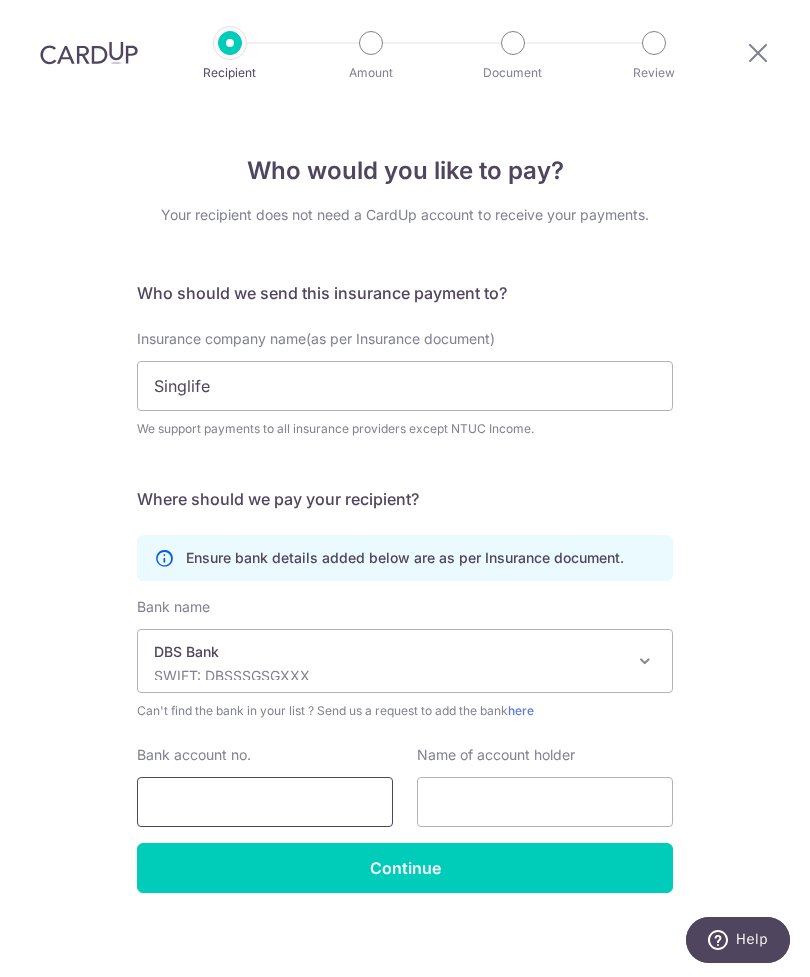 click on "Bank account no." at bounding box center [265, 802] 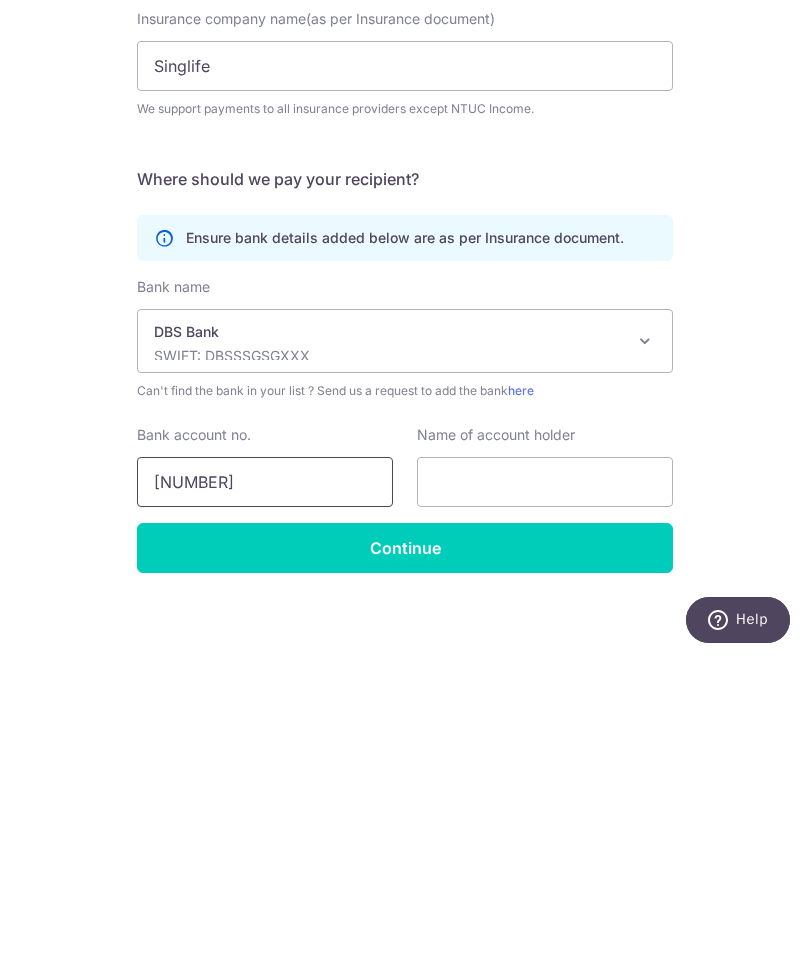 type on "073168511" 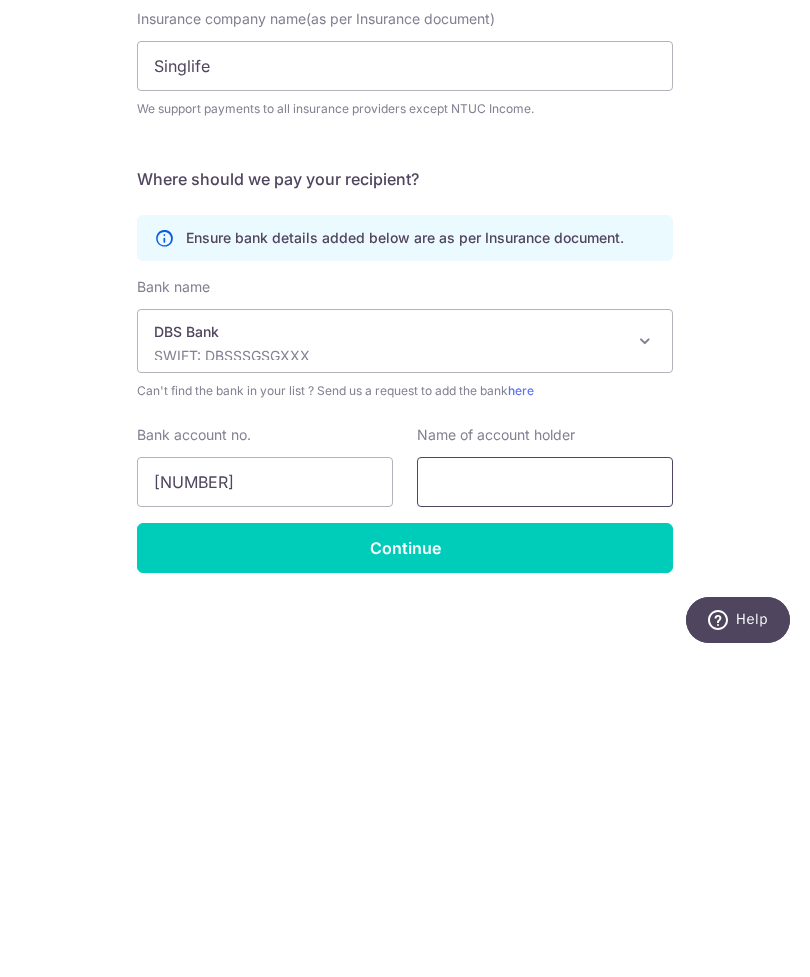 click at bounding box center (545, 802) 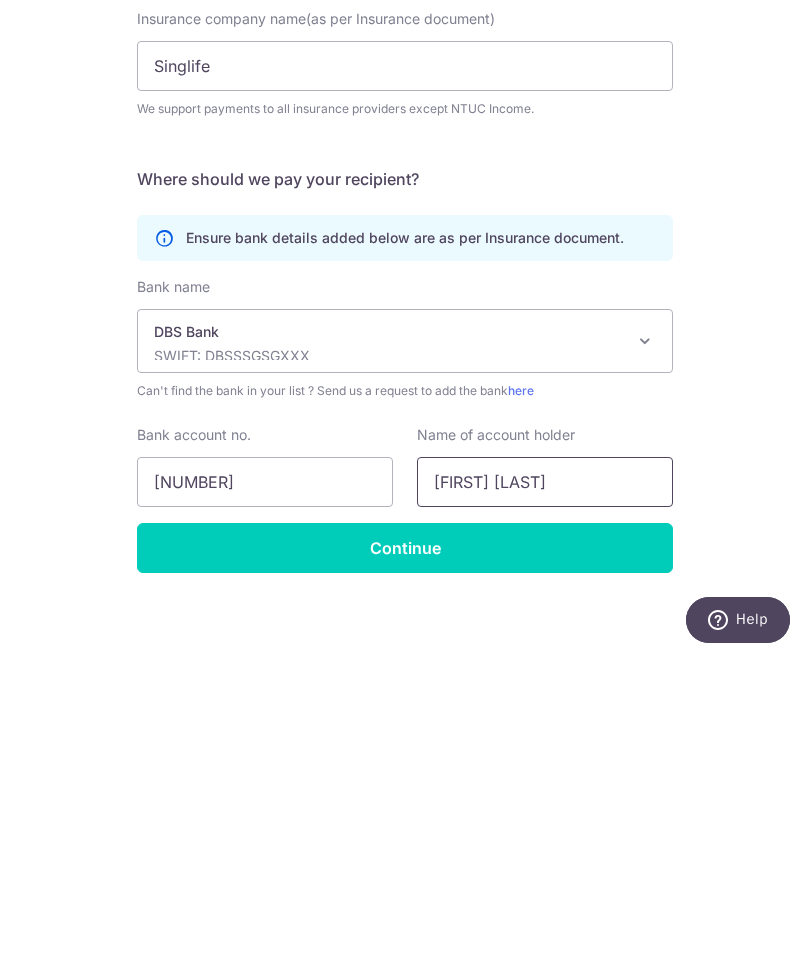 type on "Chua Hwee Ching" 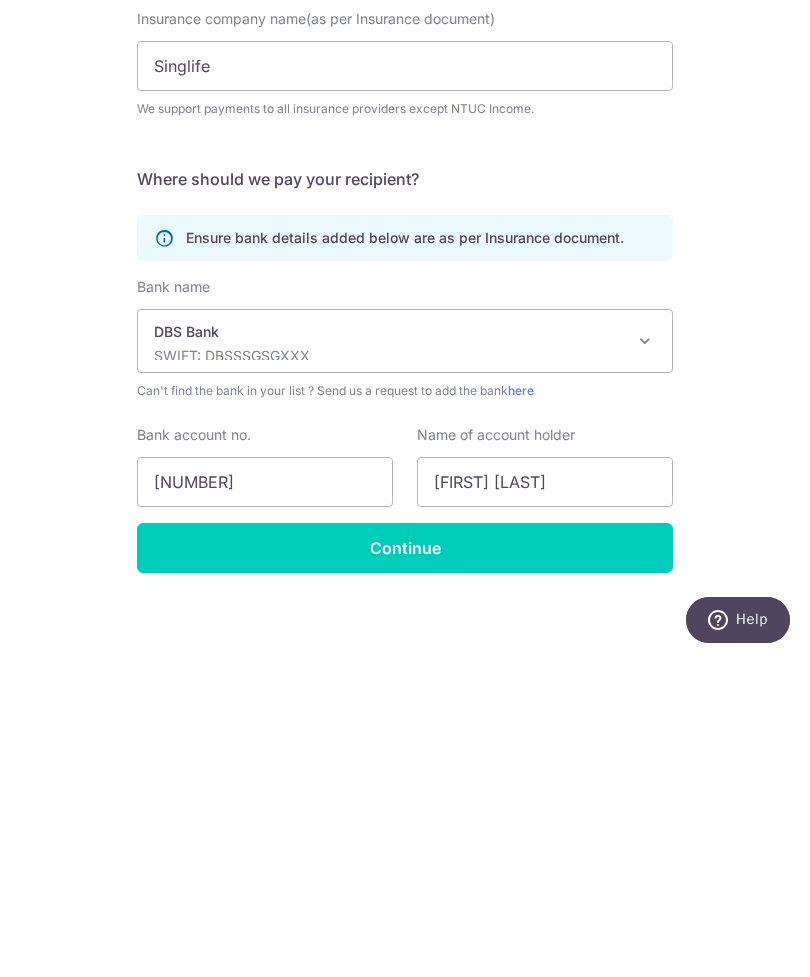 click on "Continue" at bounding box center (405, 868) 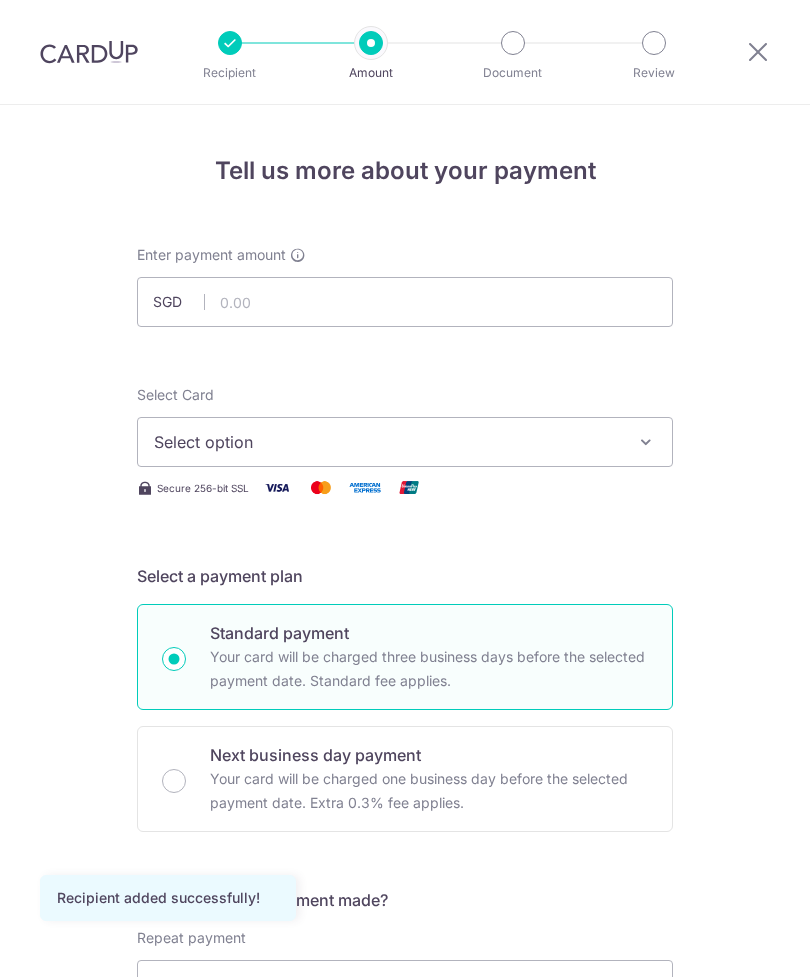 scroll, scrollTop: 0, scrollLeft: 0, axis: both 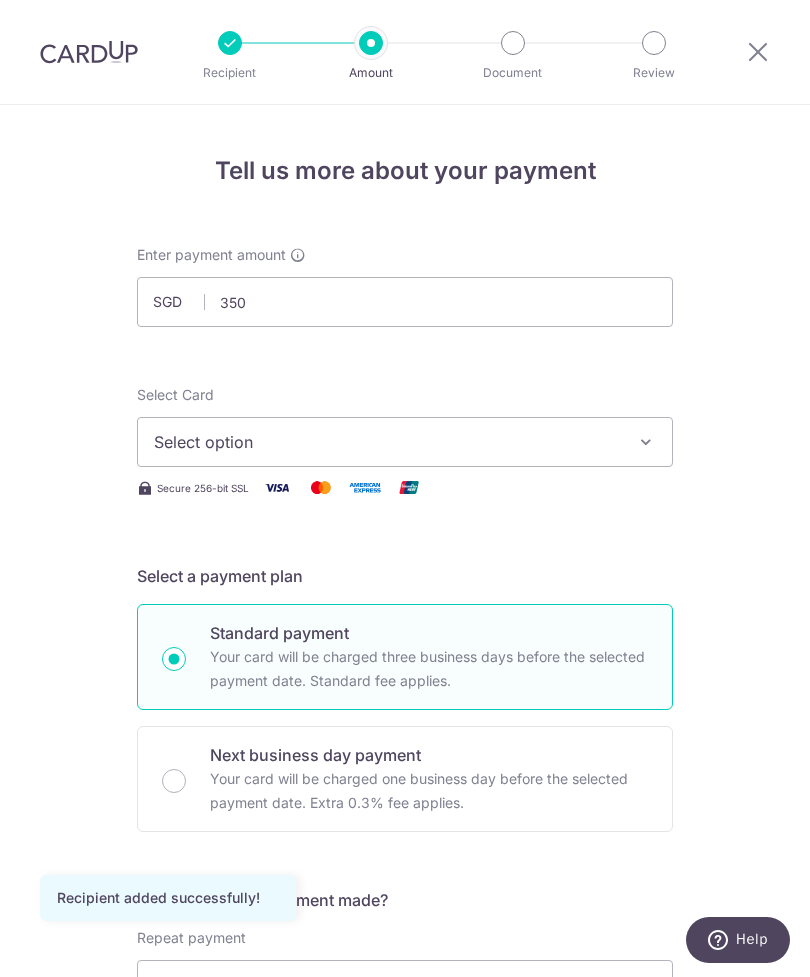 click on "Select option" at bounding box center [387, 442] 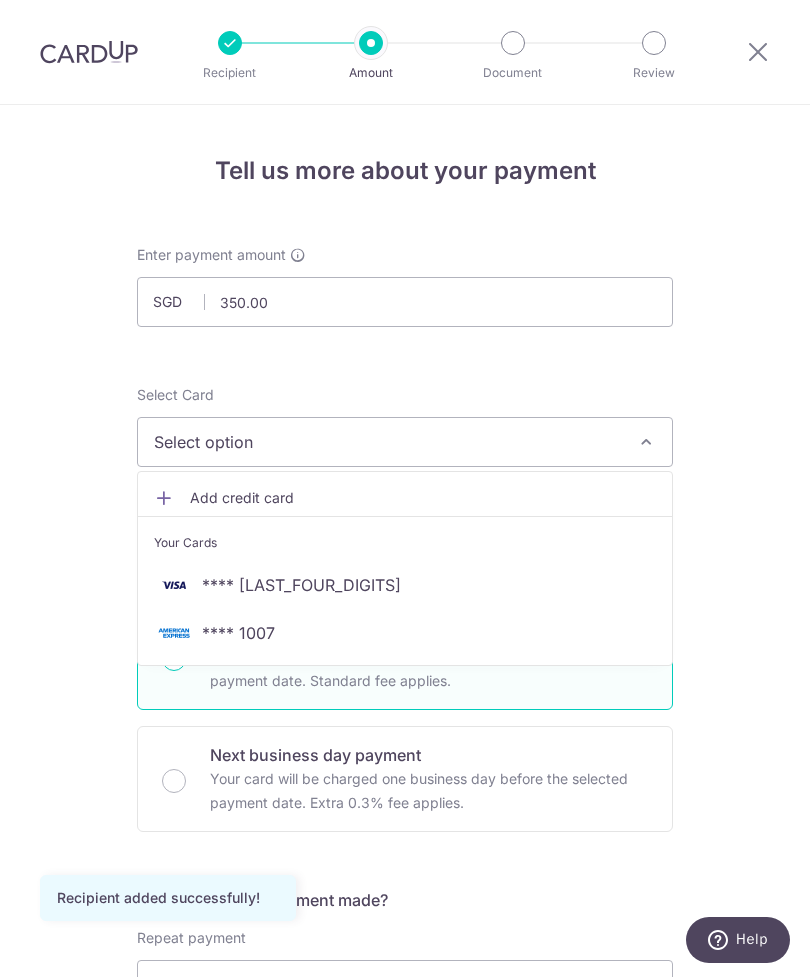 click on "**** 1007" at bounding box center [405, 633] 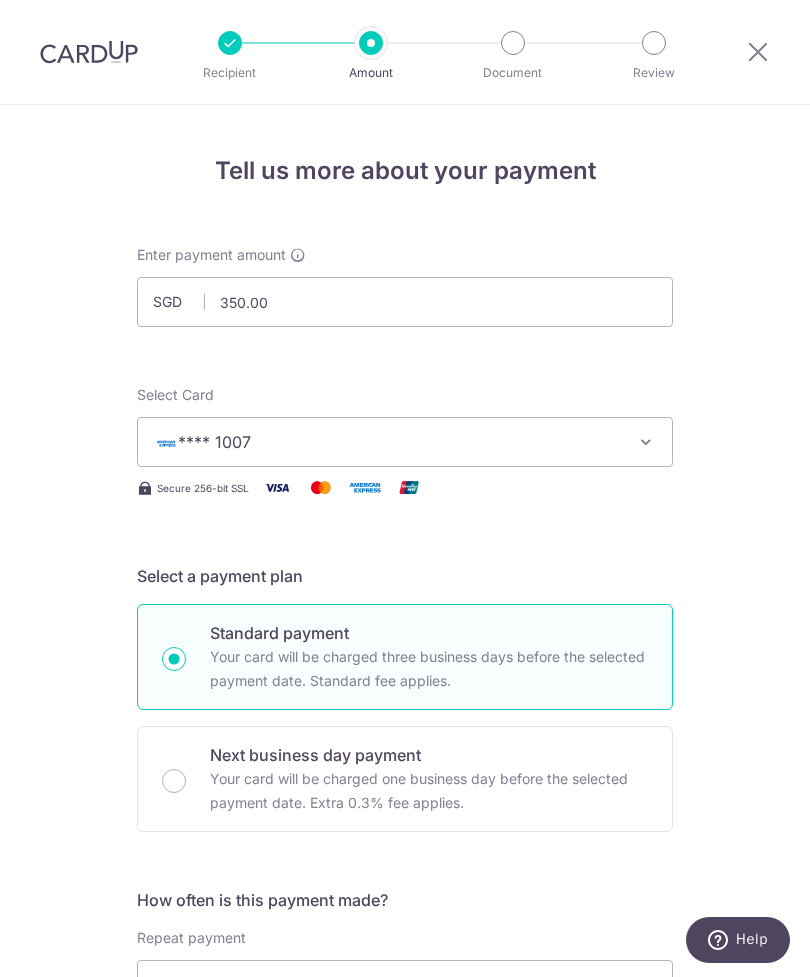 click on "Tell us more about your payment
Enter payment amount
SGD
350.00
350.00
Recipient added successfully!
Select Card
**** 1007
Add credit card
Your Cards
**** 9651
**** 1007
Secure 256-bit SSL
Text
New card details
Card" at bounding box center [405, 1014] 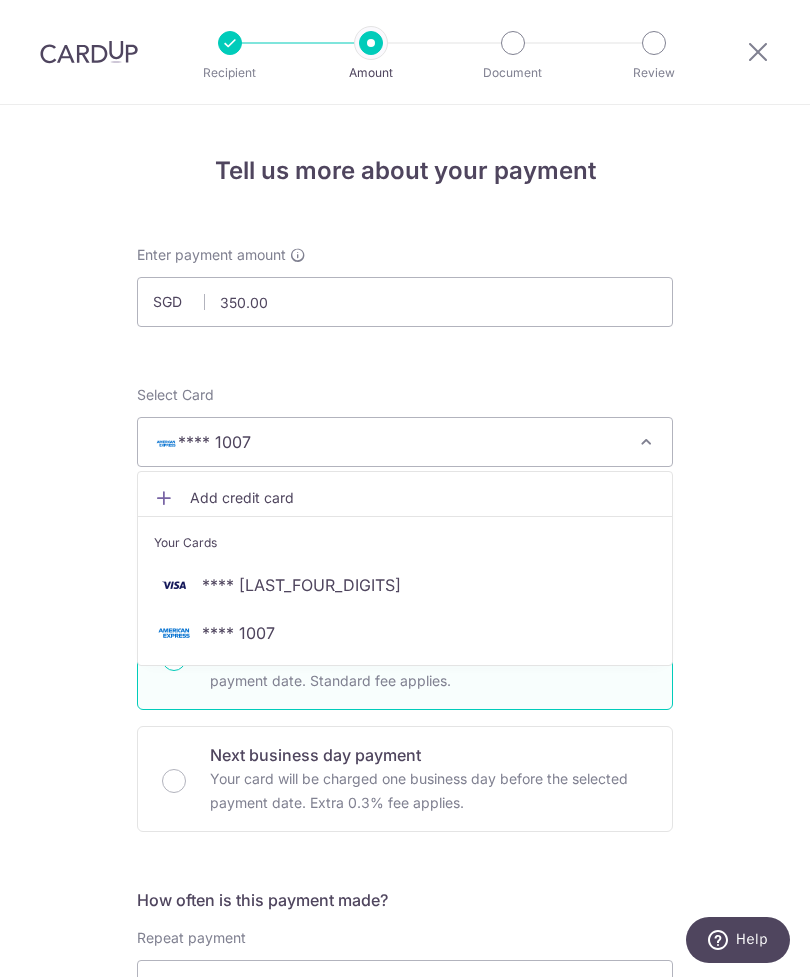 click on "**** 9651" at bounding box center [405, 585] 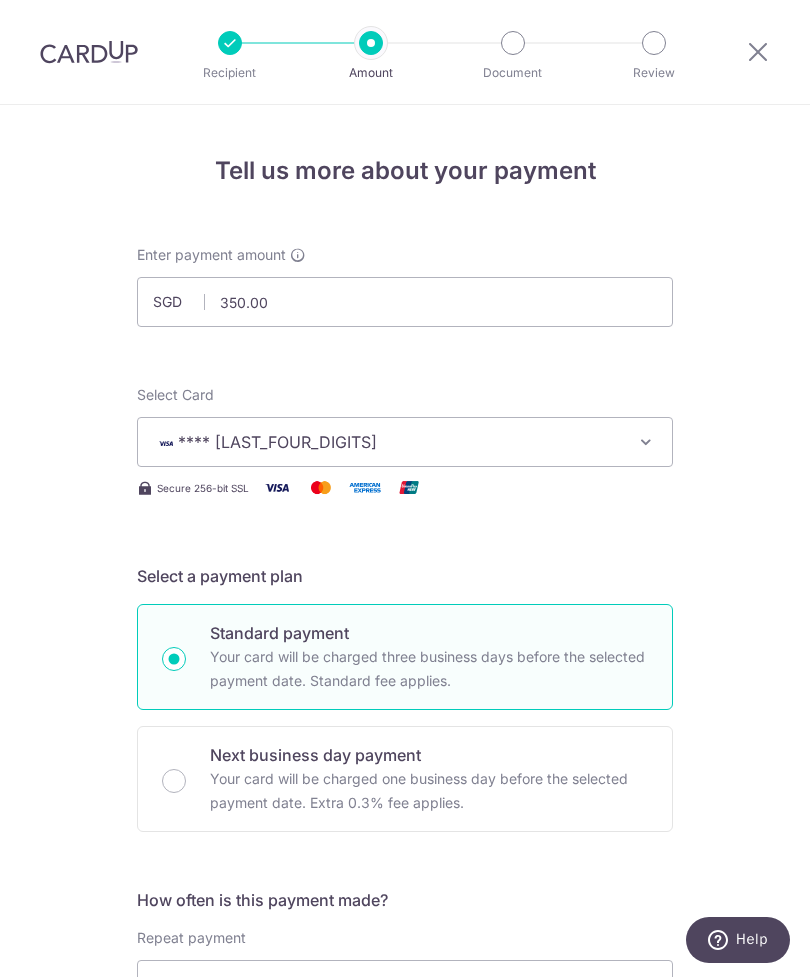 click on "**** 9651" at bounding box center [387, 442] 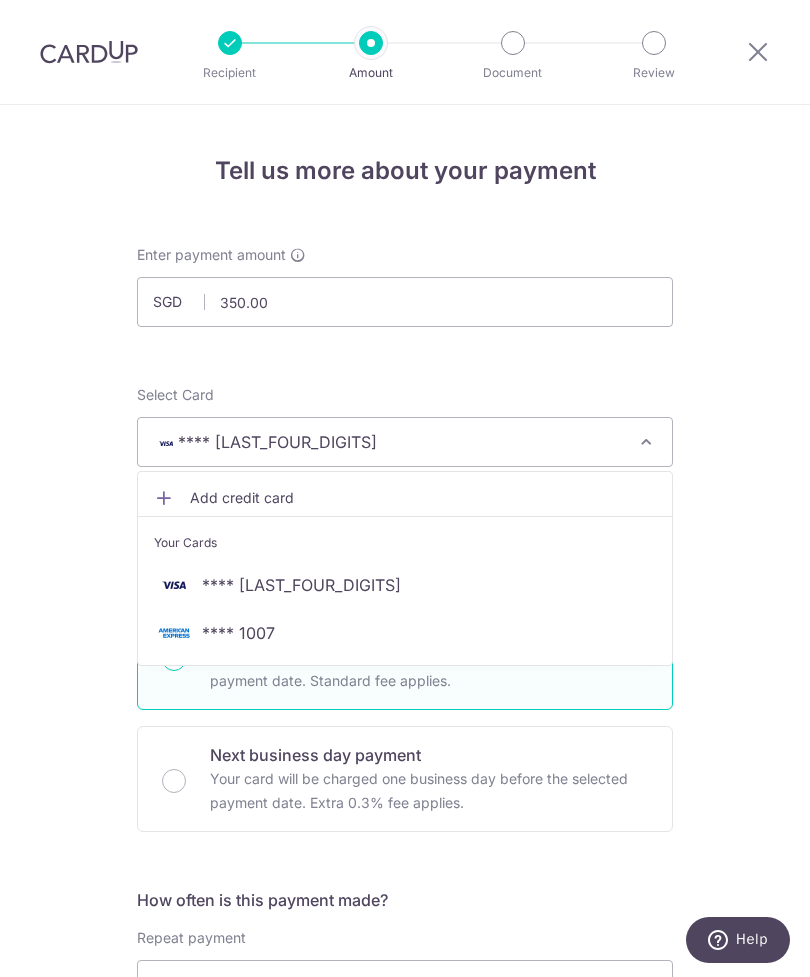 click on "**** 1007" at bounding box center (405, 633) 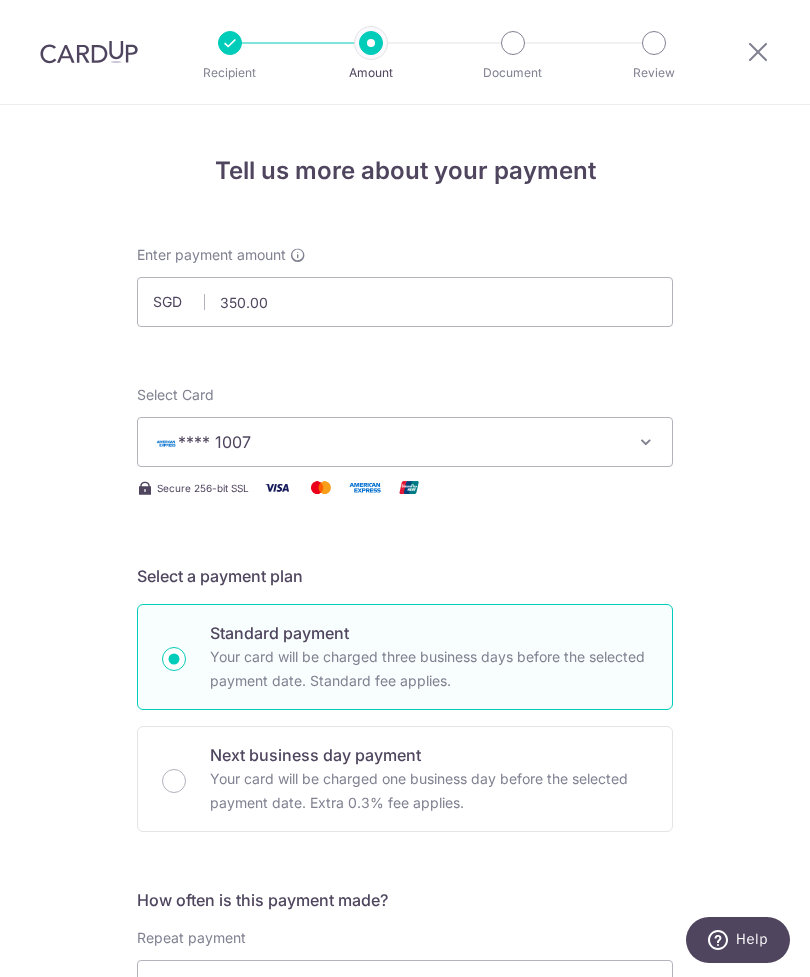 scroll, scrollTop: 0, scrollLeft: 0, axis: both 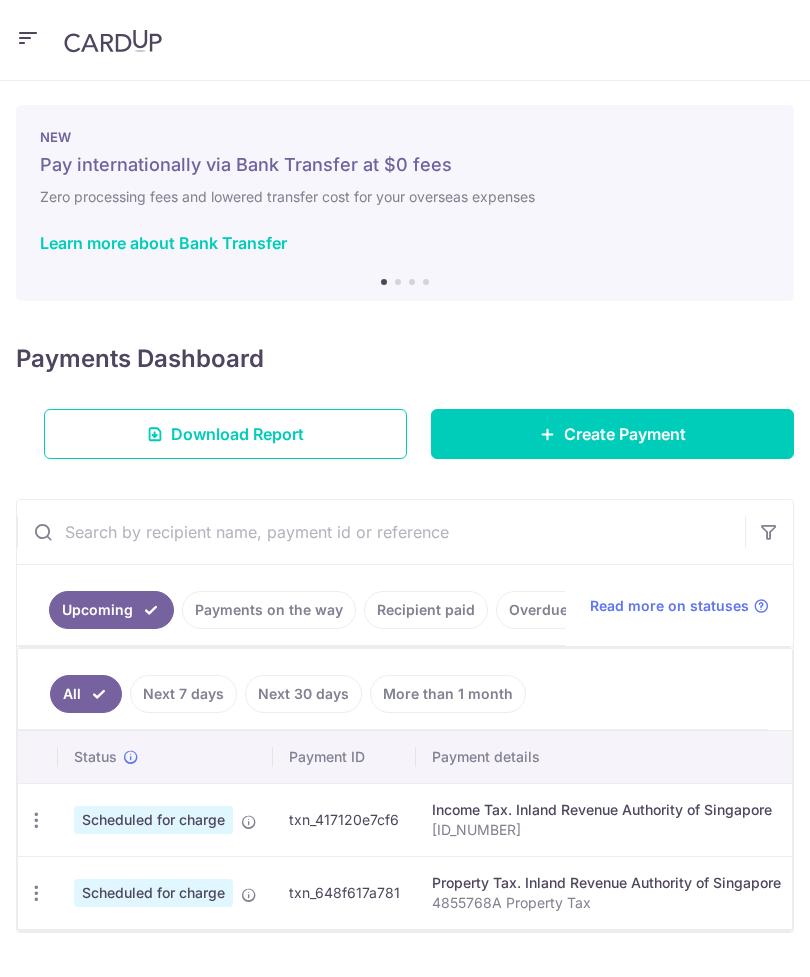 click on "Create Payment" at bounding box center (625, 434) 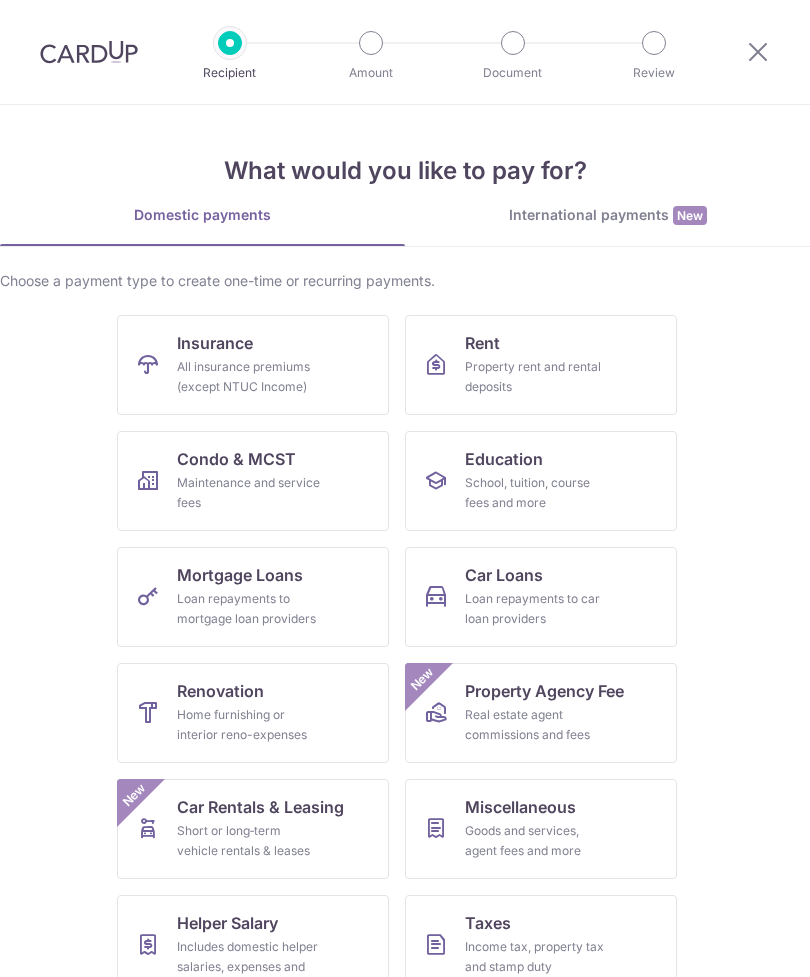 click on "Condo & MCST Maintenance and service fees" at bounding box center [253, 481] 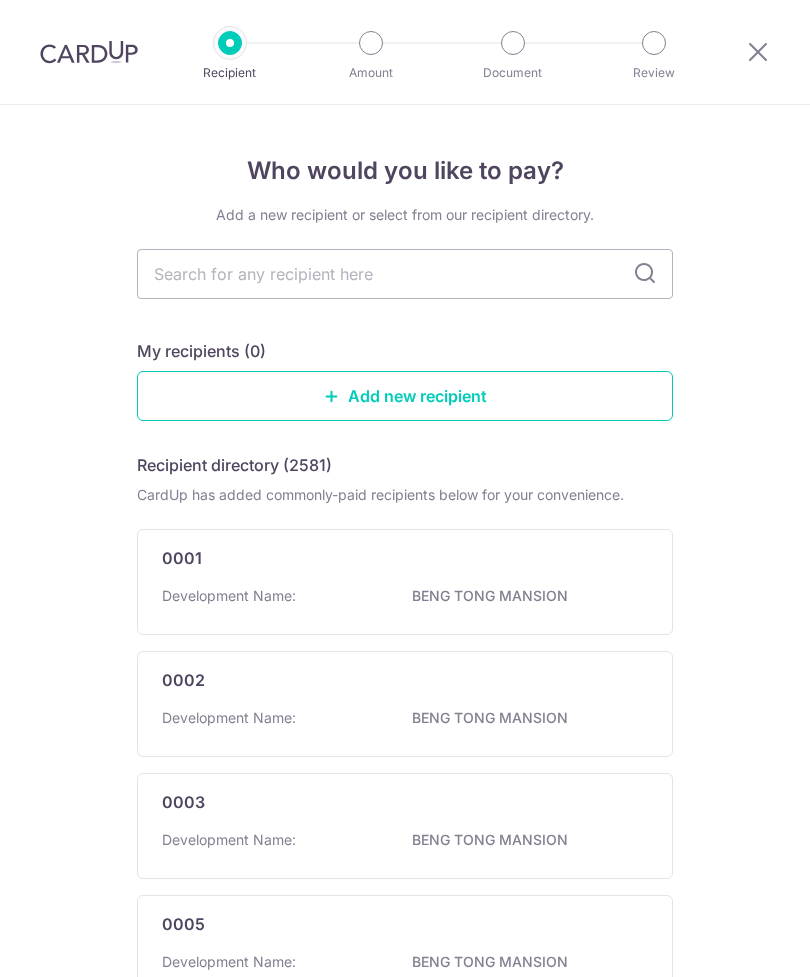 scroll, scrollTop: 0, scrollLeft: 0, axis: both 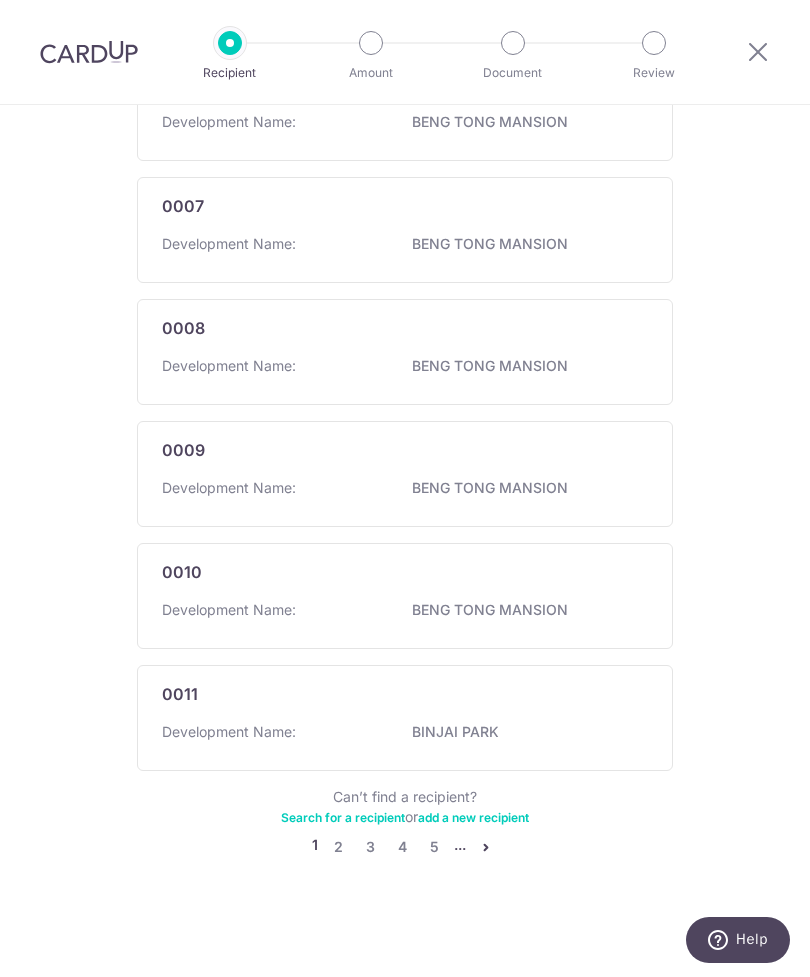 click on "Development Name:
[DEVELOPMENT_NAME]" at bounding box center (405, 738) 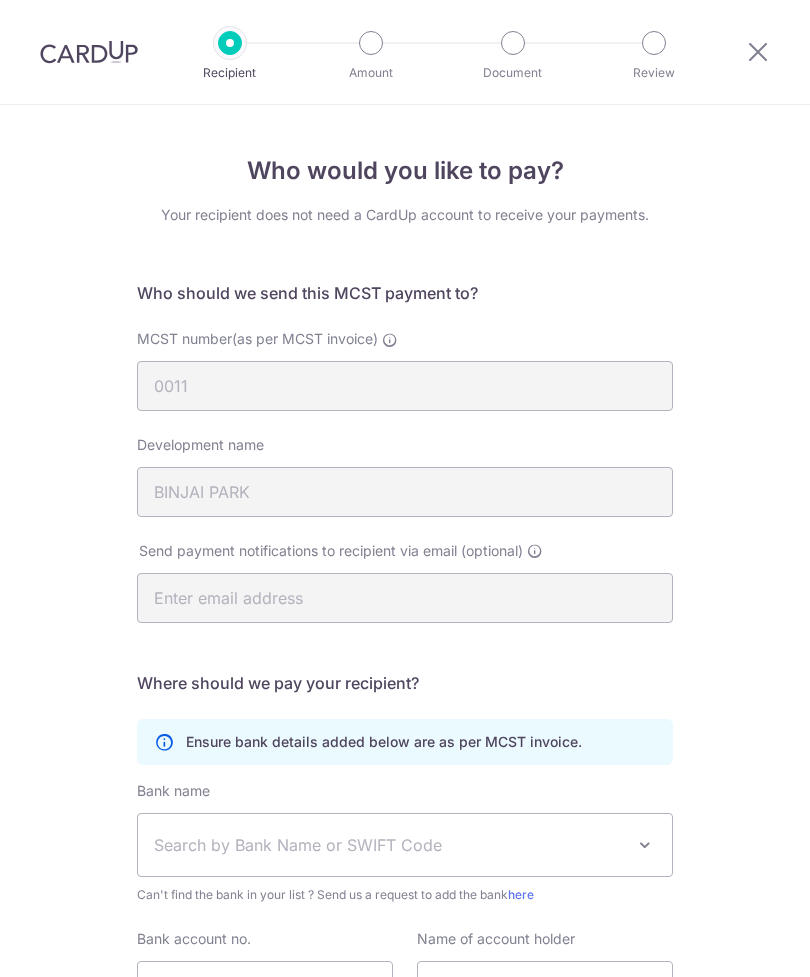 scroll, scrollTop: 0, scrollLeft: 0, axis: both 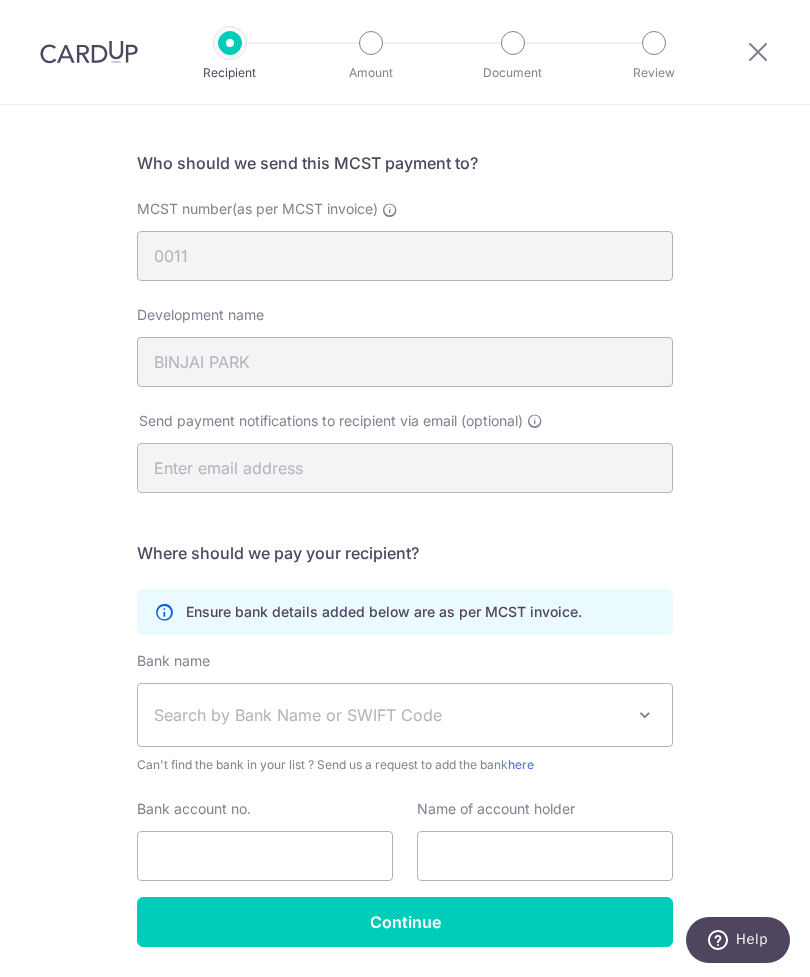 click on "Search by Bank Name or SWIFT Code" at bounding box center (389, 715) 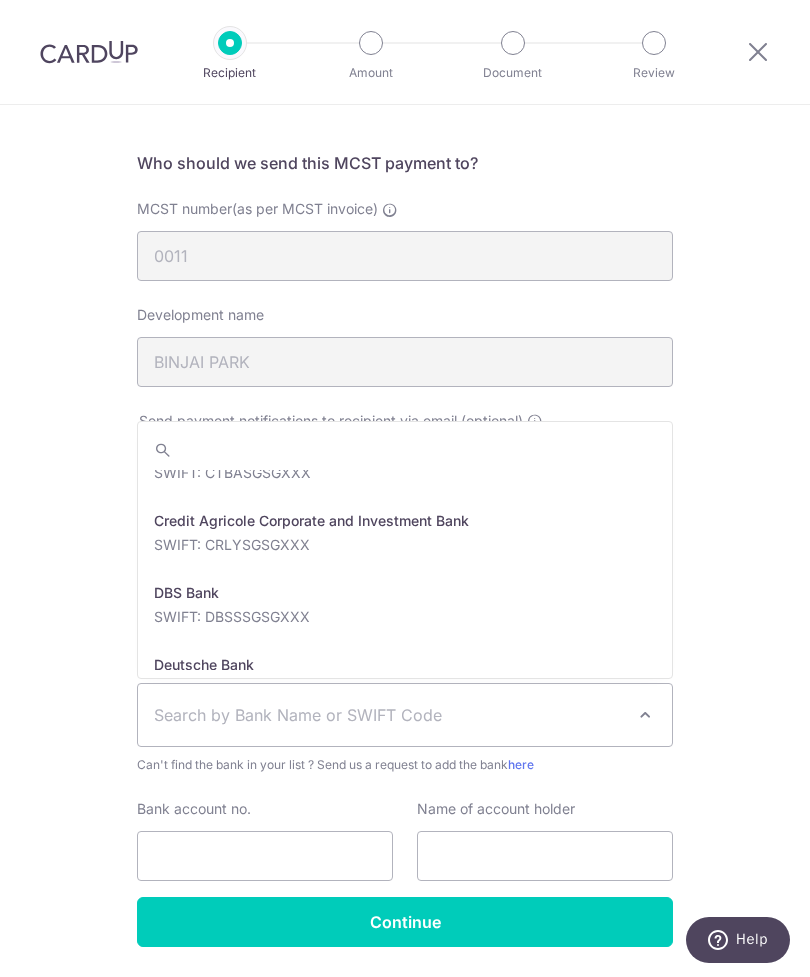scroll, scrollTop: 1346, scrollLeft: 0, axis: vertical 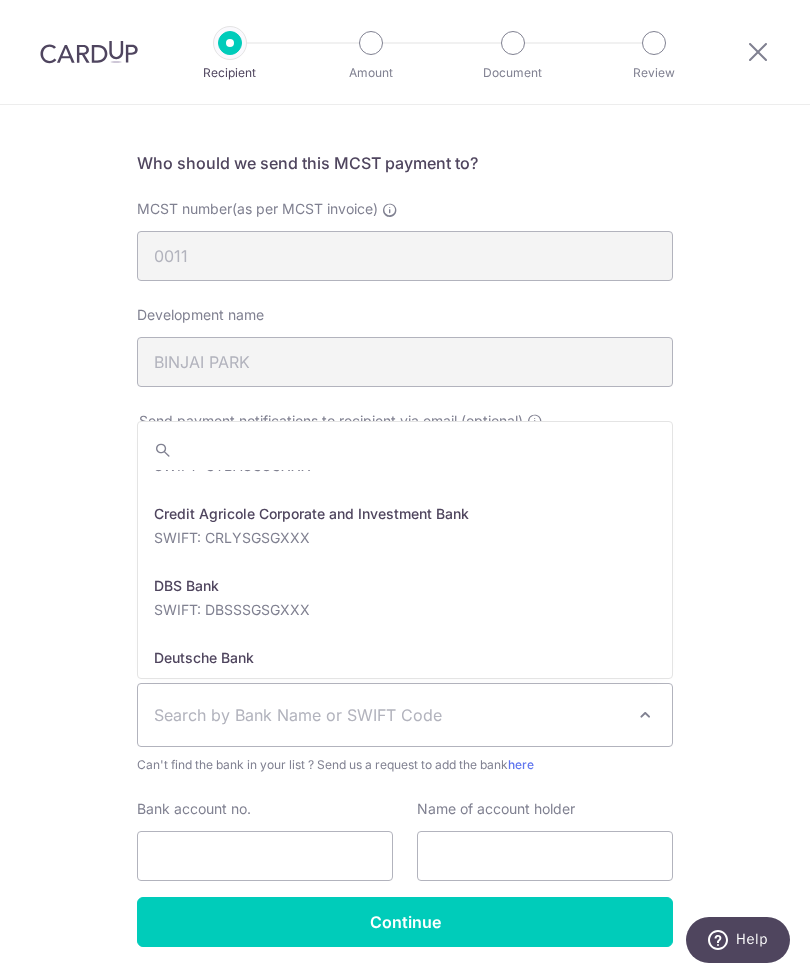 select on "6" 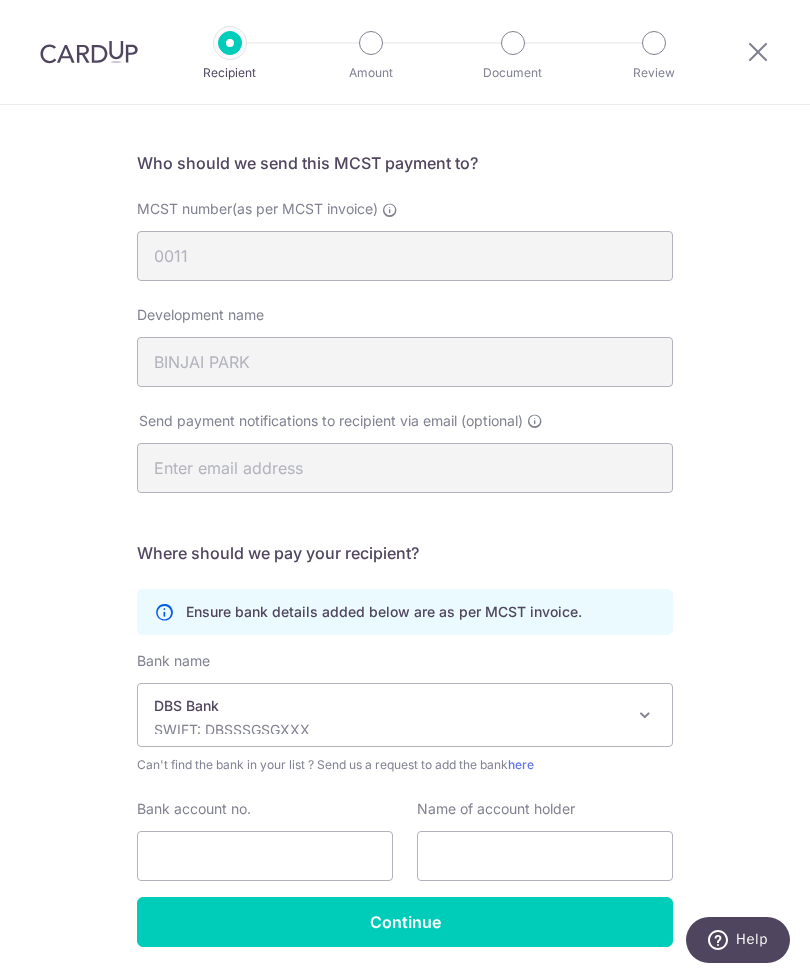 scroll, scrollTop: 130, scrollLeft: 0, axis: vertical 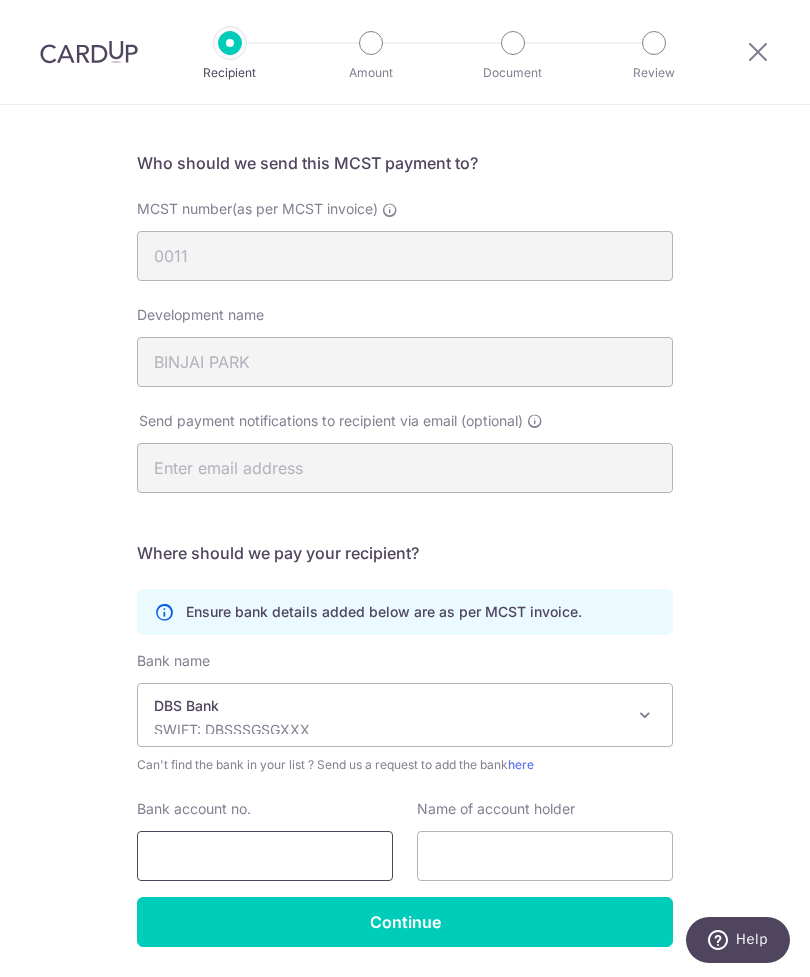 click on "Bank account no." at bounding box center (265, 856) 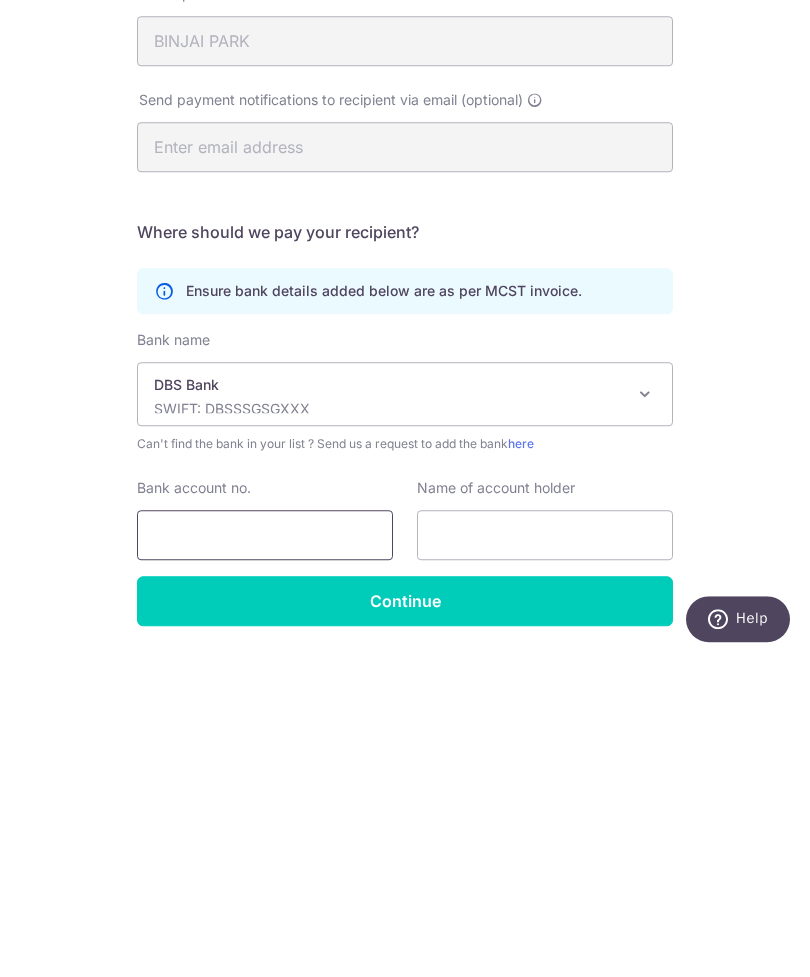 scroll, scrollTop: 64, scrollLeft: 0, axis: vertical 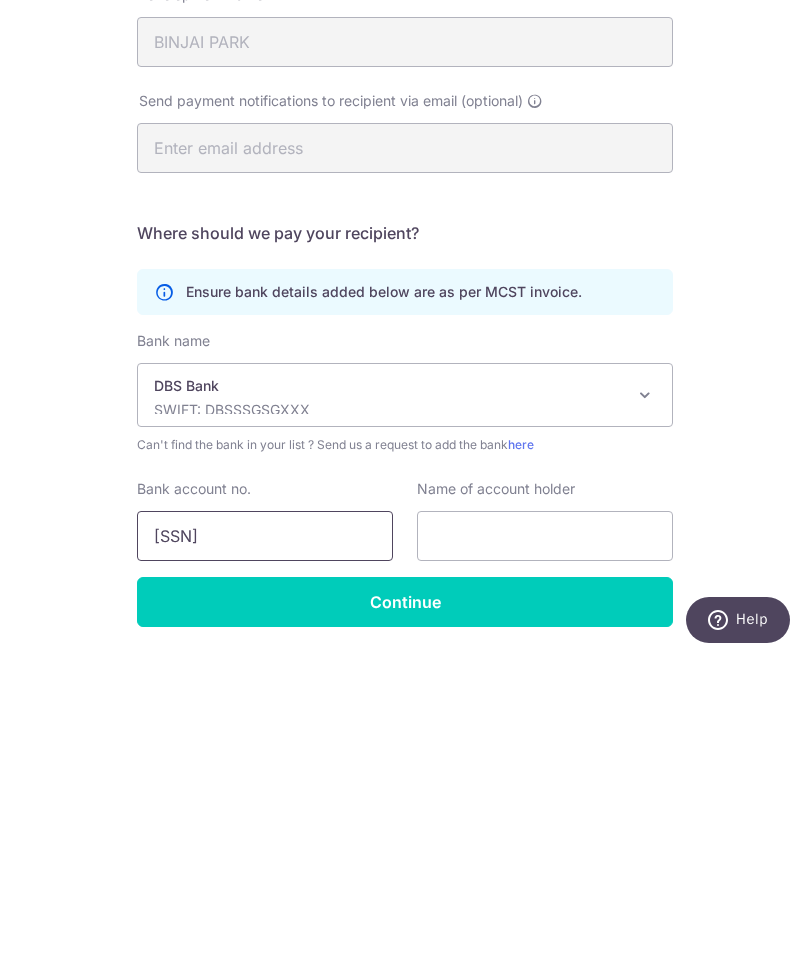 type on "[PHONE]" 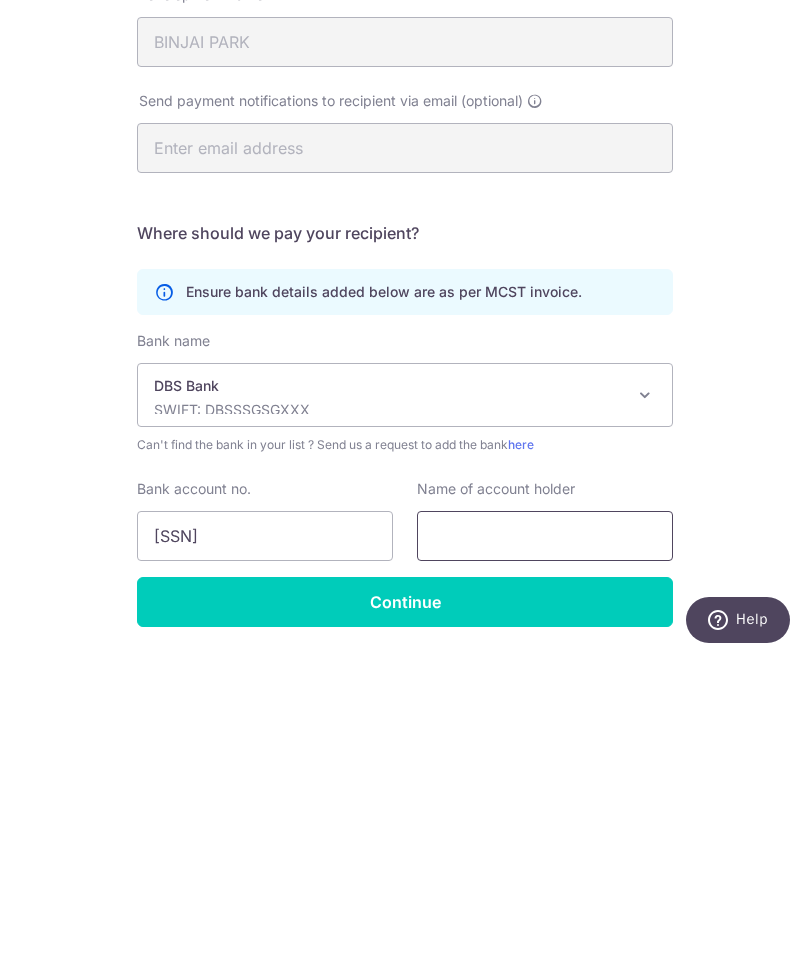 click at bounding box center (545, 856) 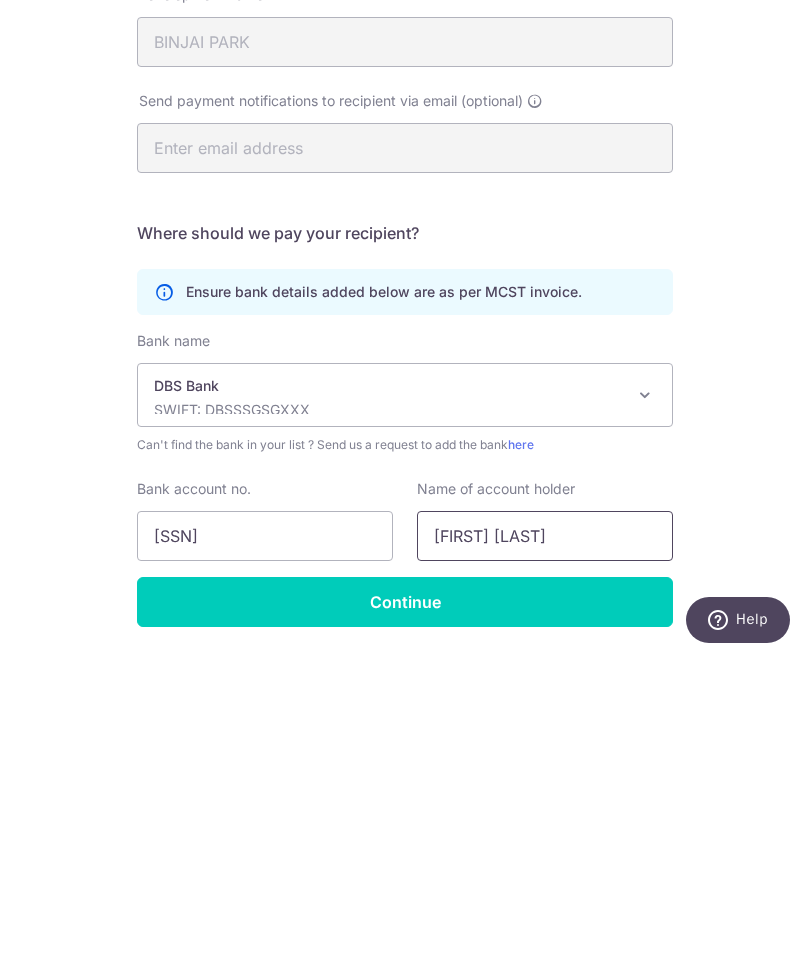 type on "Chua Hwee Ching" 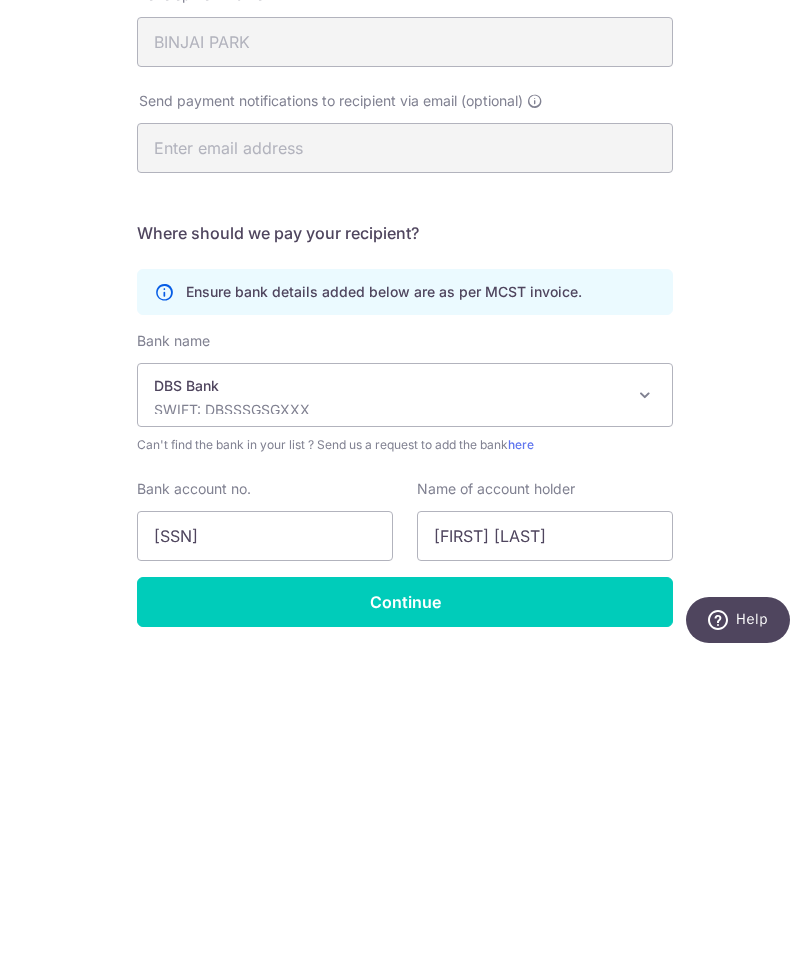 click on "Continue" at bounding box center [405, 922] 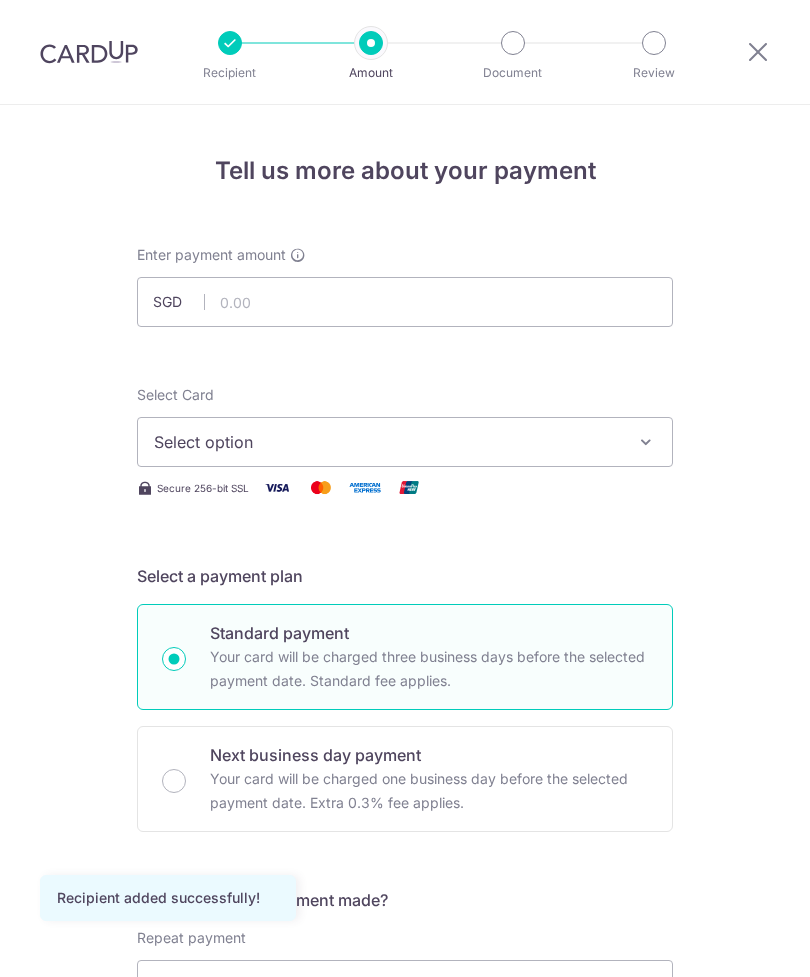 scroll, scrollTop: 0, scrollLeft: 0, axis: both 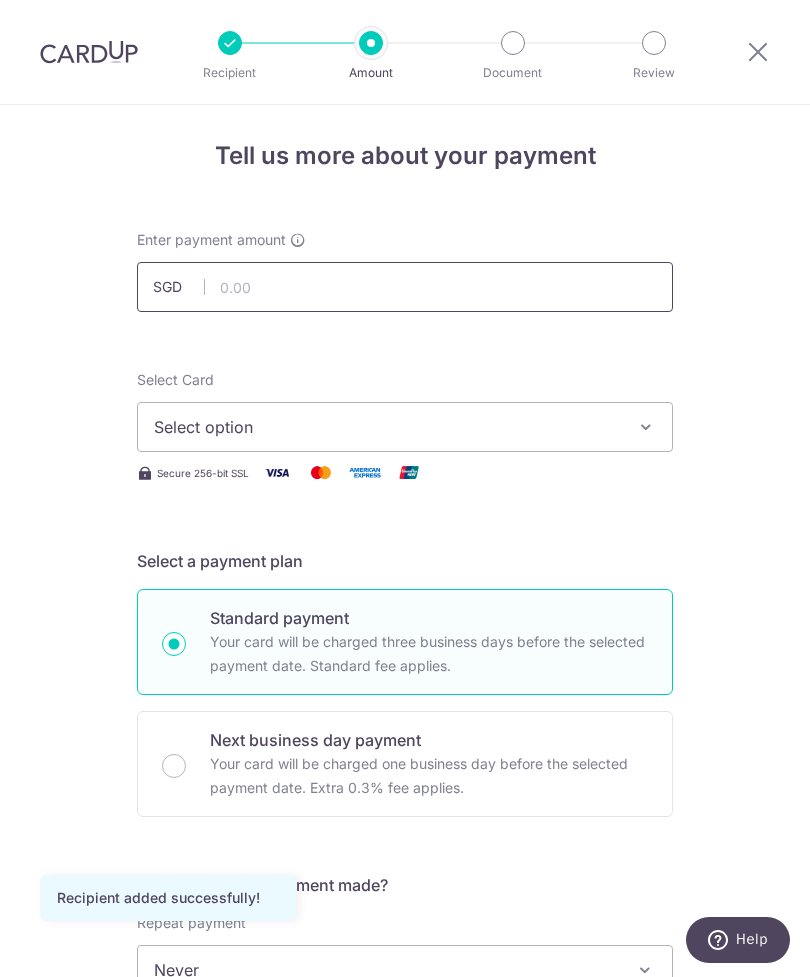 click at bounding box center [405, 287] 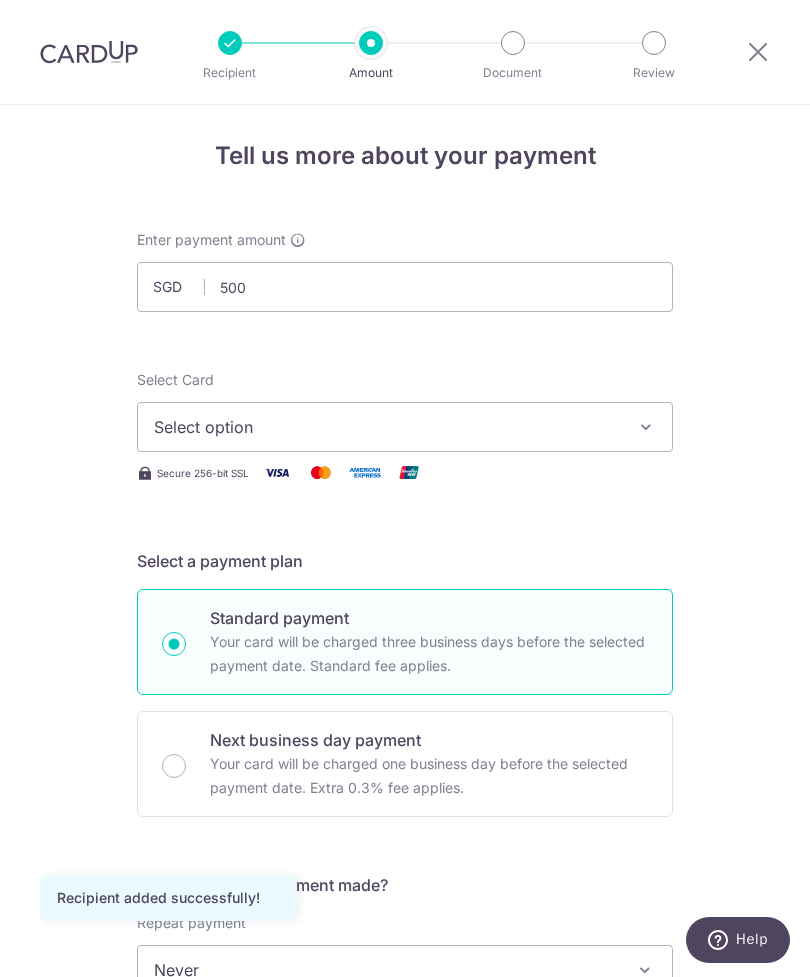 click on "Select option" at bounding box center (387, 427) 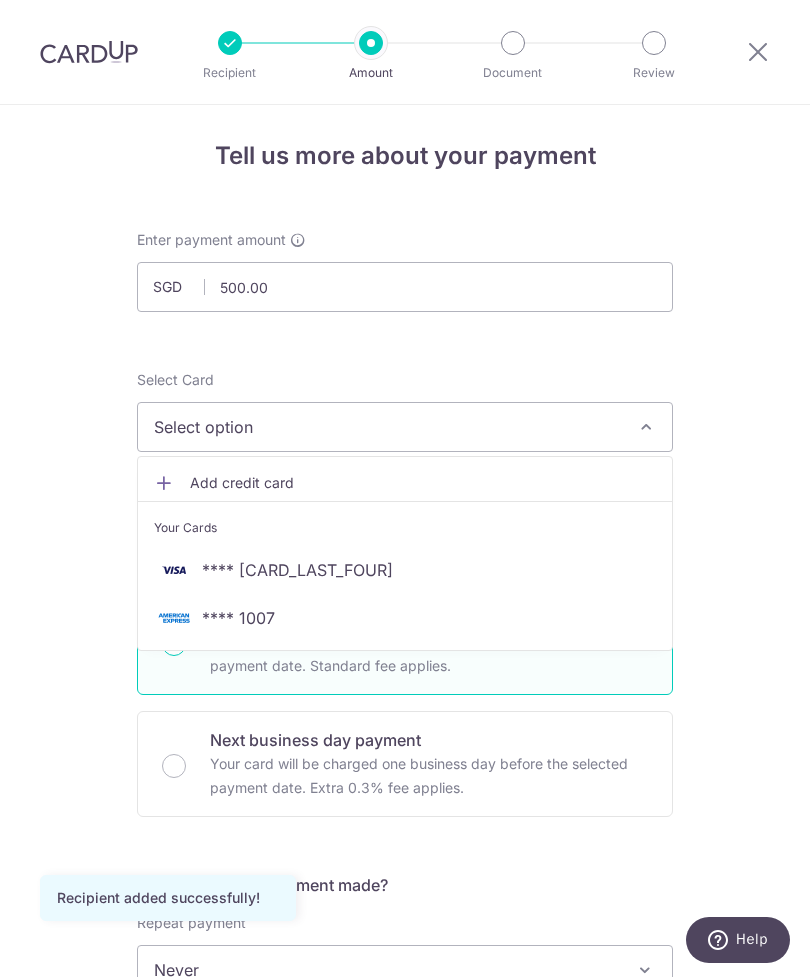 click at bounding box center (174, 618) 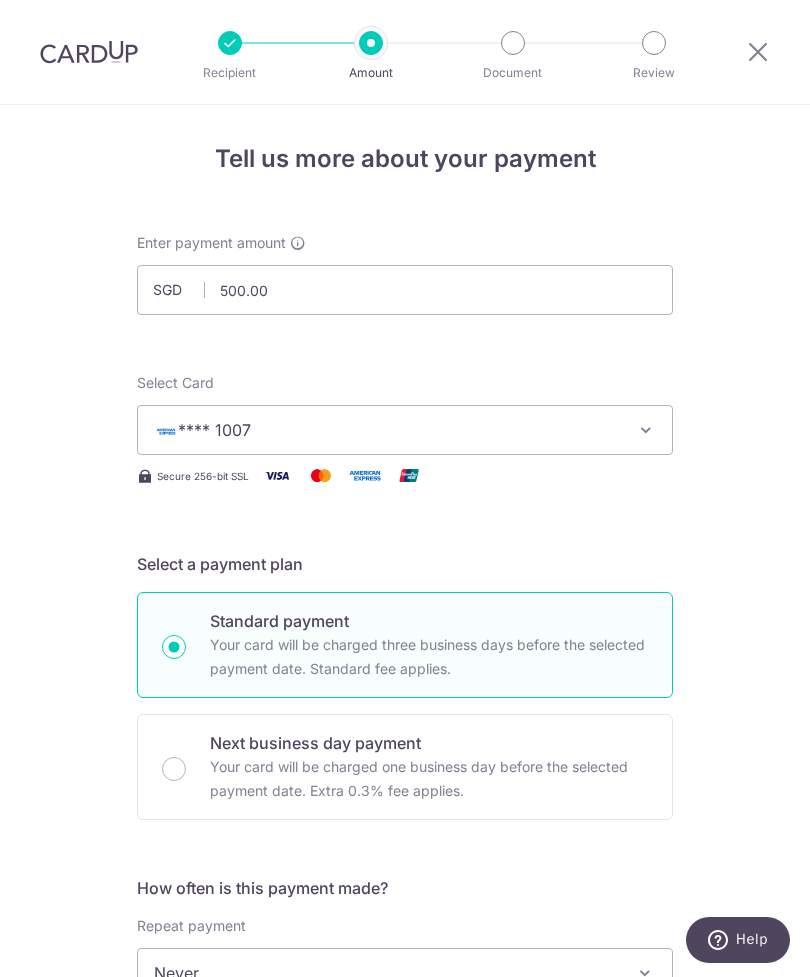scroll, scrollTop: 7, scrollLeft: 0, axis: vertical 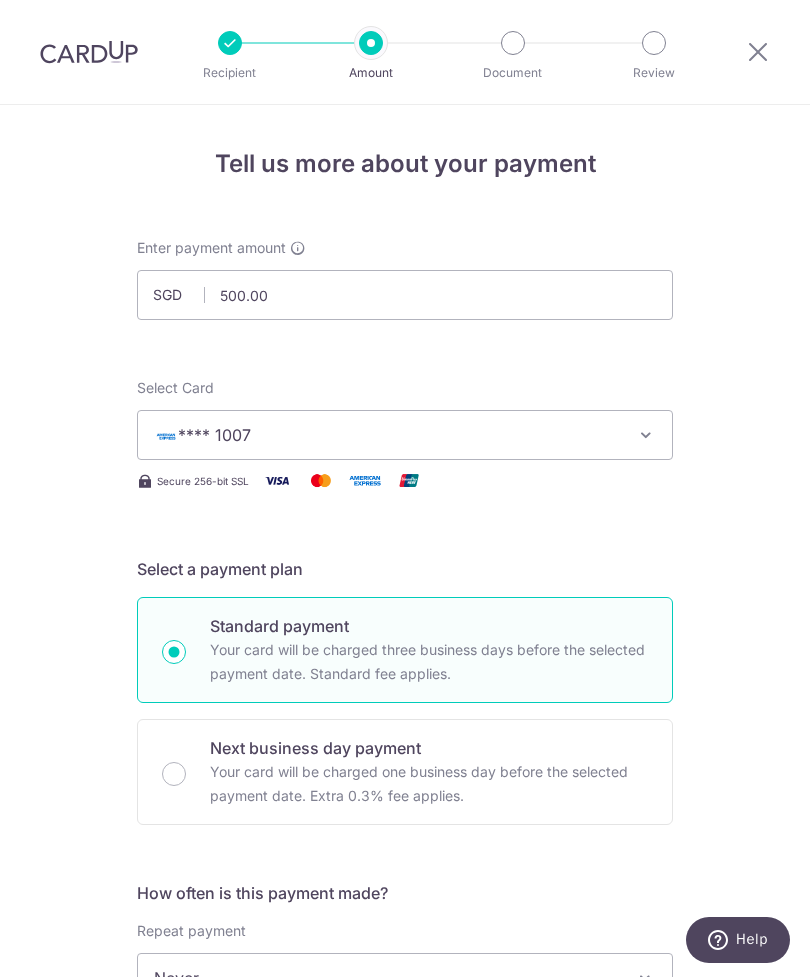 click on "Tell us more about your payment
Enter payment amount
SGD
500.00
500.00
Recipient added successfully!
Select Card
**** 1007
Add credit card
Your Cards
**** 9651
**** 1007
Secure 256-bit SSL
Text
New card details
Card" at bounding box center [405, 1007] 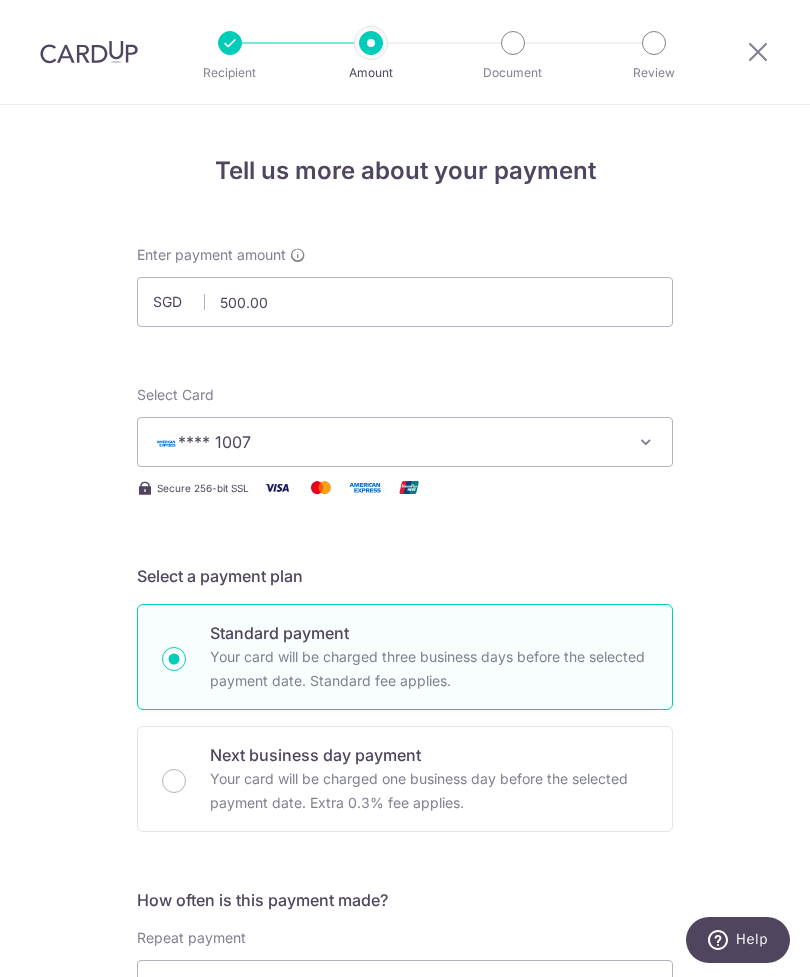 scroll, scrollTop: 0, scrollLeft: 0, axis: both 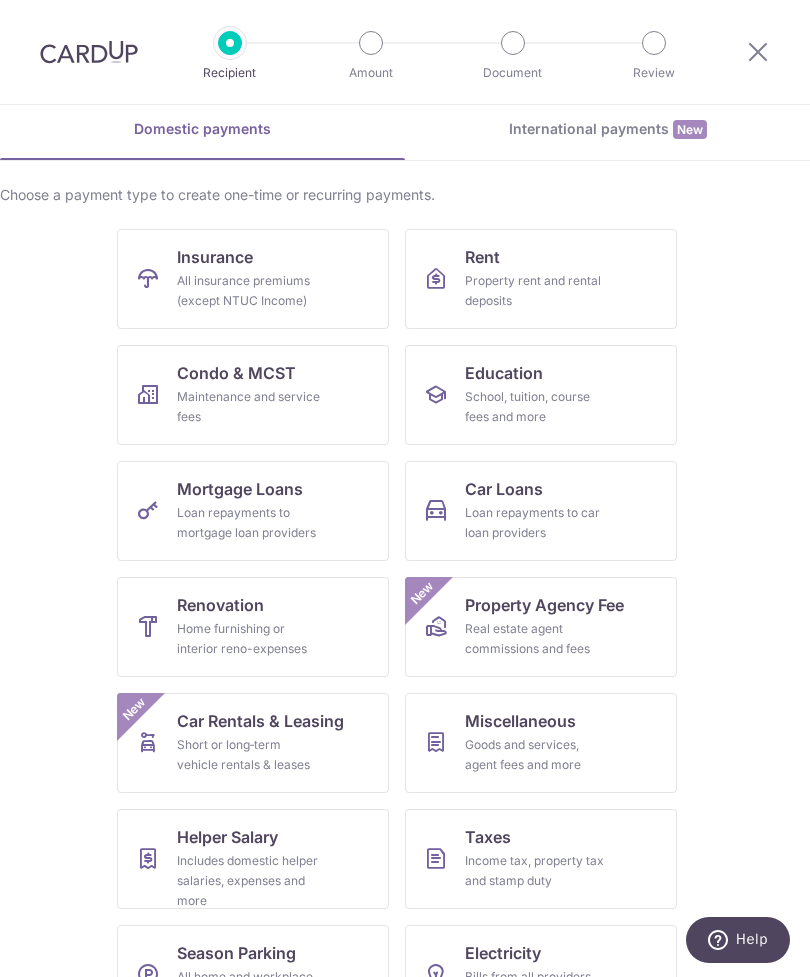 click on "Includes domestic helper salaries, expenses and more" at bounding box center (249, 881) 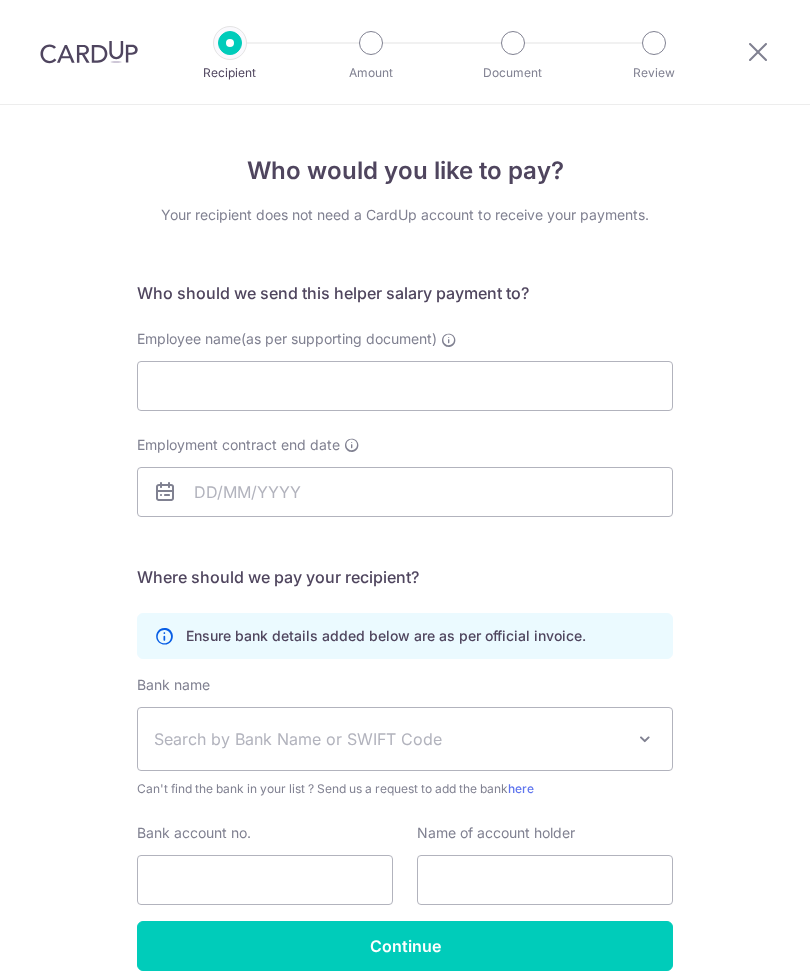 scroll, scrollTop: 0, scrollLeft: 0, axis: both 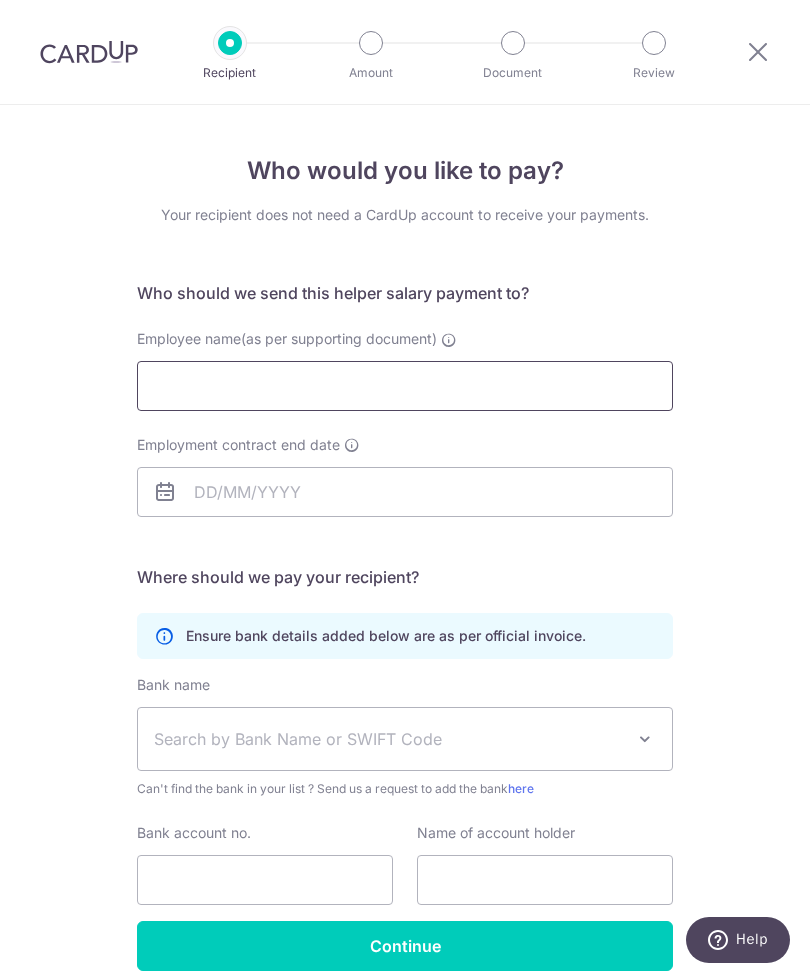 click on "Employee name(as per supporting document)" at bounding box center [405, 386] 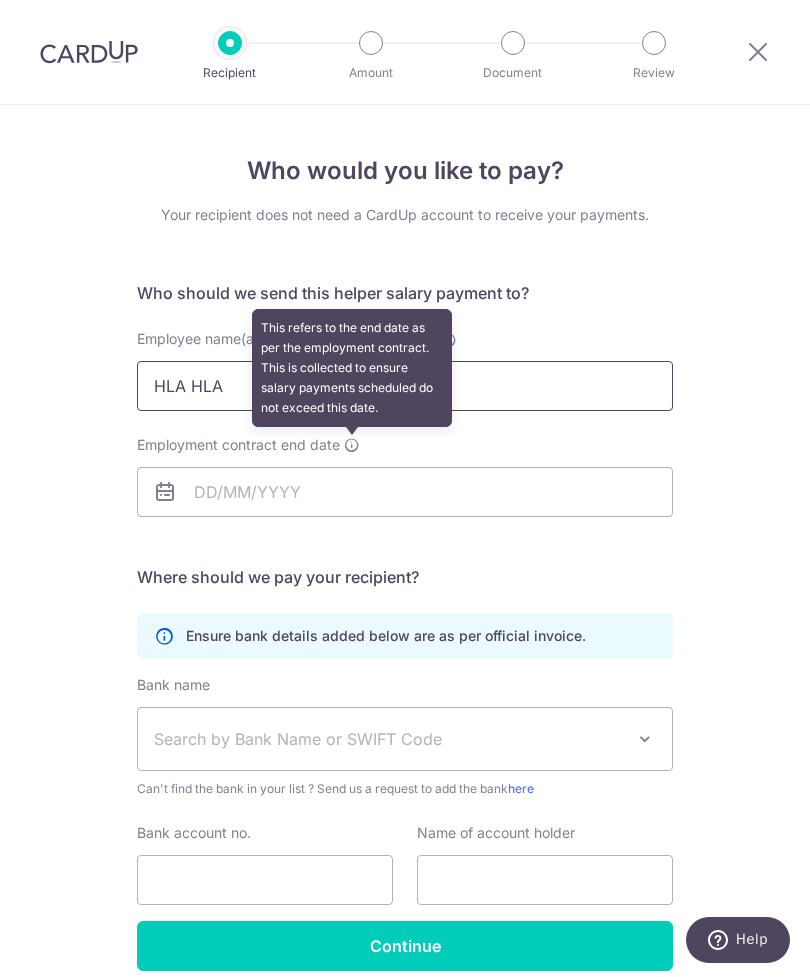 type on "HLA HLA" 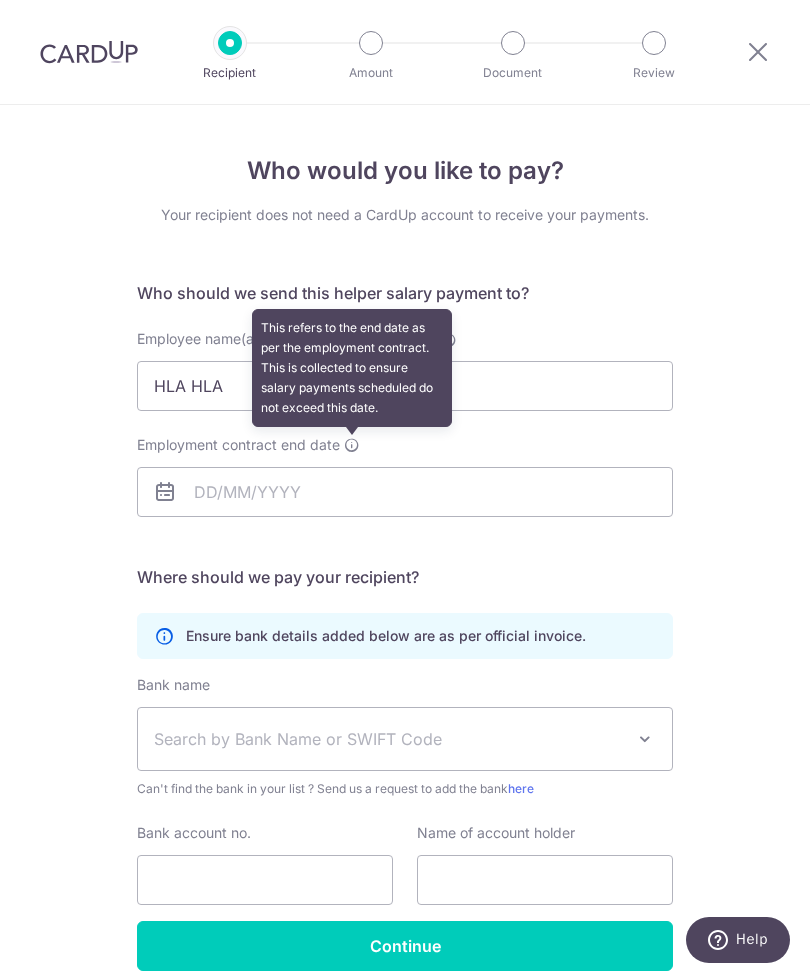 click at bounding box center (352, 445) 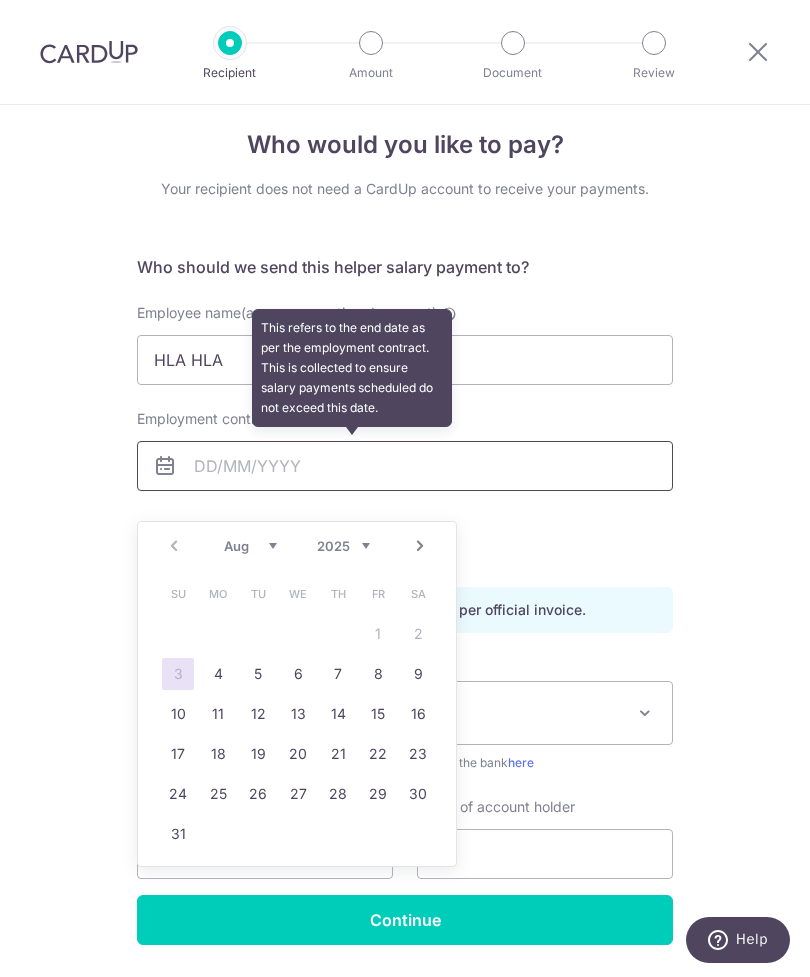 scroll, scrollTop: 24, scrollLeft: 0, axis: vertical 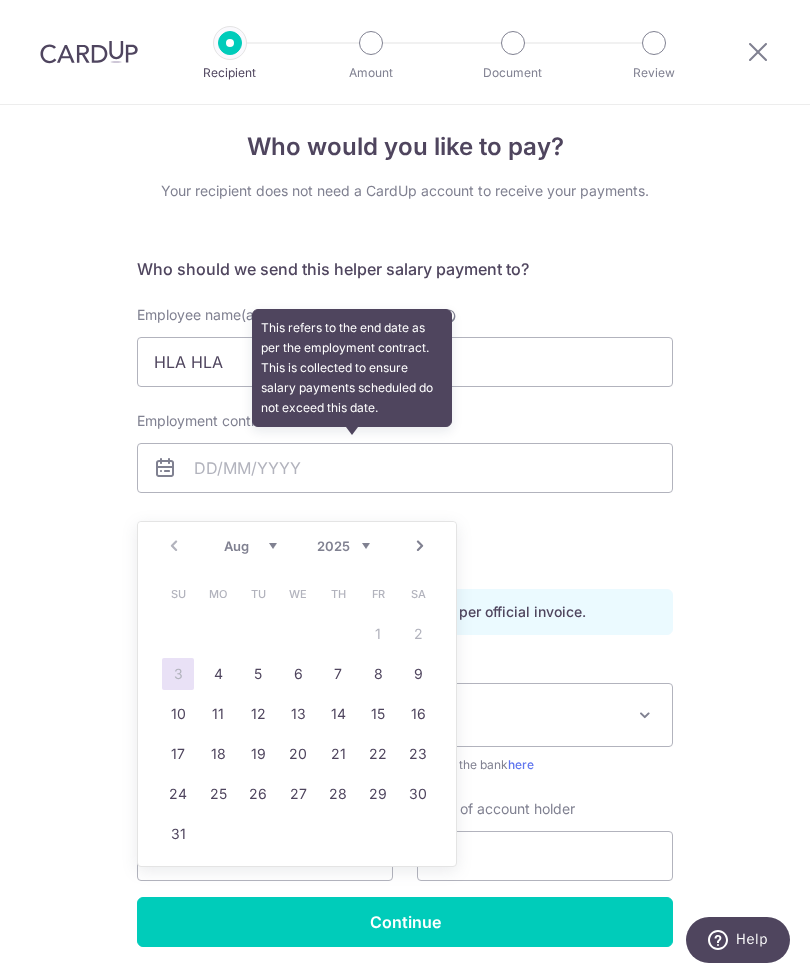 click on "Who would you like to pay?
Your recipient does not need a CardUp account to receive your payments.
Who should we send this helper salary payment to?
Employee name(as per supporting document)
HLA HLA
Employment contract end date
This refers to the end date as per the employment contract. This is collected to ensure salary payments scheduled do not exceed this date.
Translation missing: en.no key" at bounding box center [405, 561] 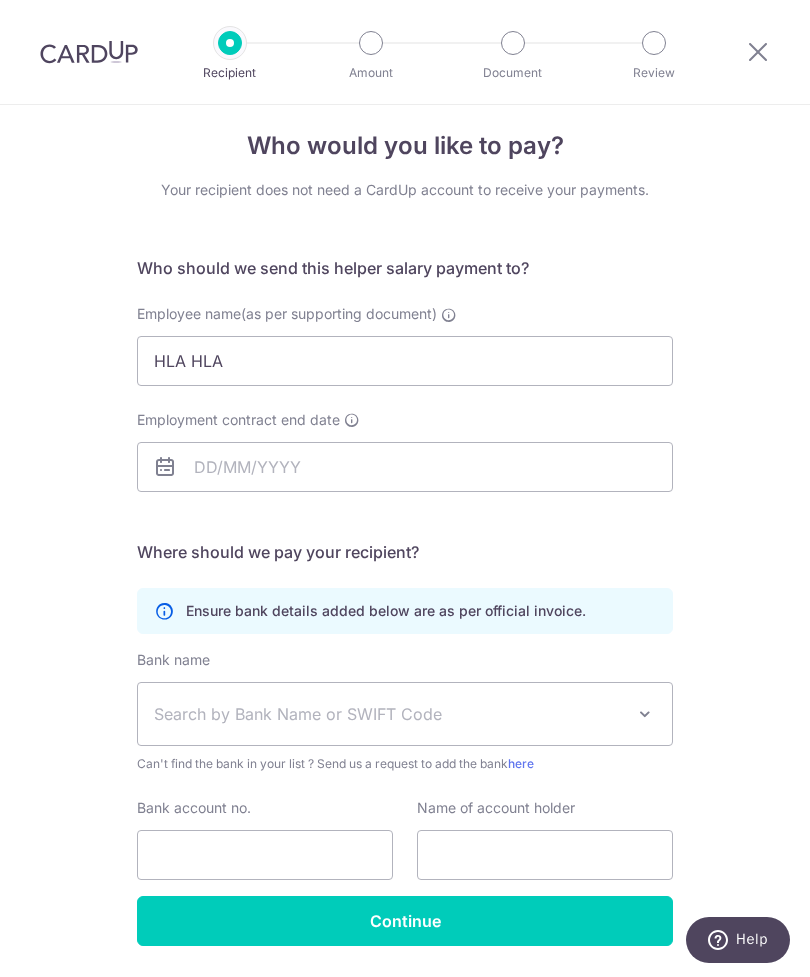 scroll, scrollTop: 24, scrollLeft: 0, axis: vertical 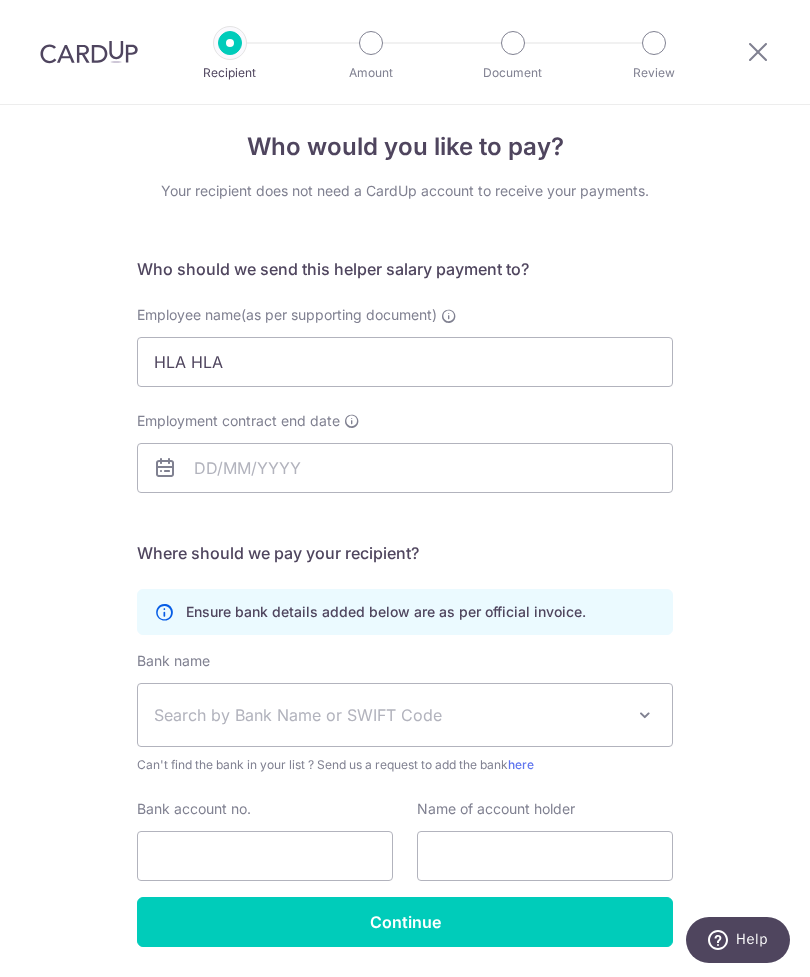 click on "Search by Bank Name or SWIFT Code" at bounding box center [389, 715] 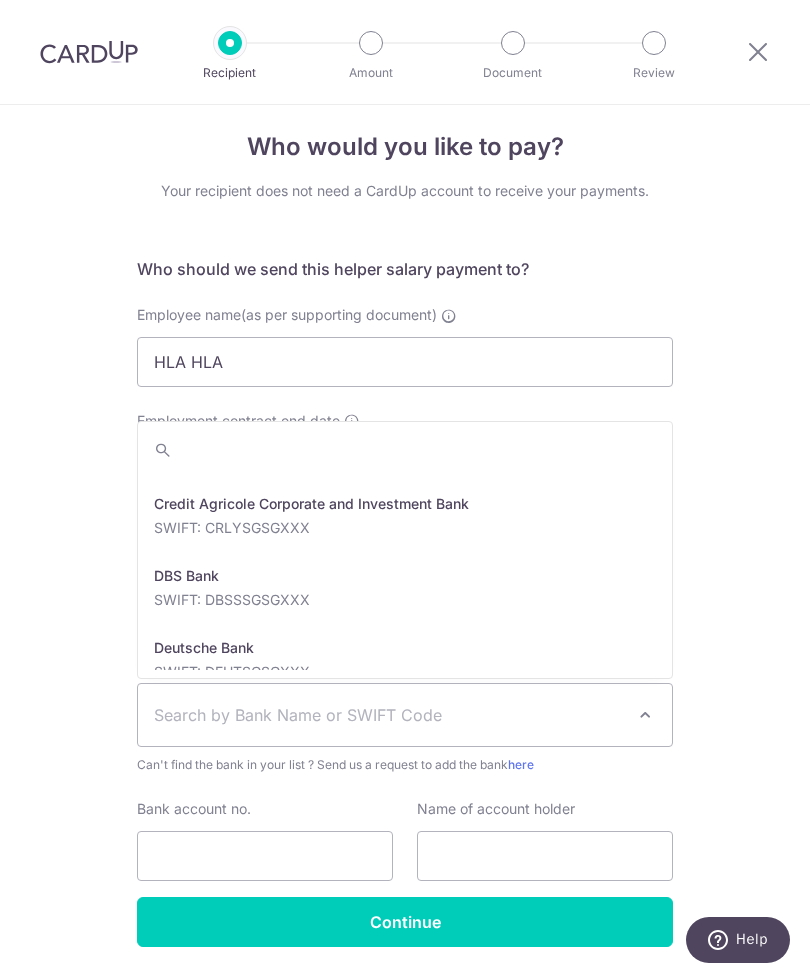 scroll, scrollTop: 1355, scrollLeft: 0, axis: vertical 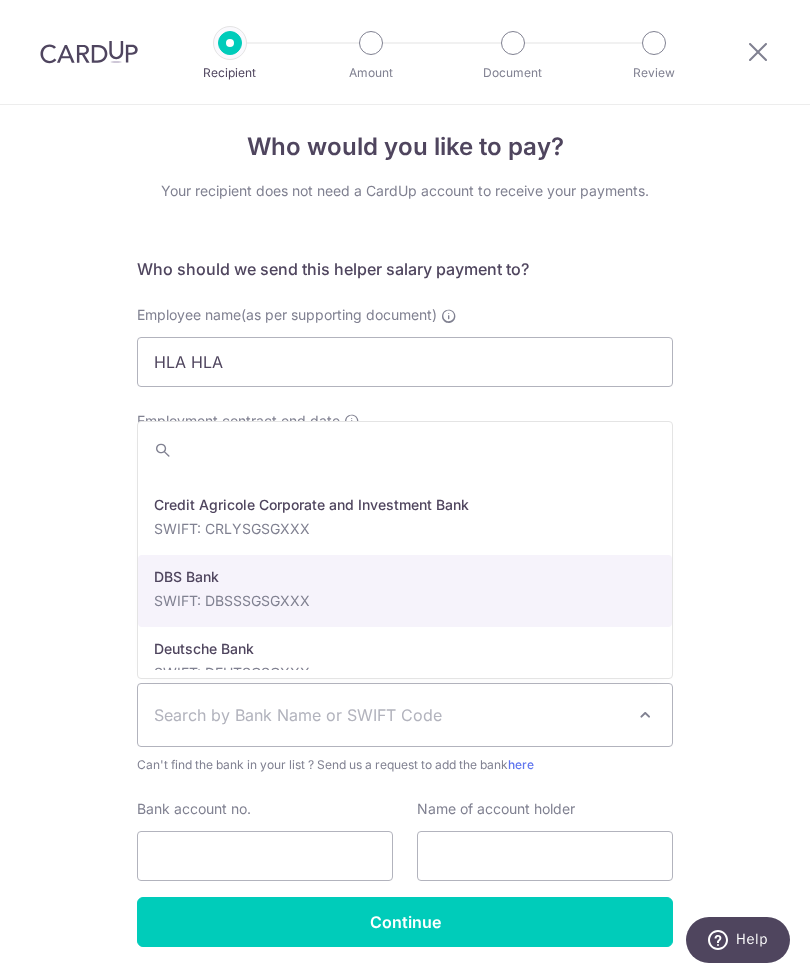 select on "6" 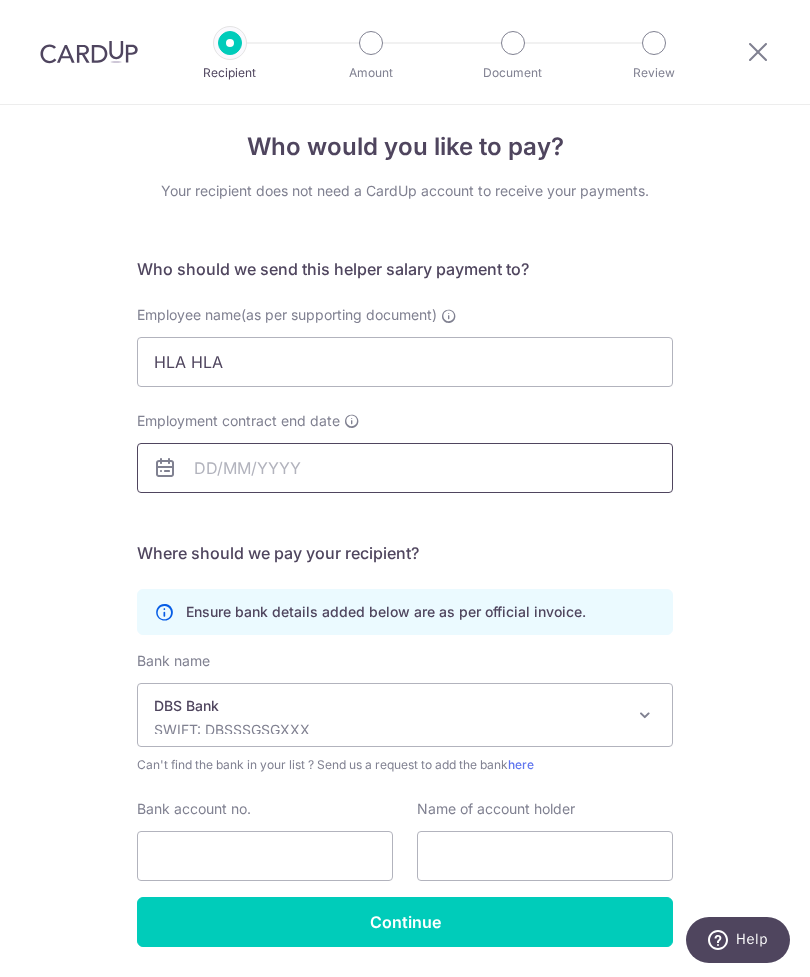 click on "Employment contract end date" at bounding box center (405, 468) 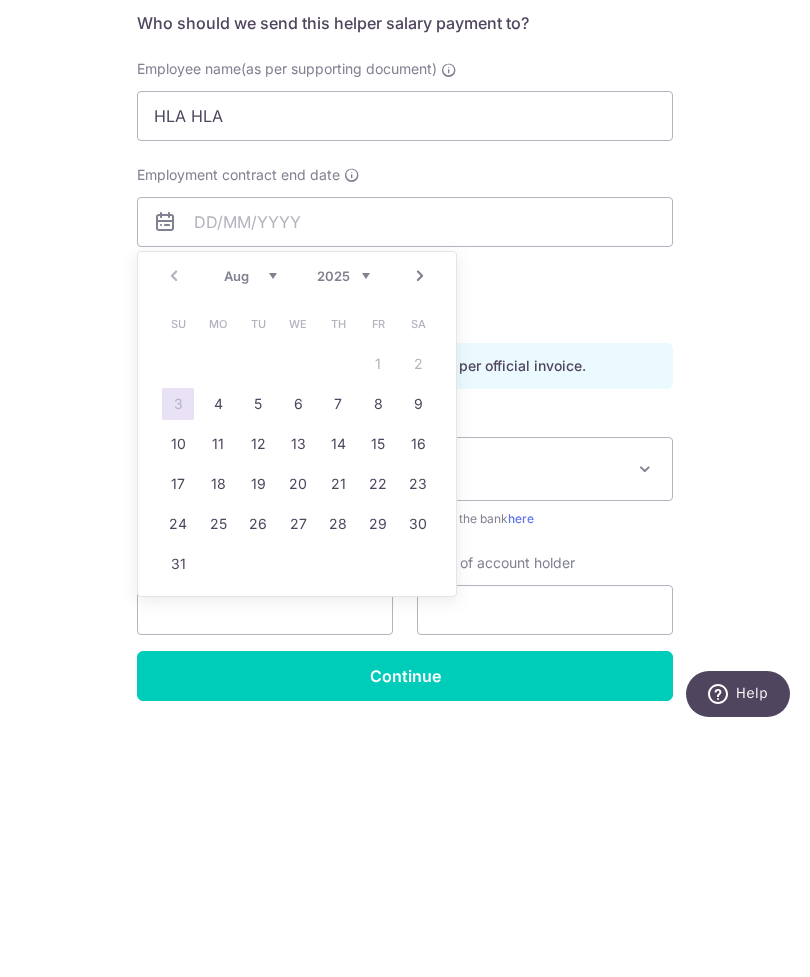 click on "2025 2026 2027 2028 2029 2030 2031 2032 2033 2034 2035" at bounding box center (343, 522) 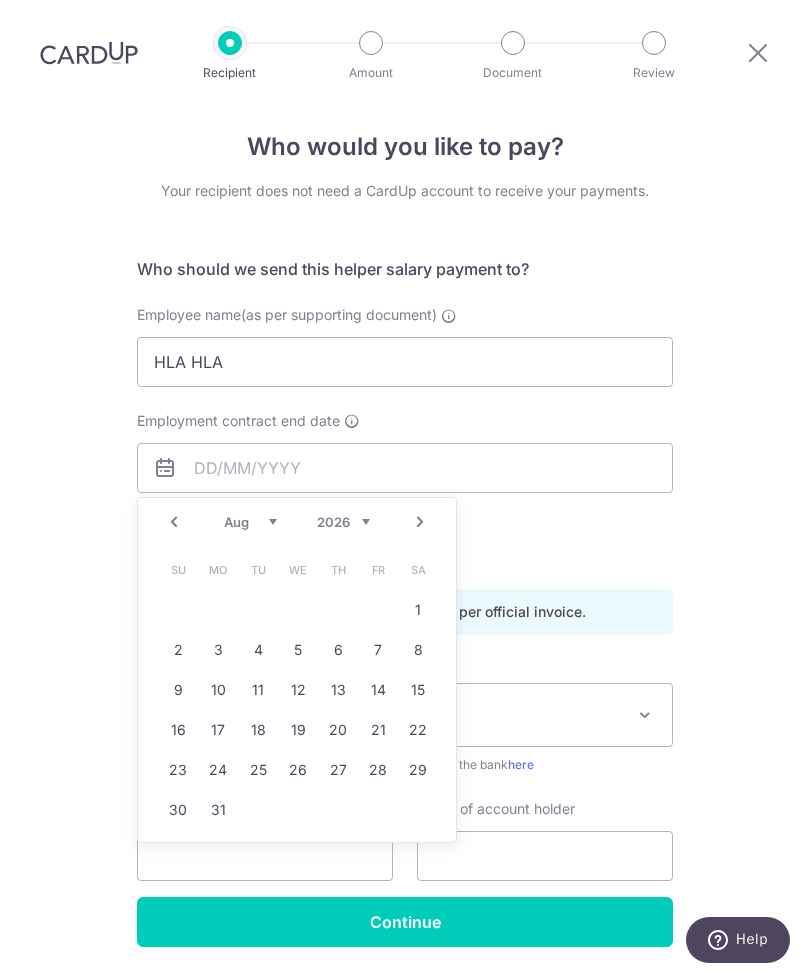 click on "Jan Feb Mar Apr May Jun Jul Aug Sep Oct Nov Dec" at bounding box center (250, 522) 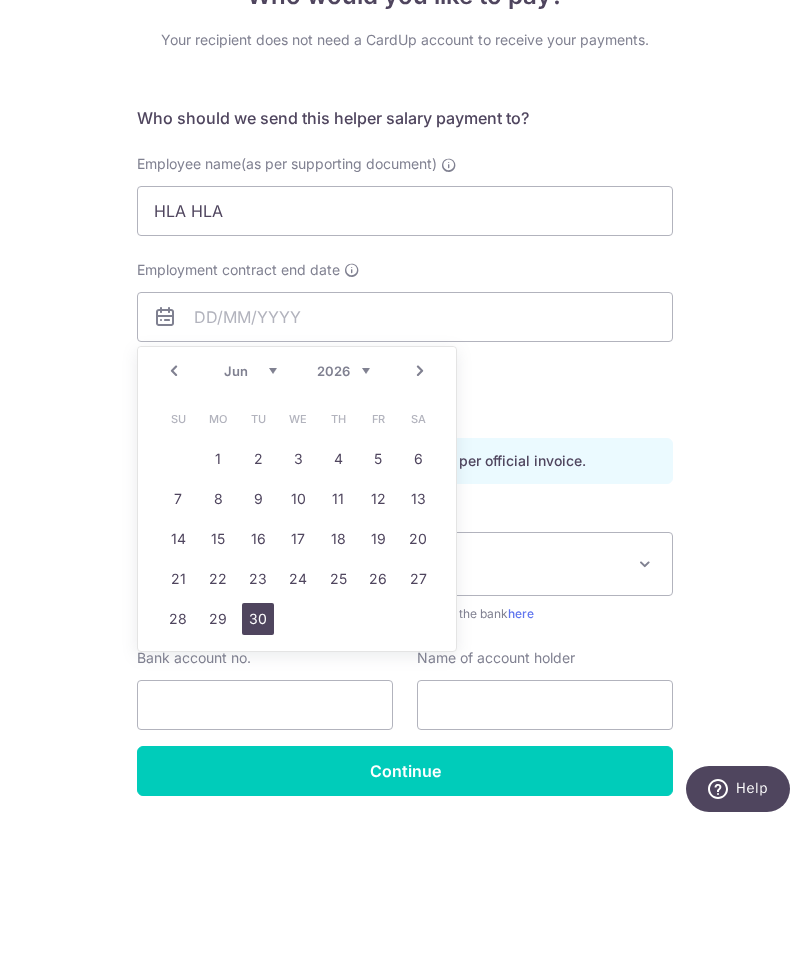 click on "30" at bounding box center (258, 770) 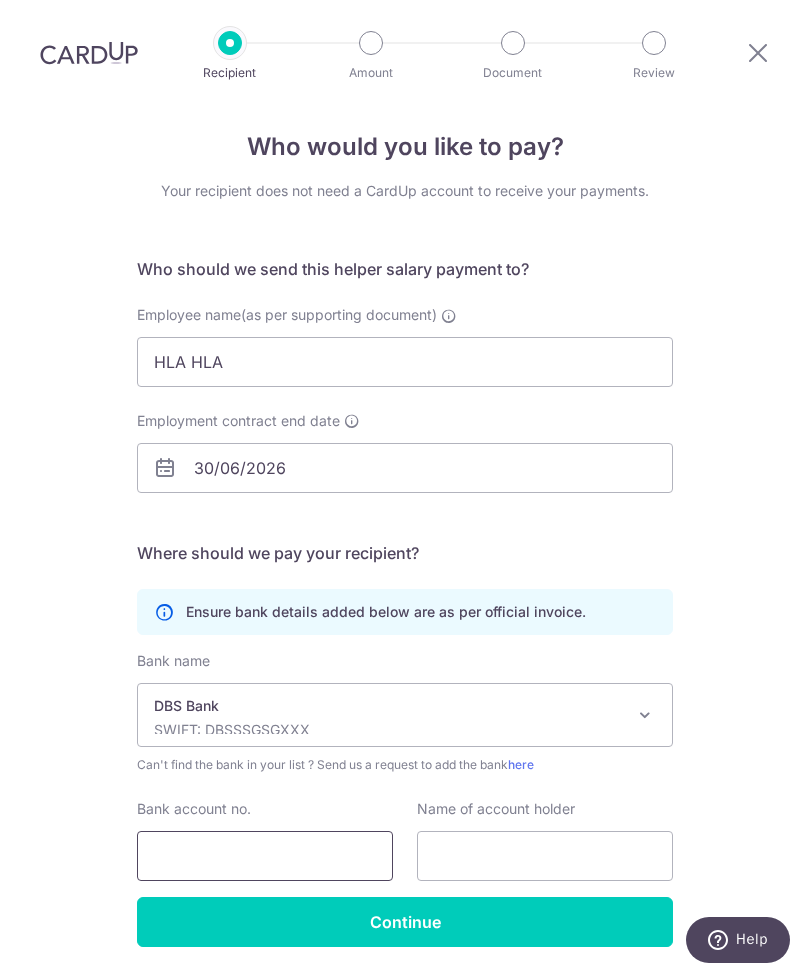 click on "Bank account no." at bounding box center (265, 856) 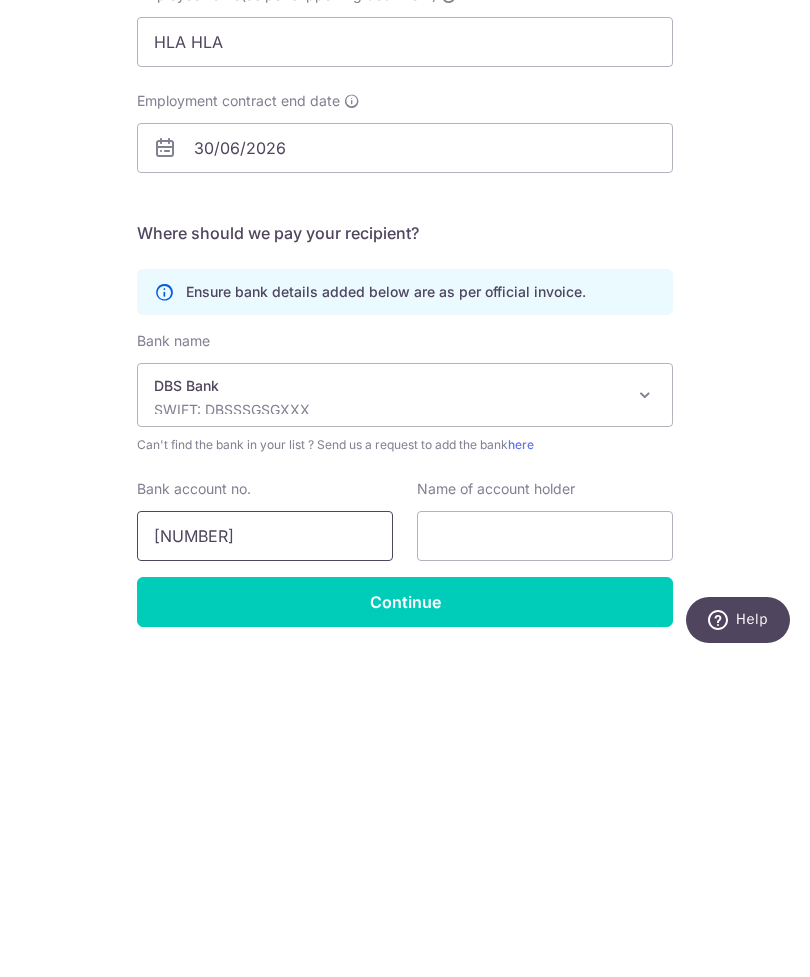 type on "073168511" 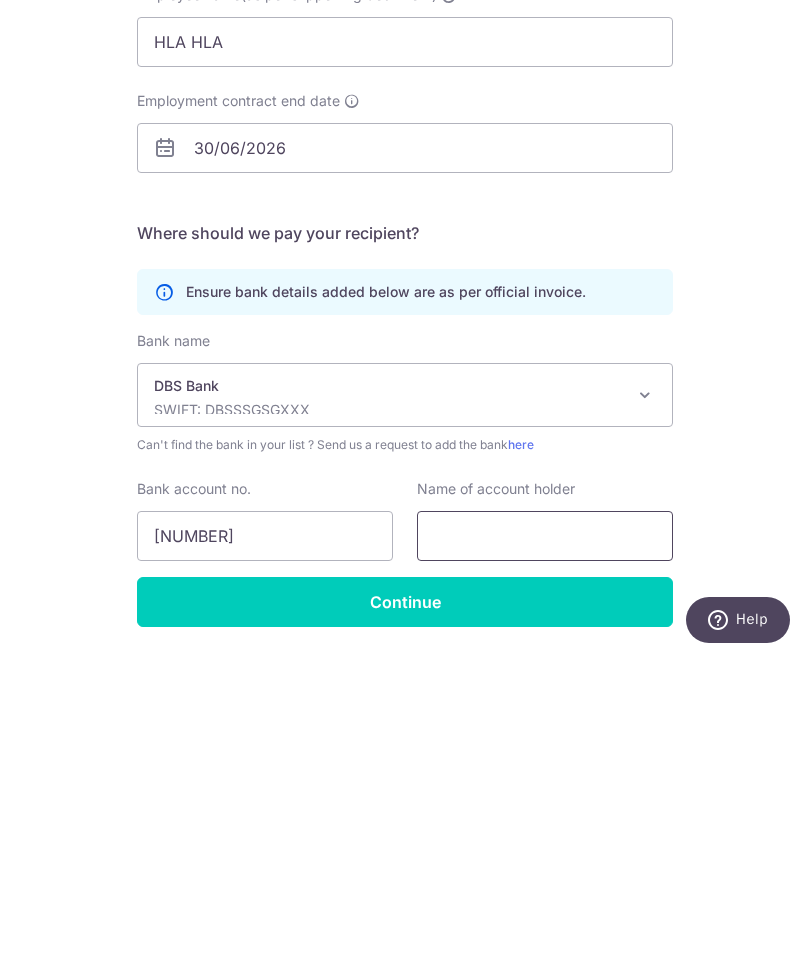 click at bounding box center (545, 856) 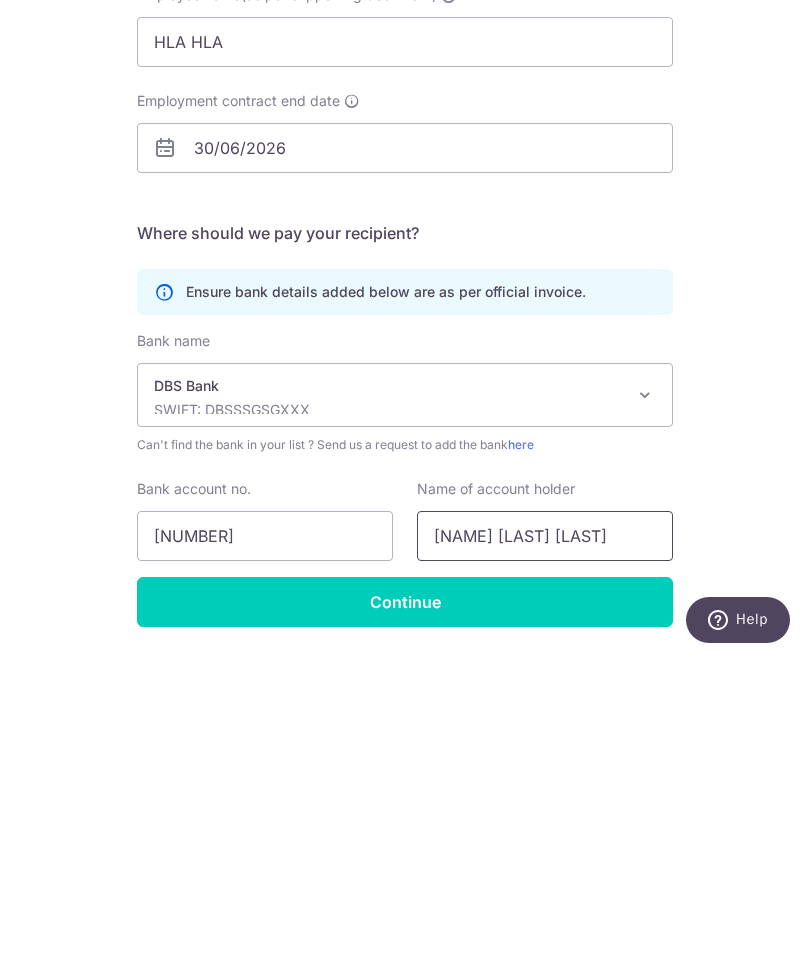 type on "Chua Hwee Ching" 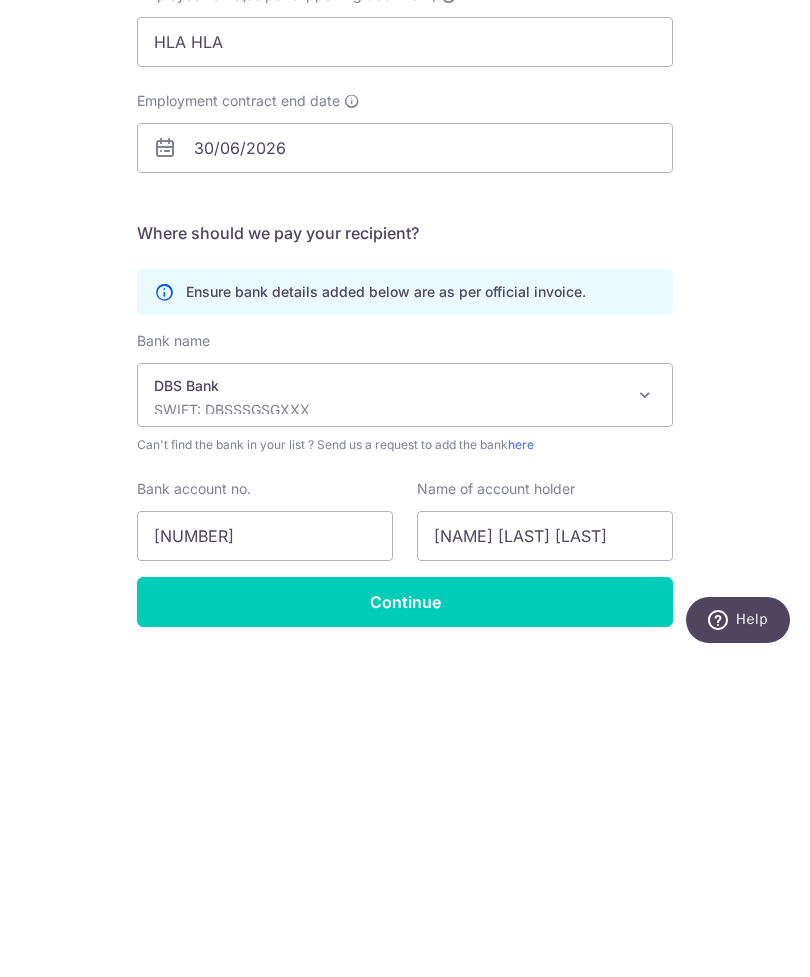 click on "Continue" at bounding box center (405, 922) 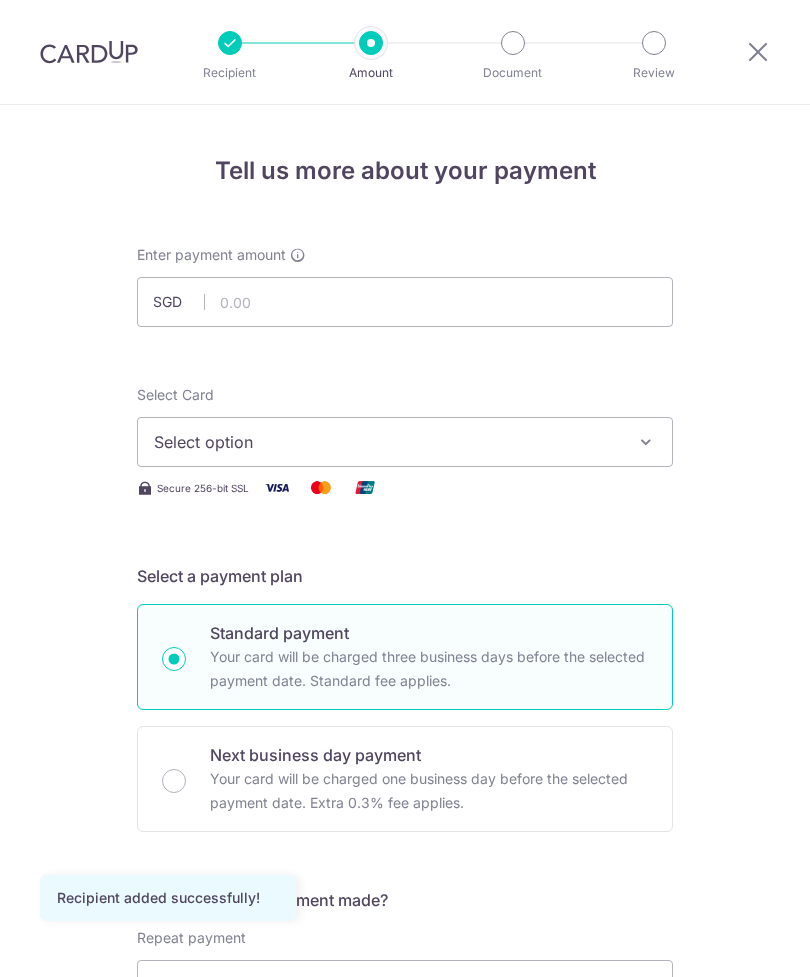 scroll, scrollTop: 0, scrollLeft: 0, axis: both 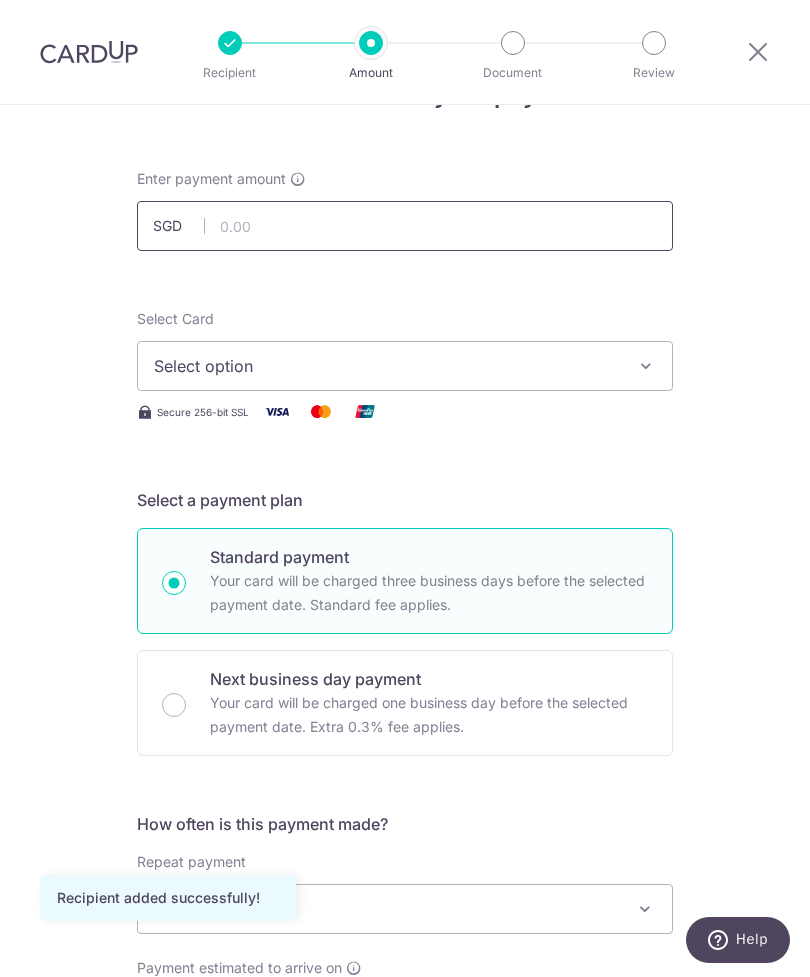 click at bounding box center (405, 226) 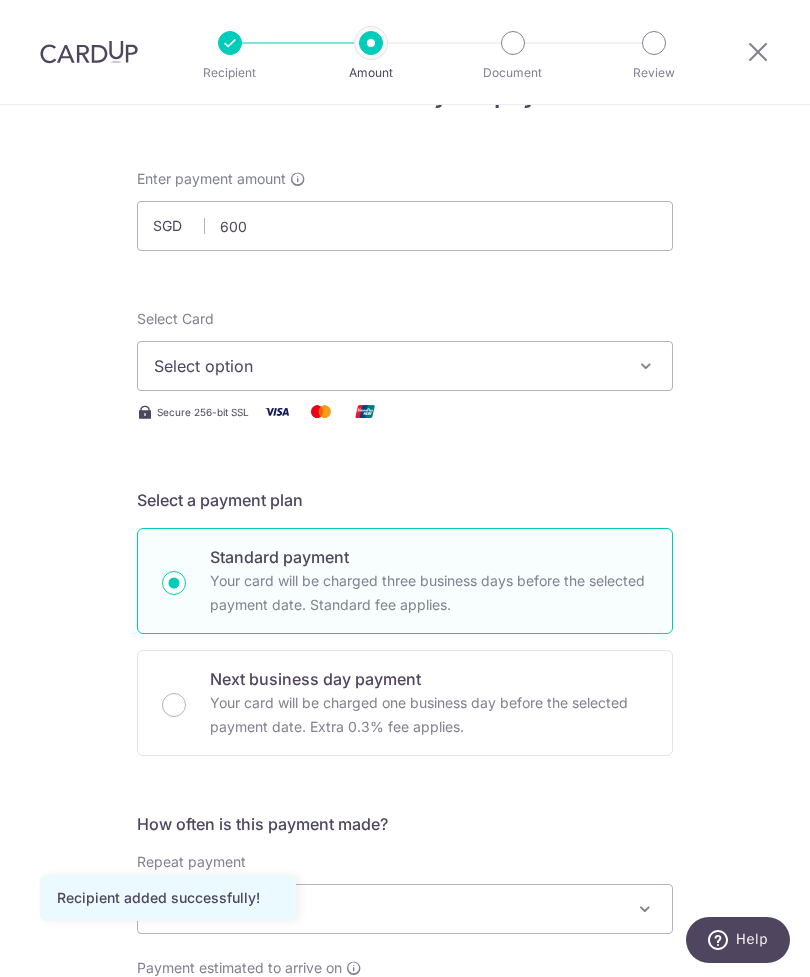 click on "Select option" at bounding box center (405, 366) 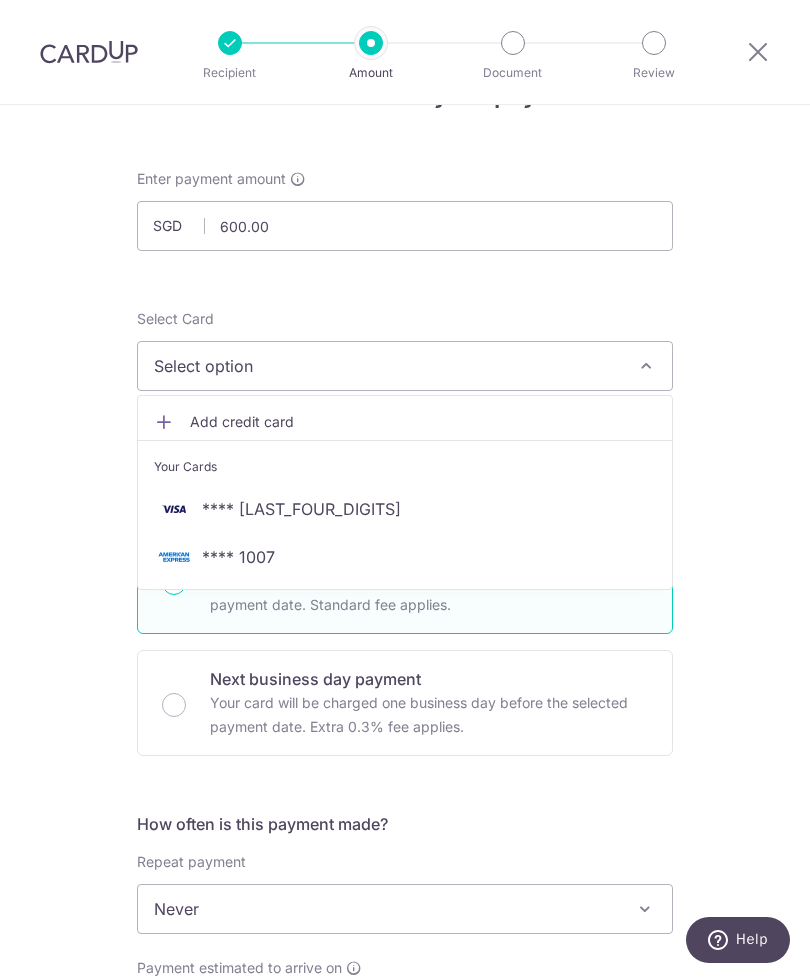 click on "**** 1007" at bounding box center (405, 557) 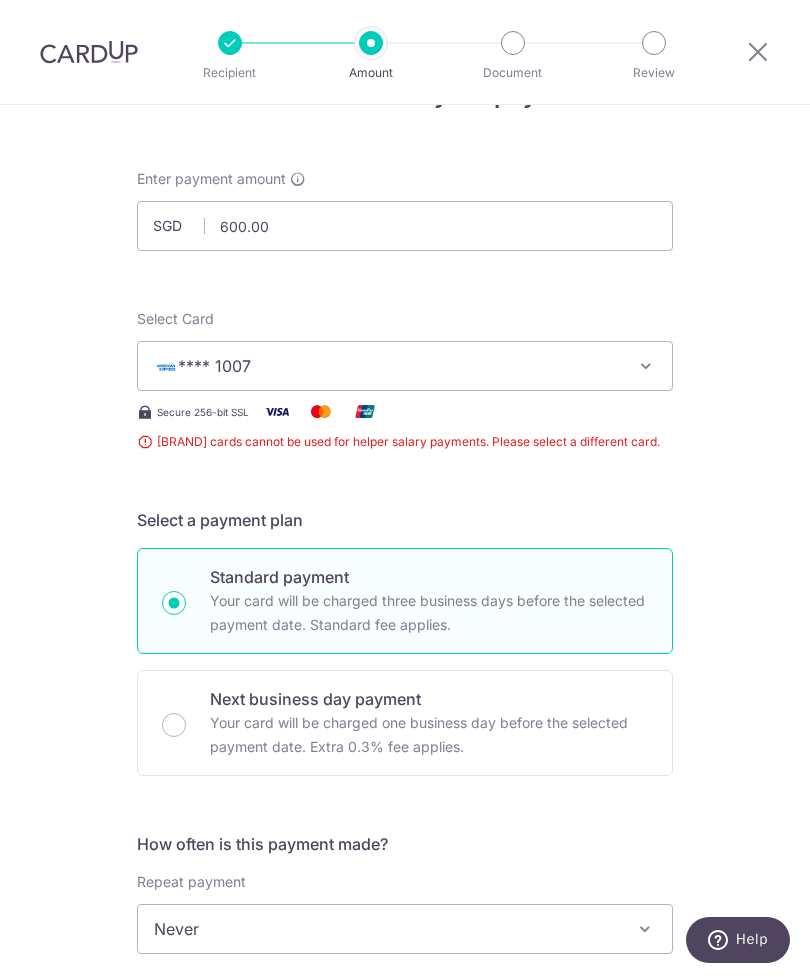 click on "**** 1007" at bounding box center [387, 366] 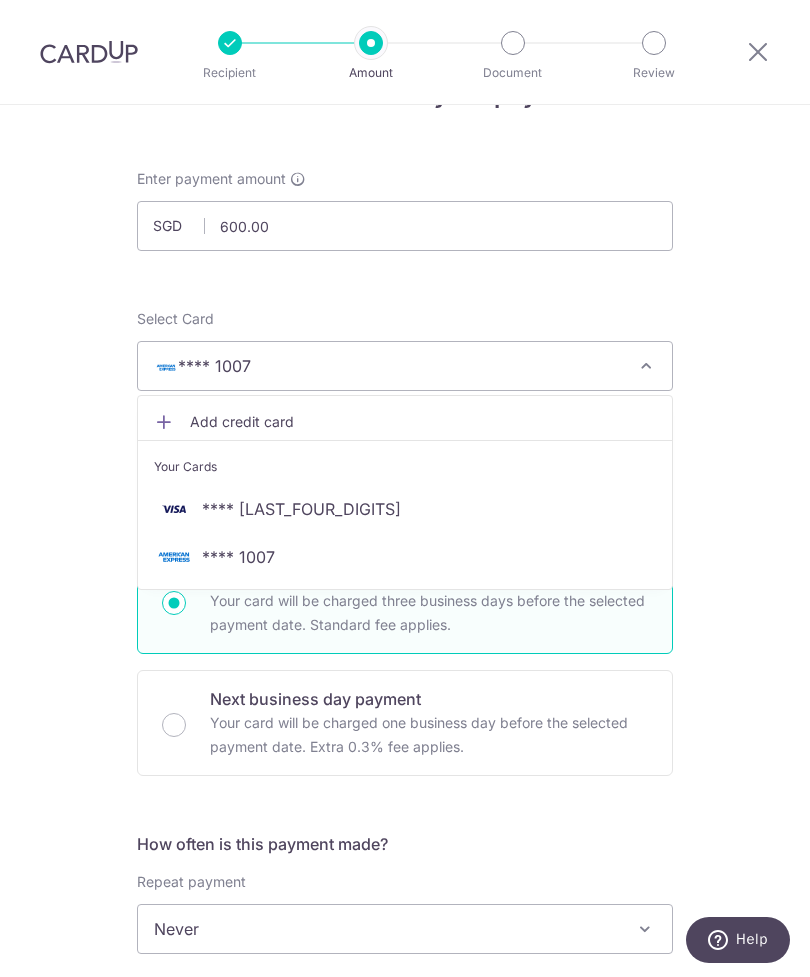 click on "**** [LAST_FOUR_DIGITS]" at bounding box center [405, 509] 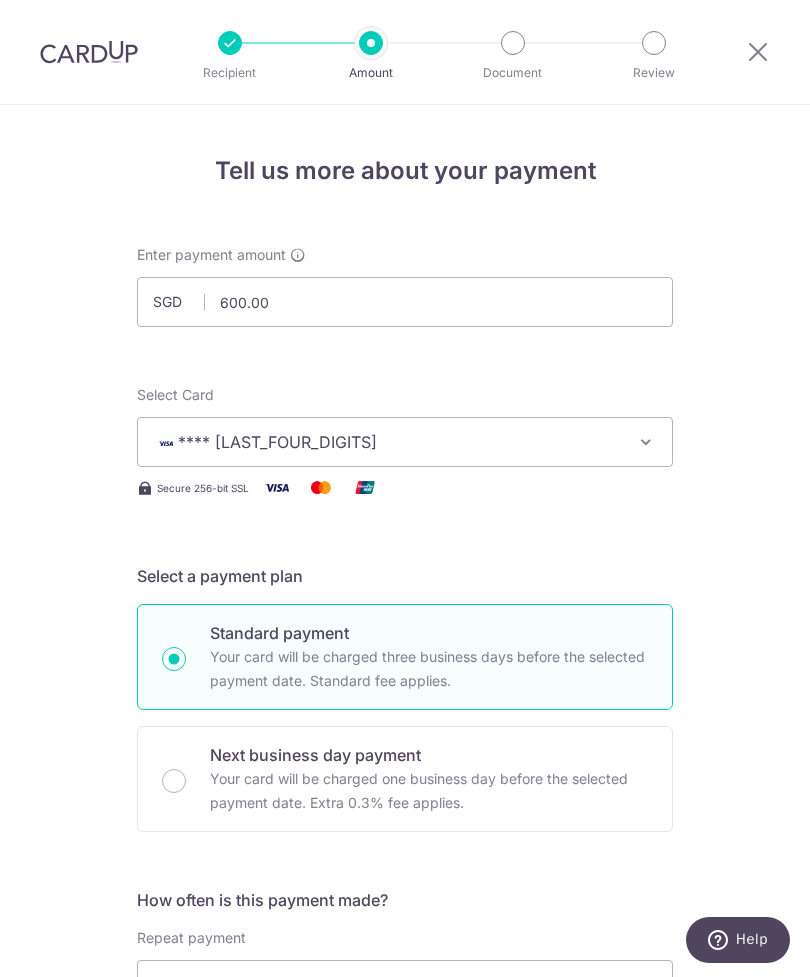 scroll, scrollTop: 0, scrollLeft: 0, axis: both 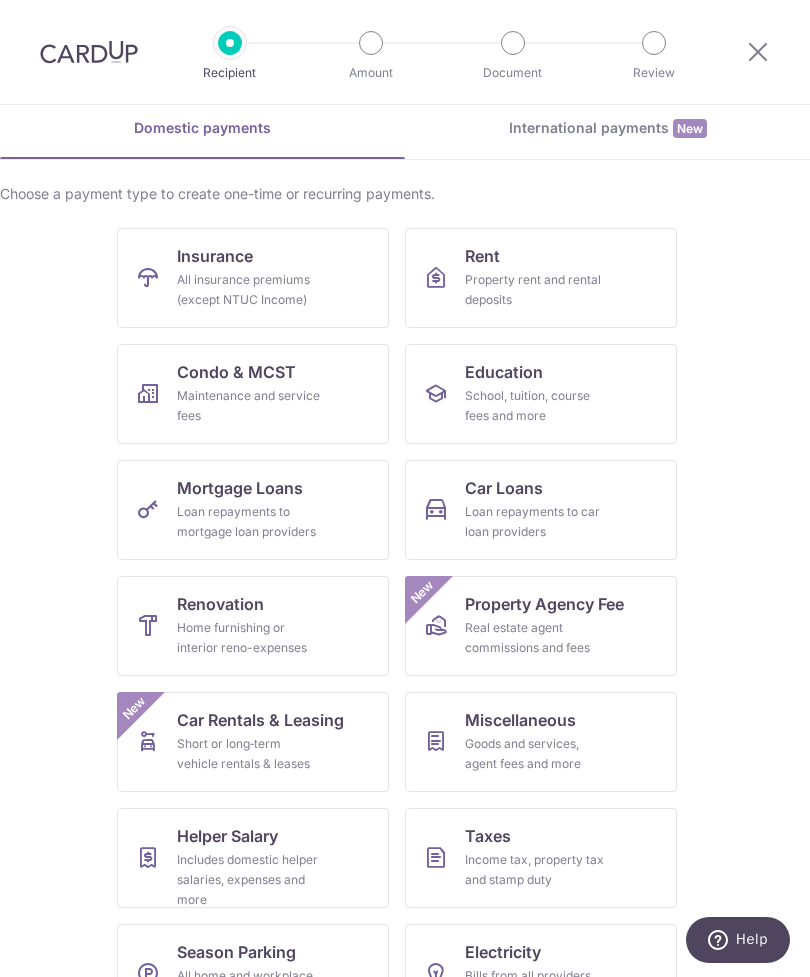 click on "Choose a payment type to create one-time or recurring payments.
Insurance All insurance premiums (except NTUC Income)
Rent Property rent and rental deposits
Condo & MCST Maintenance and service fees
Education School, tuition, course fees and more
Mortgage Loans Loan repayments to mortgage loan providers
Car Loans Loan repayments to car loan providers
Renovation Home furnishing or interior reno-expenses
Property Agency Fee Real estate agent commissions and fees New
Car Rentals & Leasing Short or long‑term vehicle rentals & leases New
Miscellaneous Goods and services, agent fees and more
Helper Salary Includes domestic helper salaries, expenses and more
Taxes Income tax, property tax and stamp duty
Season Parking All home and workplace parking (except for HDB)
Electricity Bills from all providers (except for SP group)" at bounding box center (405, 612) 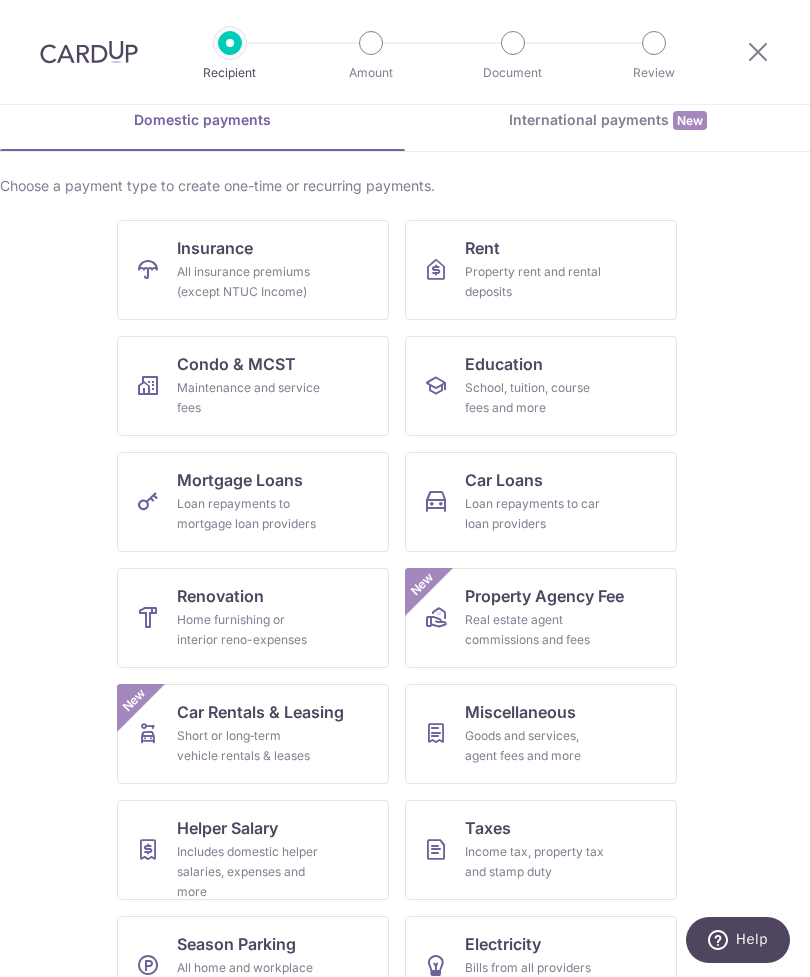click on "Choose a payment type to create one-time or recurring payments.
Insurance All insurance premiums (except NTUC Income)
Rent Property rent and rental deposits
Condo & MCST Maintenance and service fees
Education School, tuition, course fees and more
Mortgage Loans Loan repayments to mortgage loan providers
Car Loans Loan repayments to car loan providers
Renovation Home furnishing or interior reno-expenses
Property Agency Fee Real estate agent commissions and fees New
Car Rentals & Leasing Short or long‑term vehicle rentals & leases New
Miscellaneous Goods and services, agent fees and more
Helper Salary Includes domestic helper salaries, expenses and more
Taxes Income tax, property tax and stamp duty
Season Parking All home and workplace parking (except for HDB)
Electricity Bills from all providers (except for SP group)" at bounding box center [405, 604] 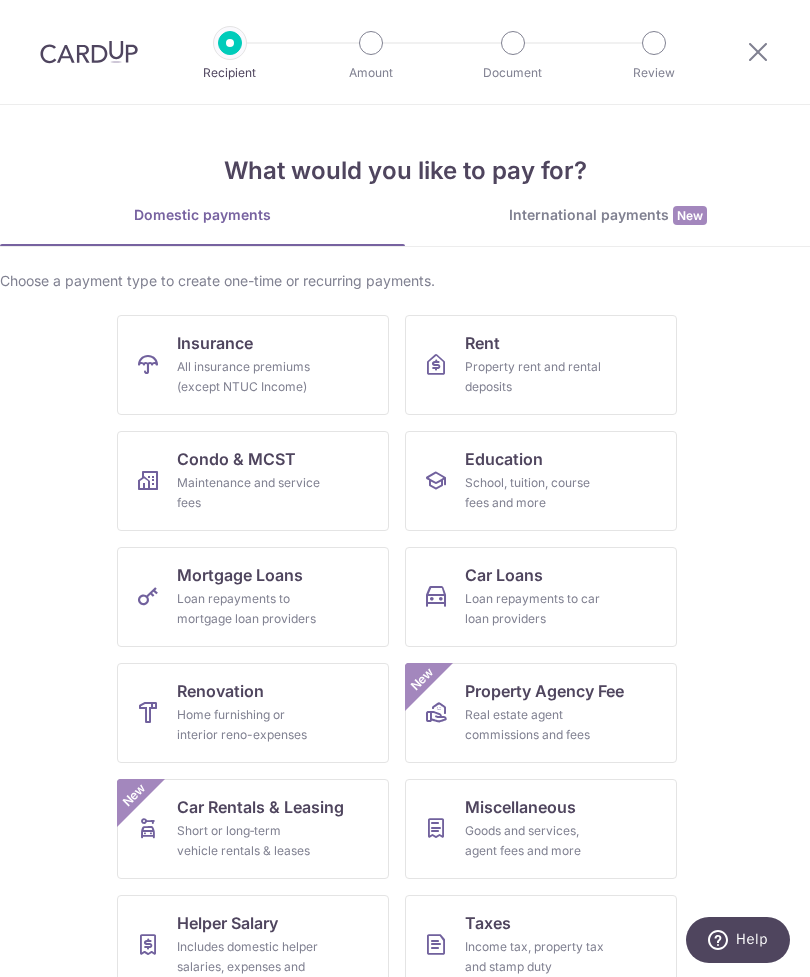 scroll, scrollTop: 0, scrollLeft: 0, axis: both 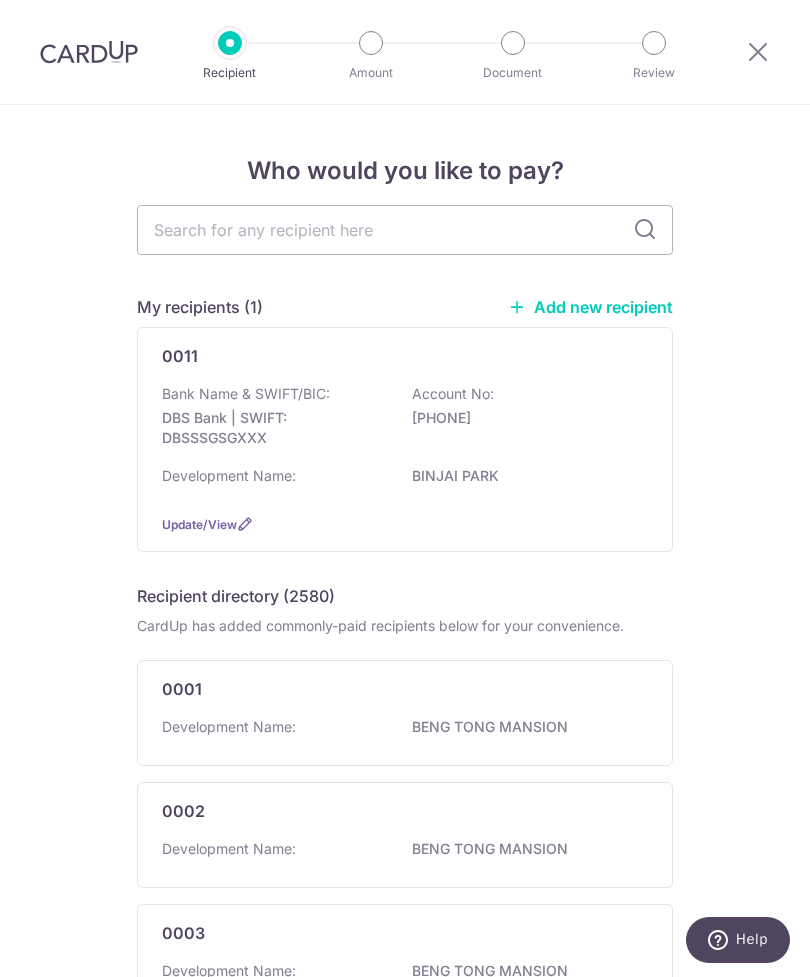 click on "Update/View" at bounding box center (199, 524) 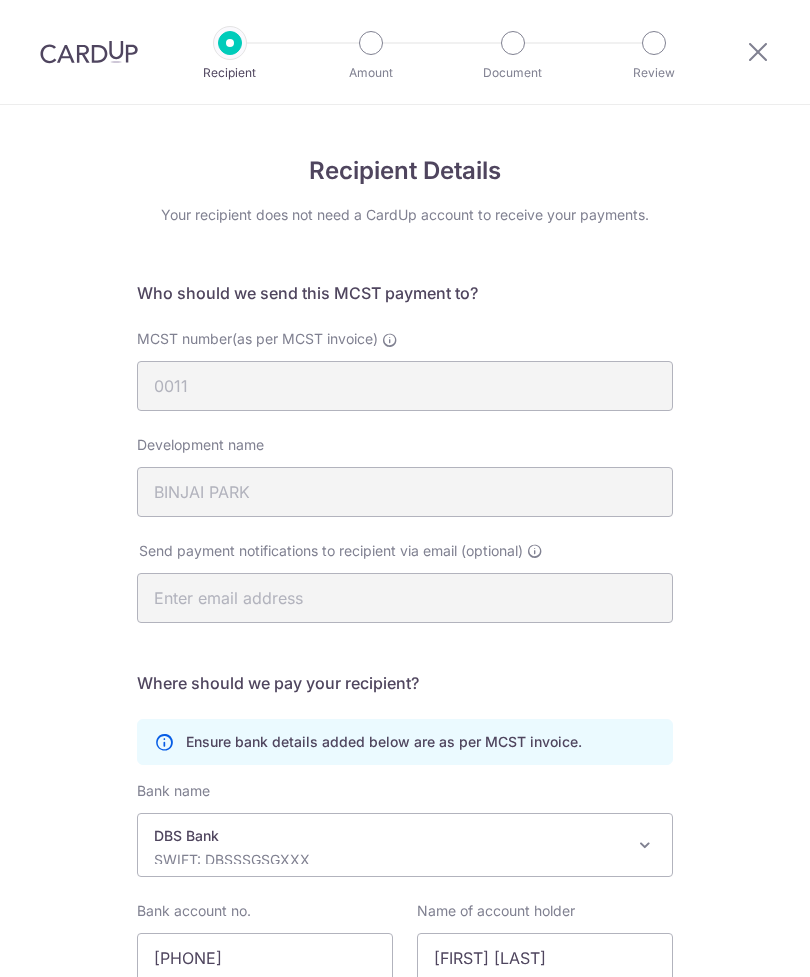 scroll, scrollTop: 0, scrollLeft: 0, axis: both 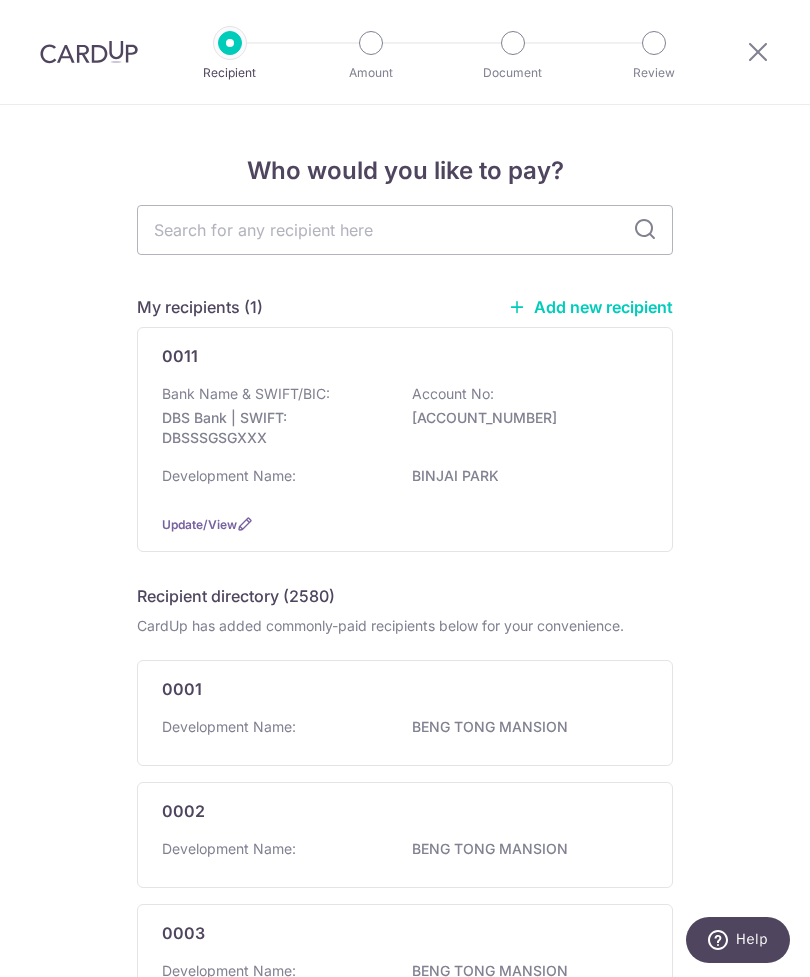 click on "0011
Bank Name & SWIFT/BIC:
DBS Bank | SWIFT: DBSSSGSGXXX
Account No:
[ACCOUNT_NUMBER]
Development Name:
[DEVELOPMENT_NAME]
Update/View" at bounding box center (405, 439) 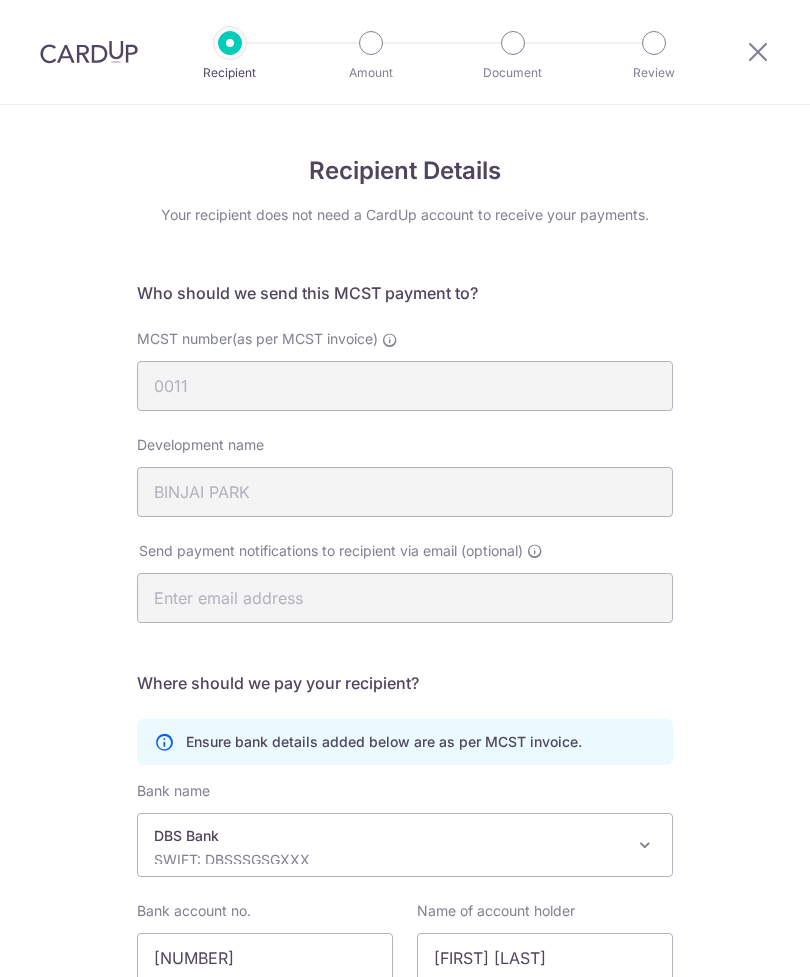 scroll, scrollTop: 0, scrollLeft: 0, axis: both 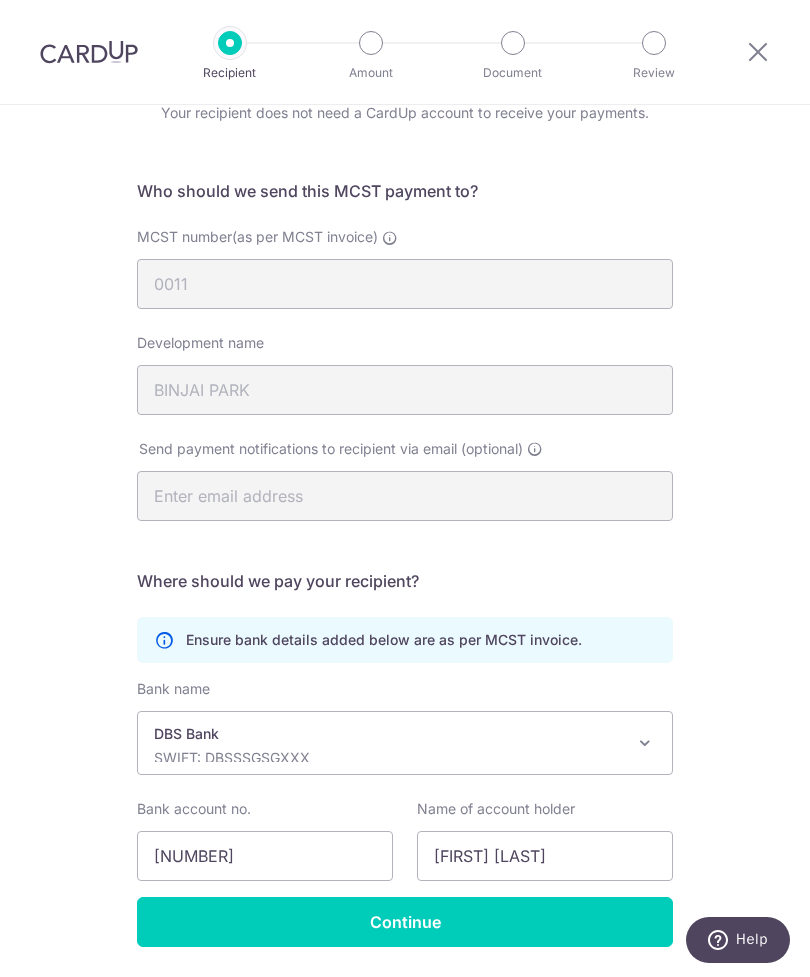 click at bounding box center (758, 51) 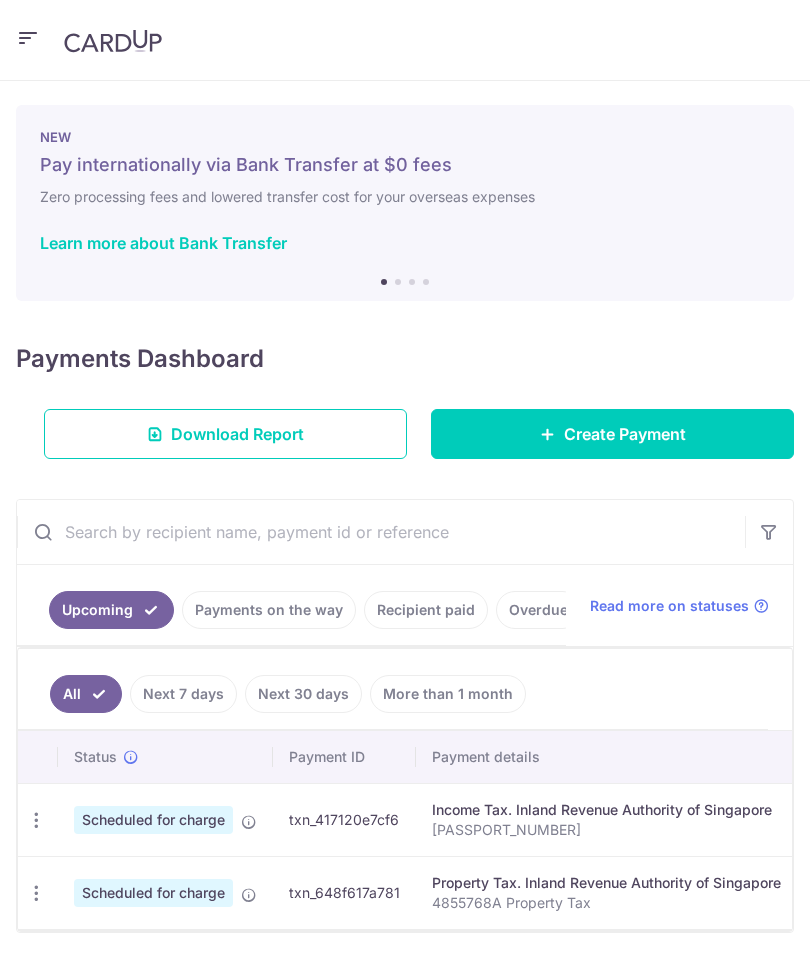 scroll, scrollTop: 0, scrollLeft: 0, axis: both 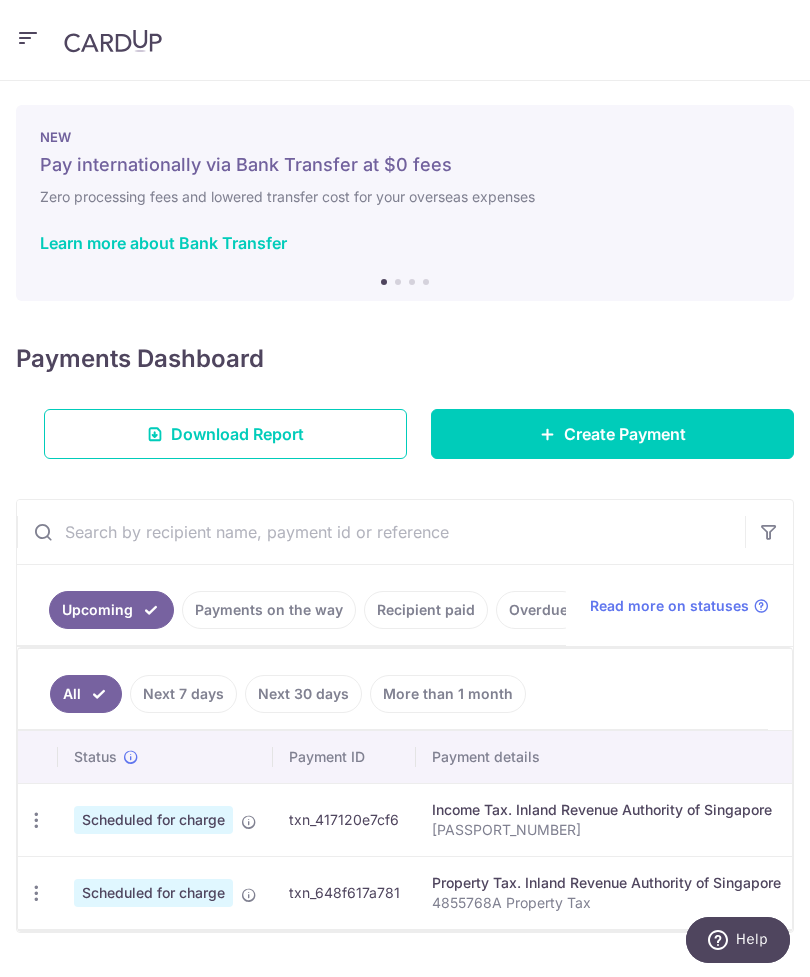 click on "Create Payment" at bounding box center (612, 434) 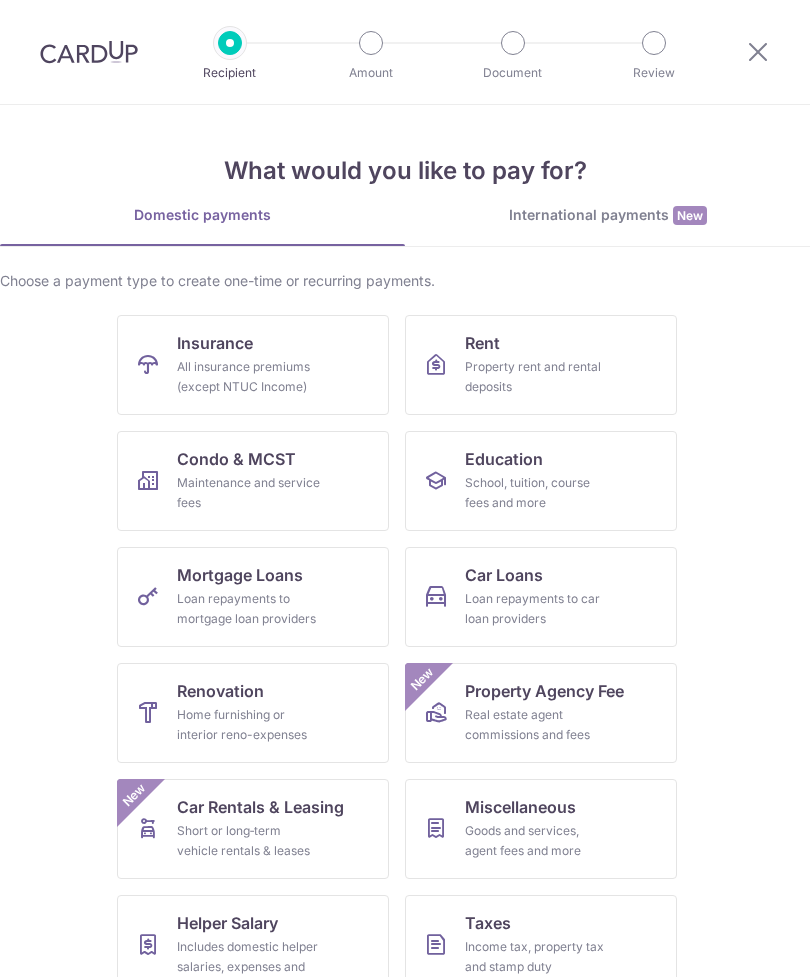 scroll, scrollTop: 0, scrollLeft: 0, axis: both 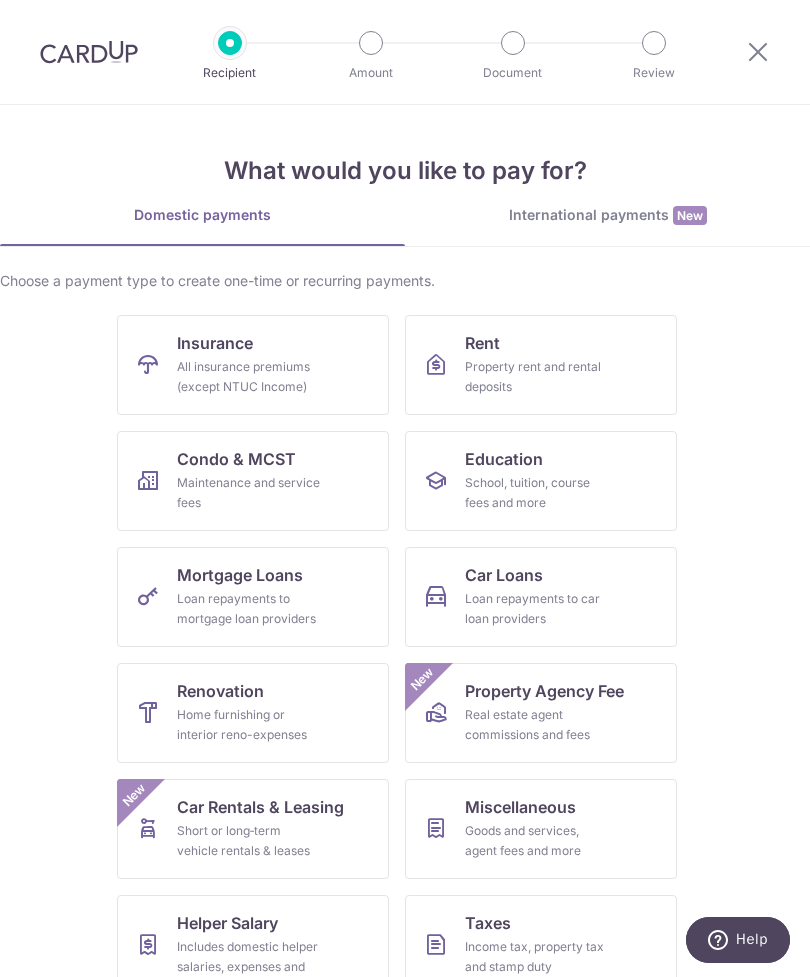 click on "Maintenance and service fees" at bounding box center [249, 493] 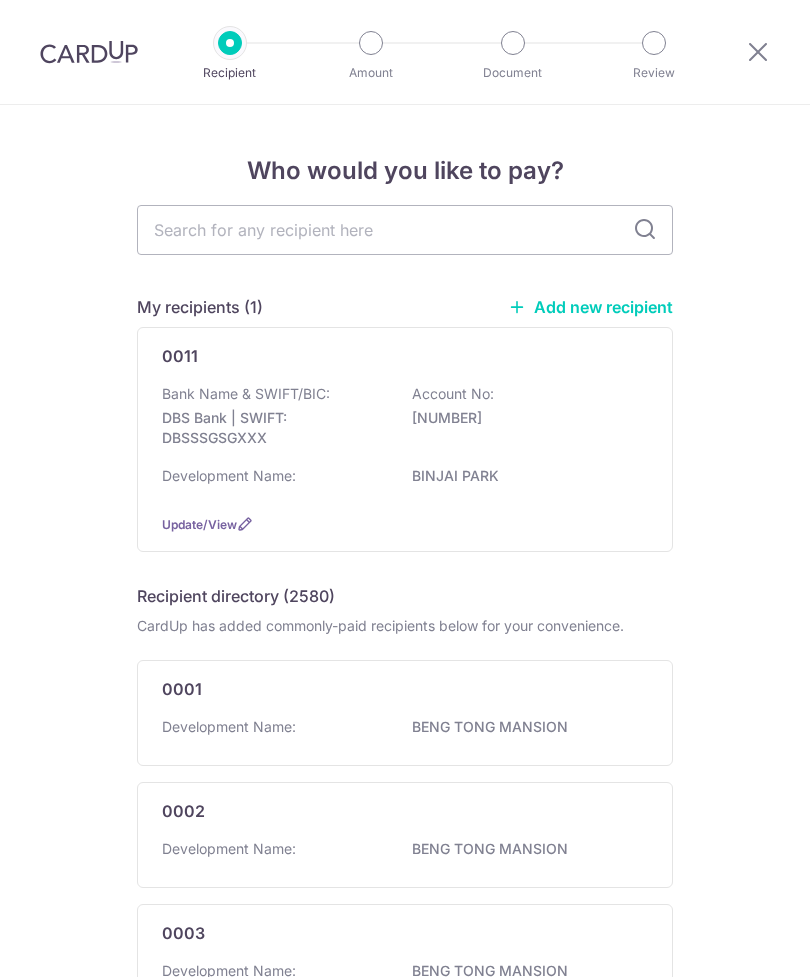 scroll, scrollTop: 0, scrollLeft: 0, axis: both 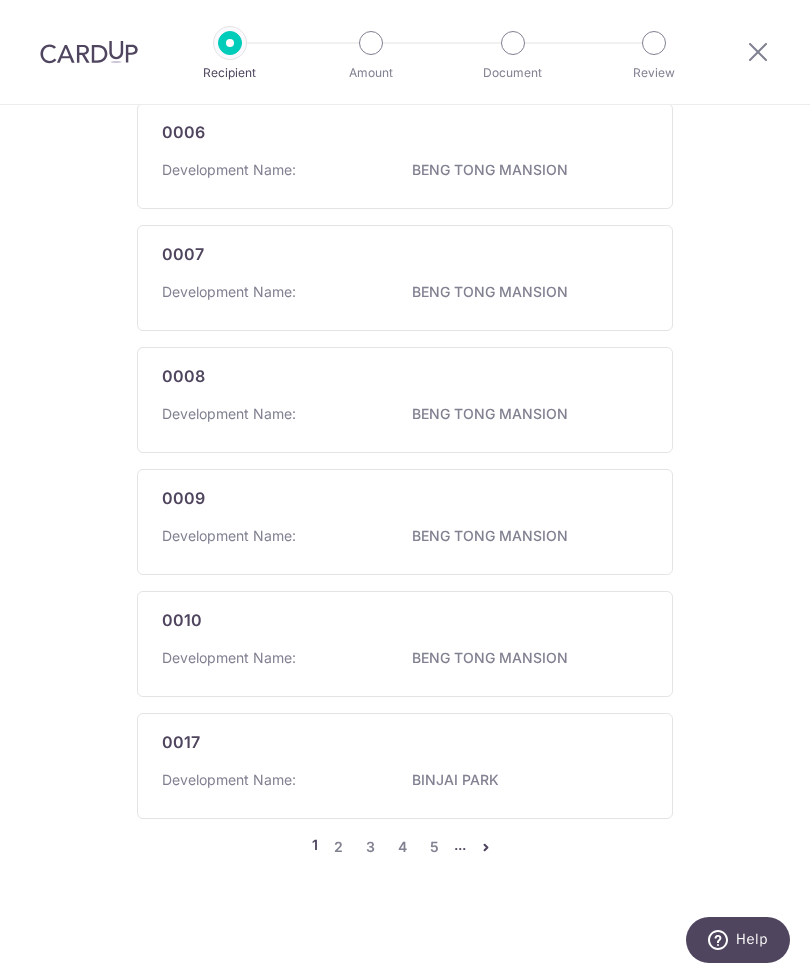 click on "5" at bounding box center [434, 847] 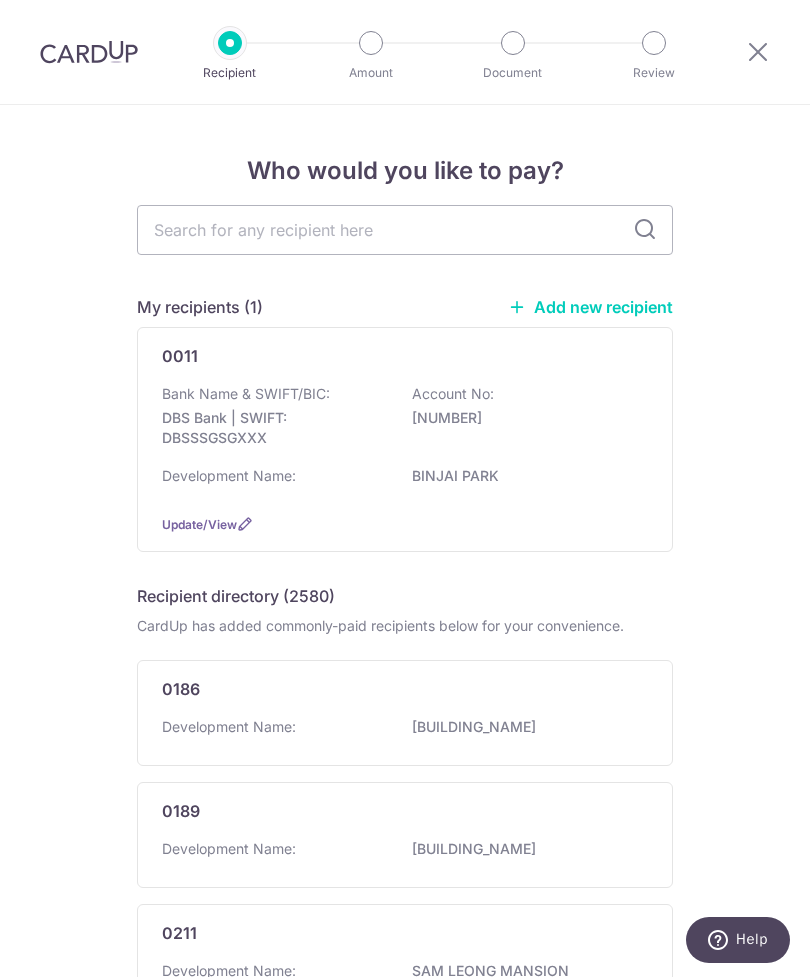 scroll, scrollTop: 0, scrollLeft: 0, axis: both 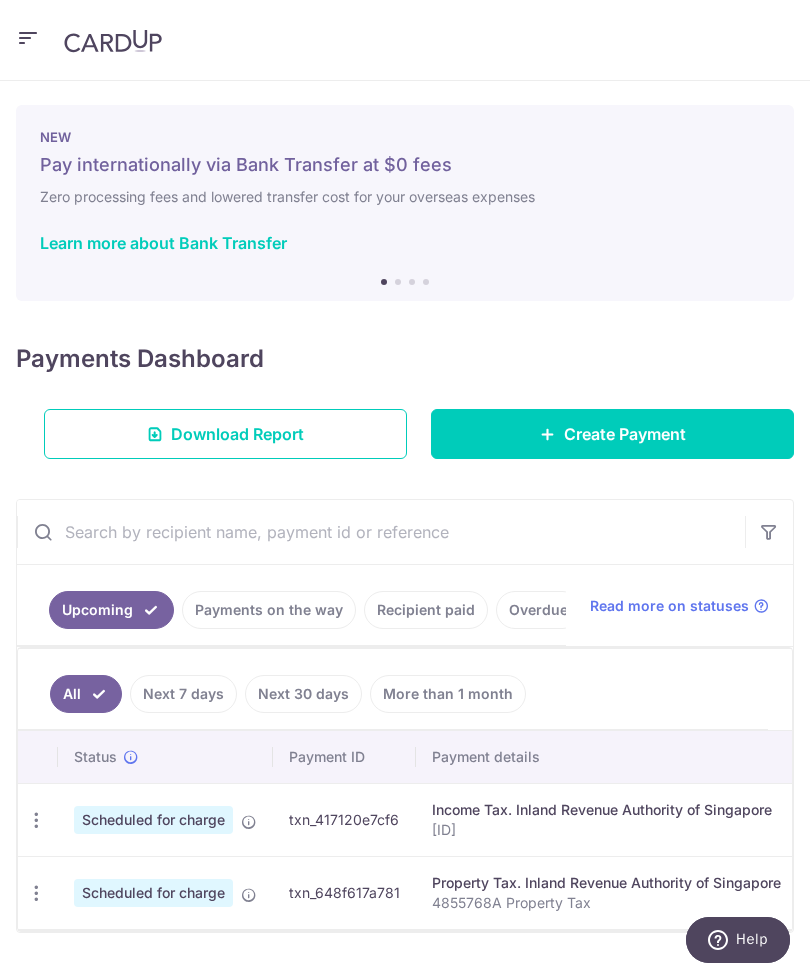 click at bounding box center [28, 38] 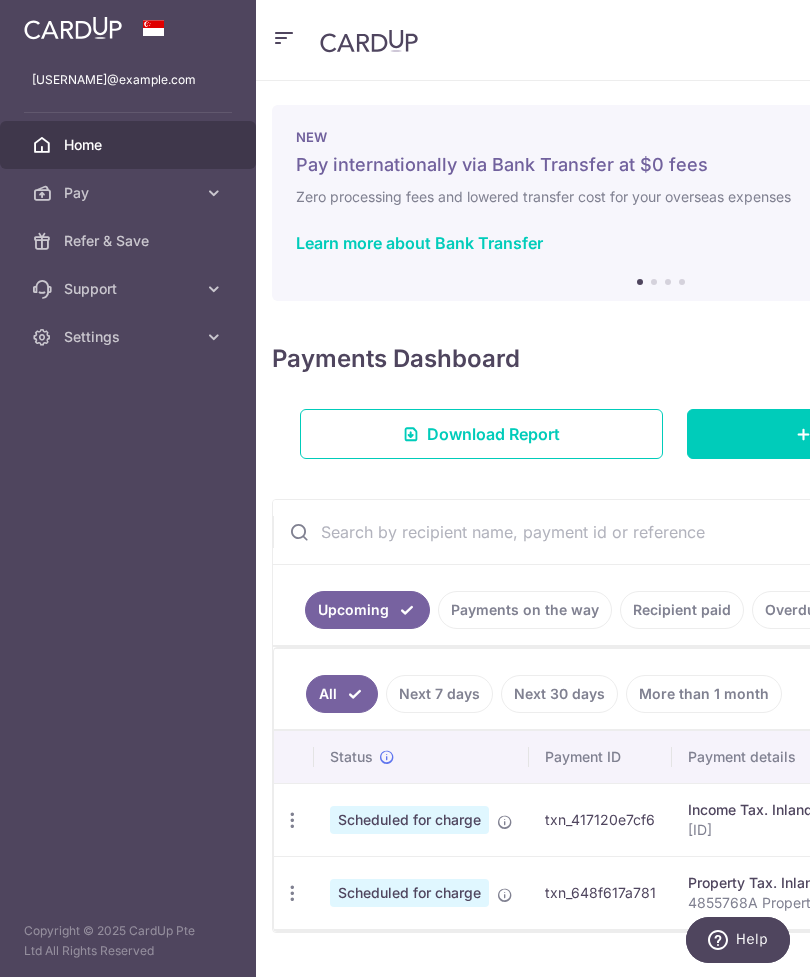 click on "Settings" at bounding box center [128, 337] 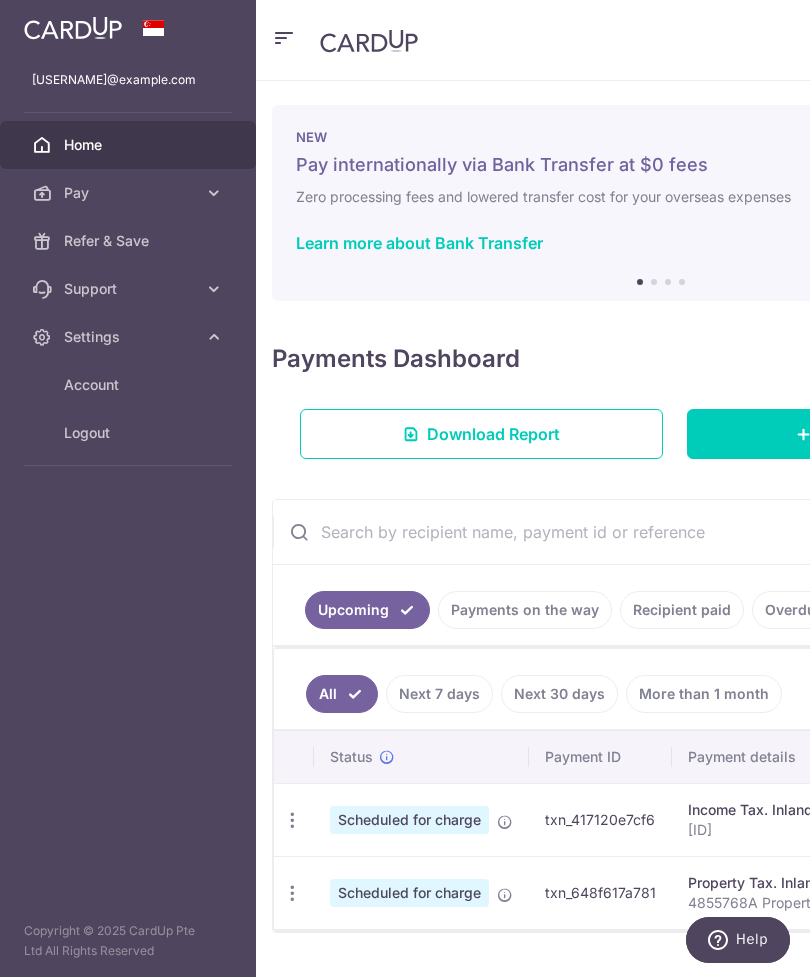 click on "Logout" at bounding box center [128, 433] 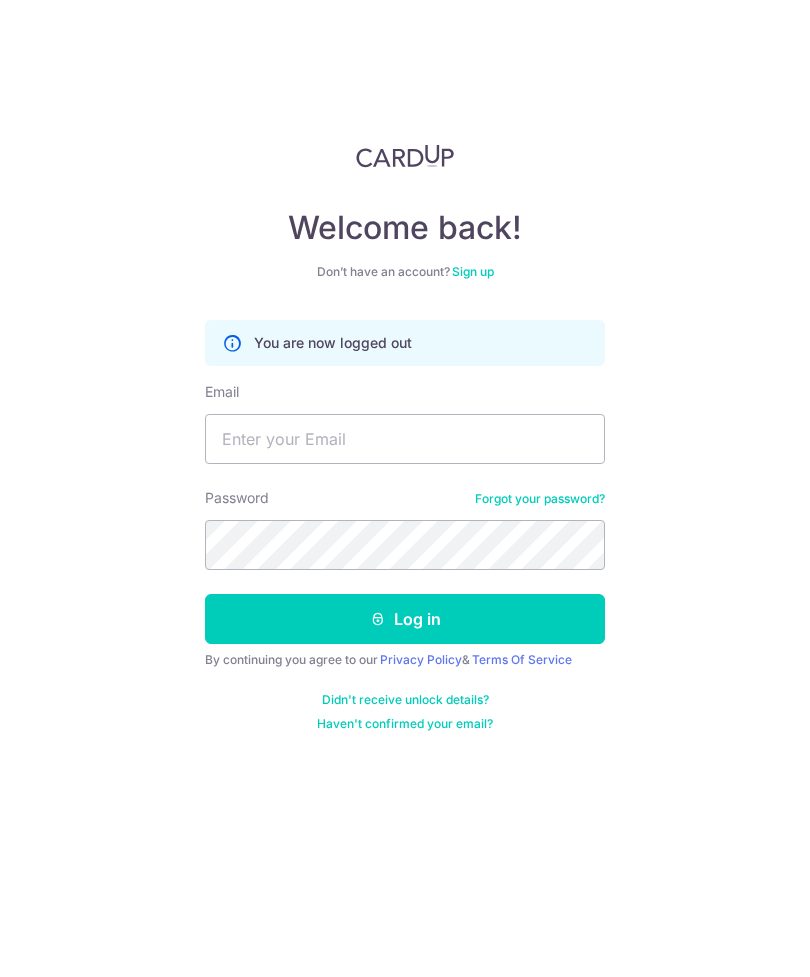scroll, scrollTop: 0, scrollLeft: 0, axis: both 